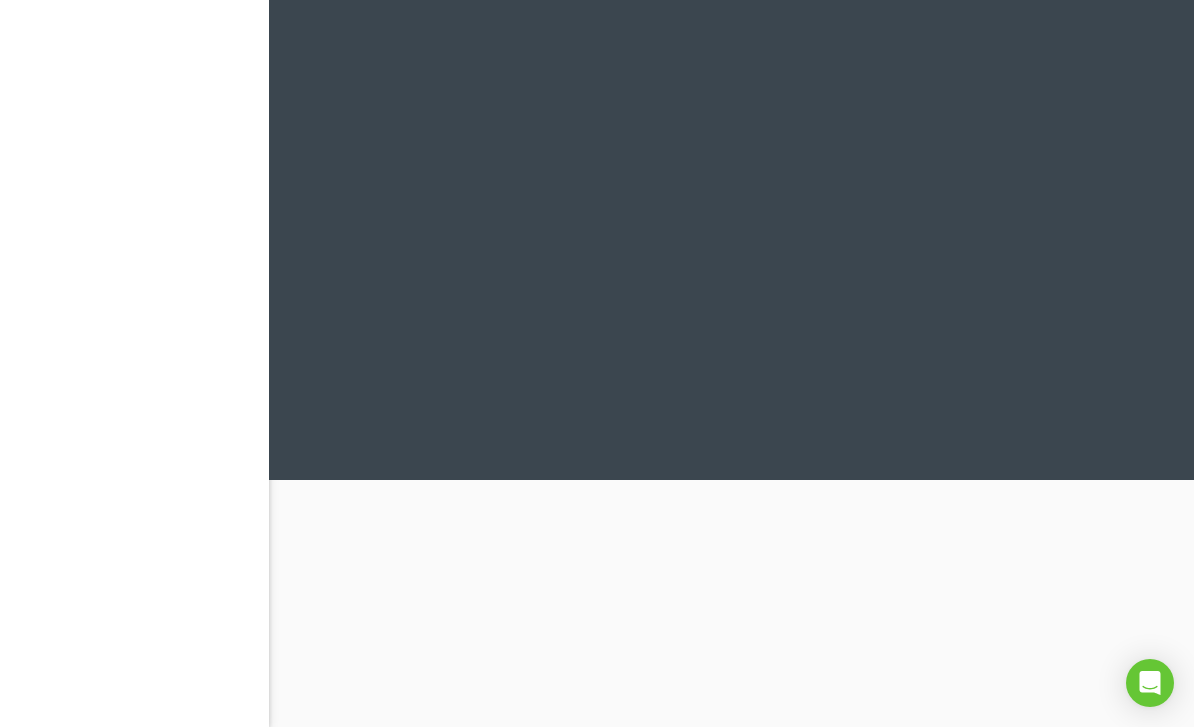 scroll, scrollTop: 0, scrollLeft: 0, axis: both 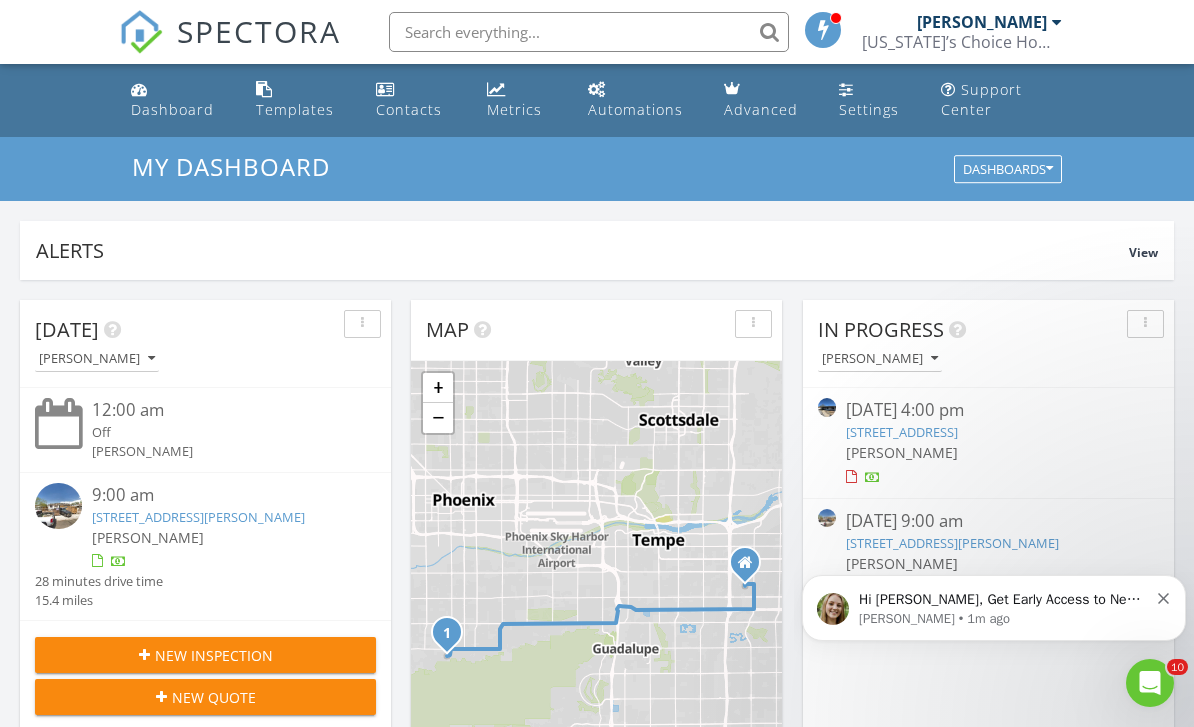 click at bounding box center (1164, 596) 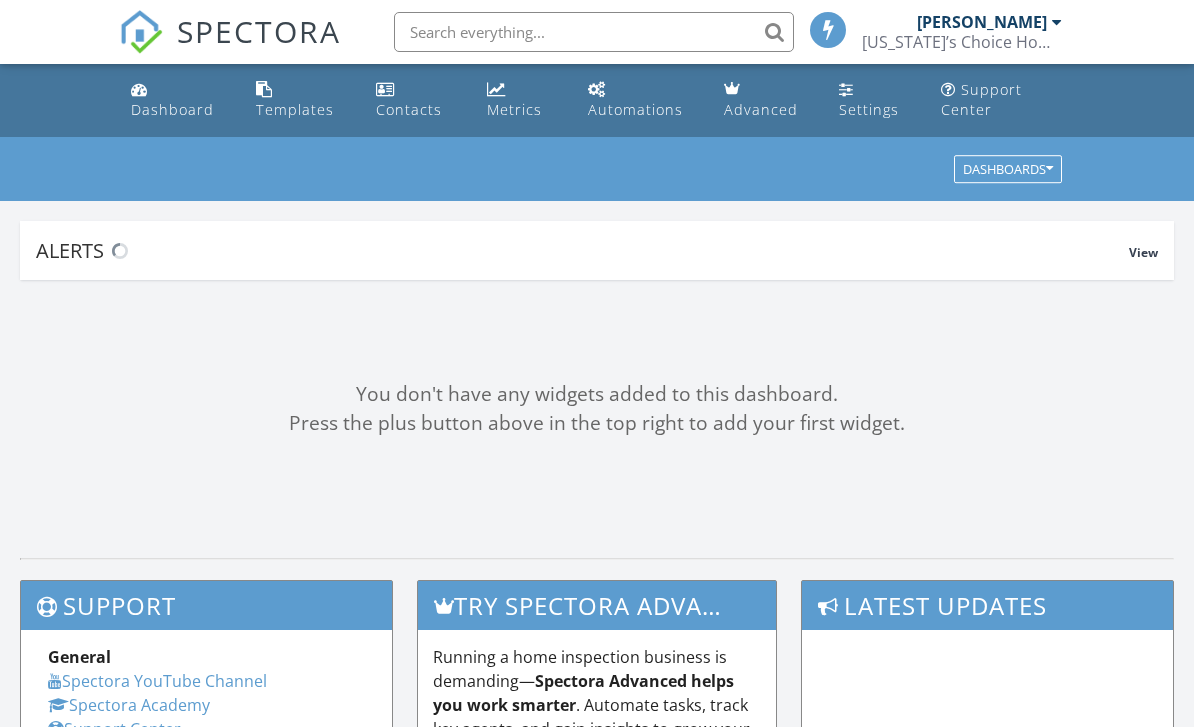 scroll, scrollTop: 0, scrollLeft: 0, axis: both 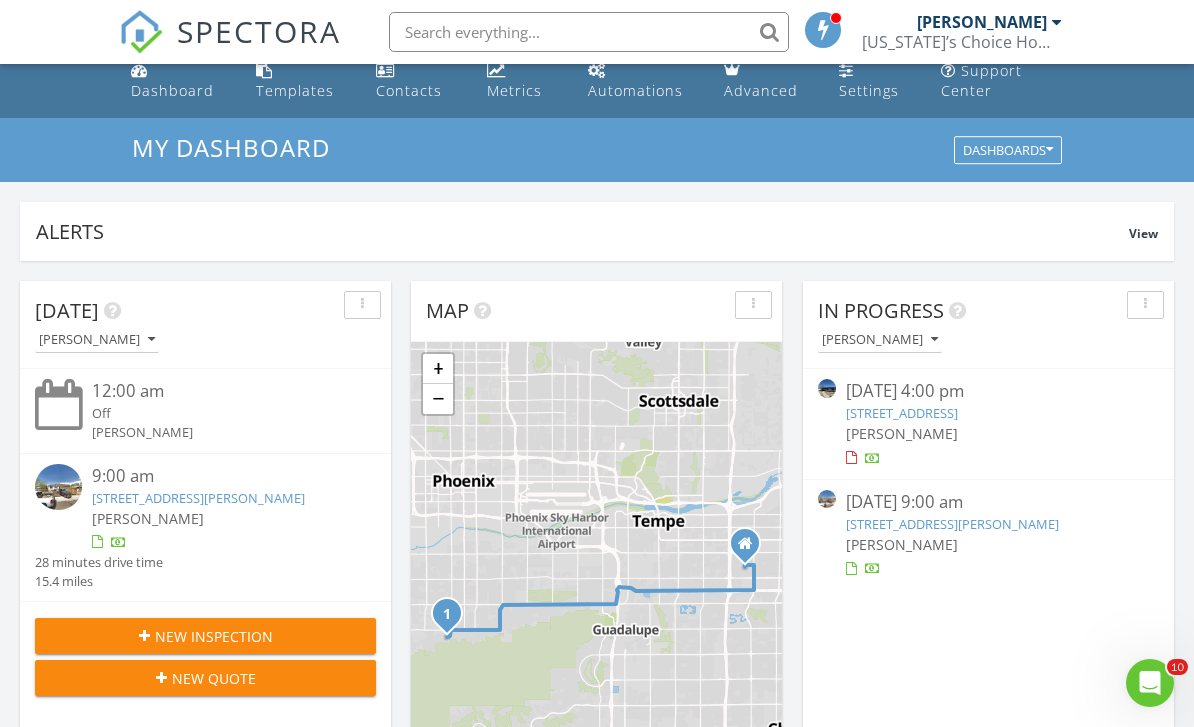click on "[PERSON_NAME]" at bounding box center (902, 544) 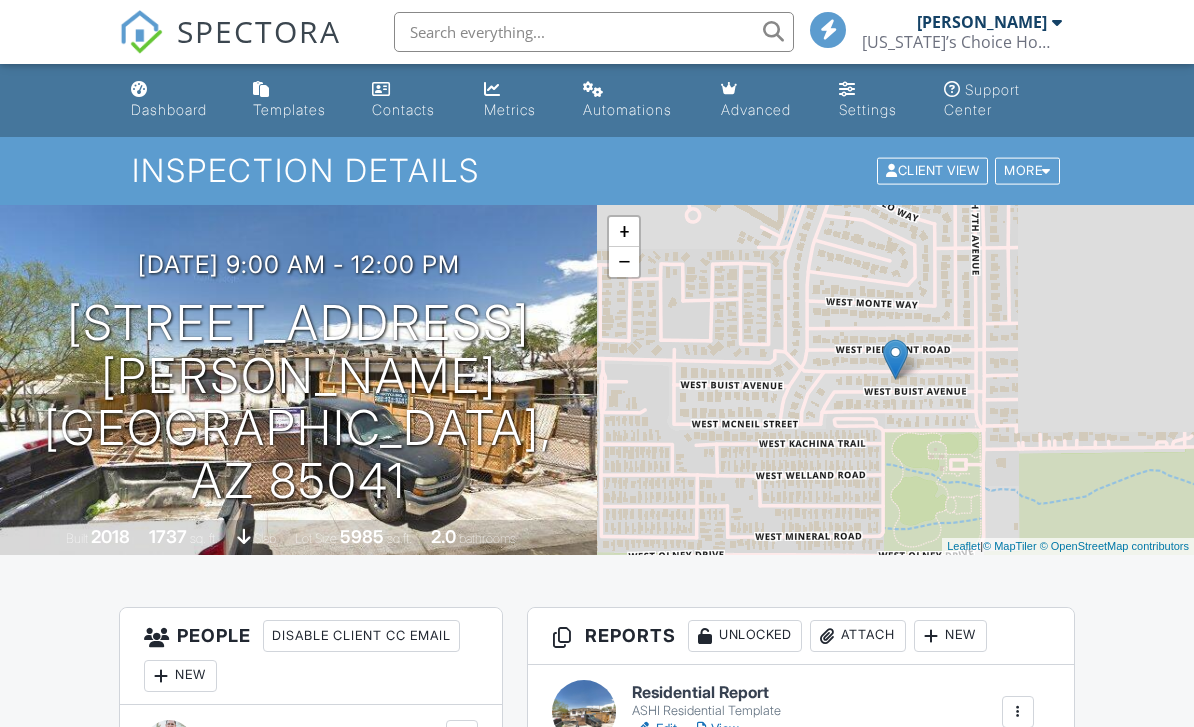scroll, scrollTop: 464, scrollLeft: 0, axis: vertical 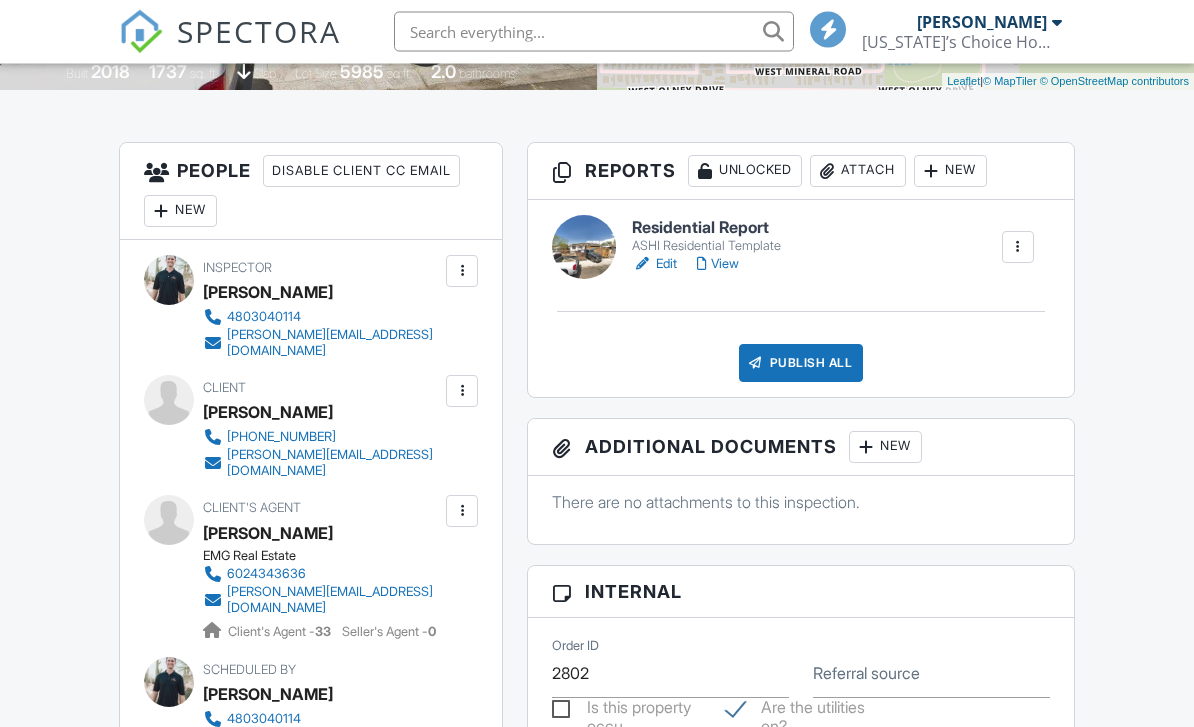 click on "View" at bounding box center (718, 265) 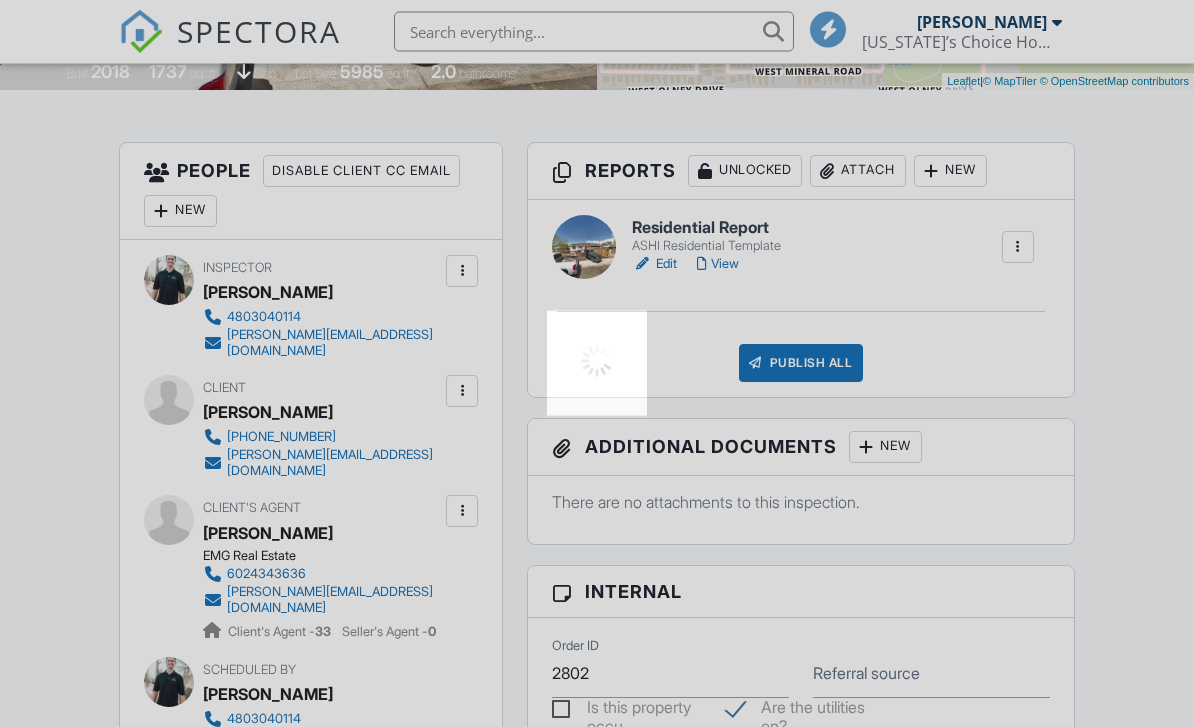 scroll, scrollTop: 464, scrollLeft: 0, axis: vertical 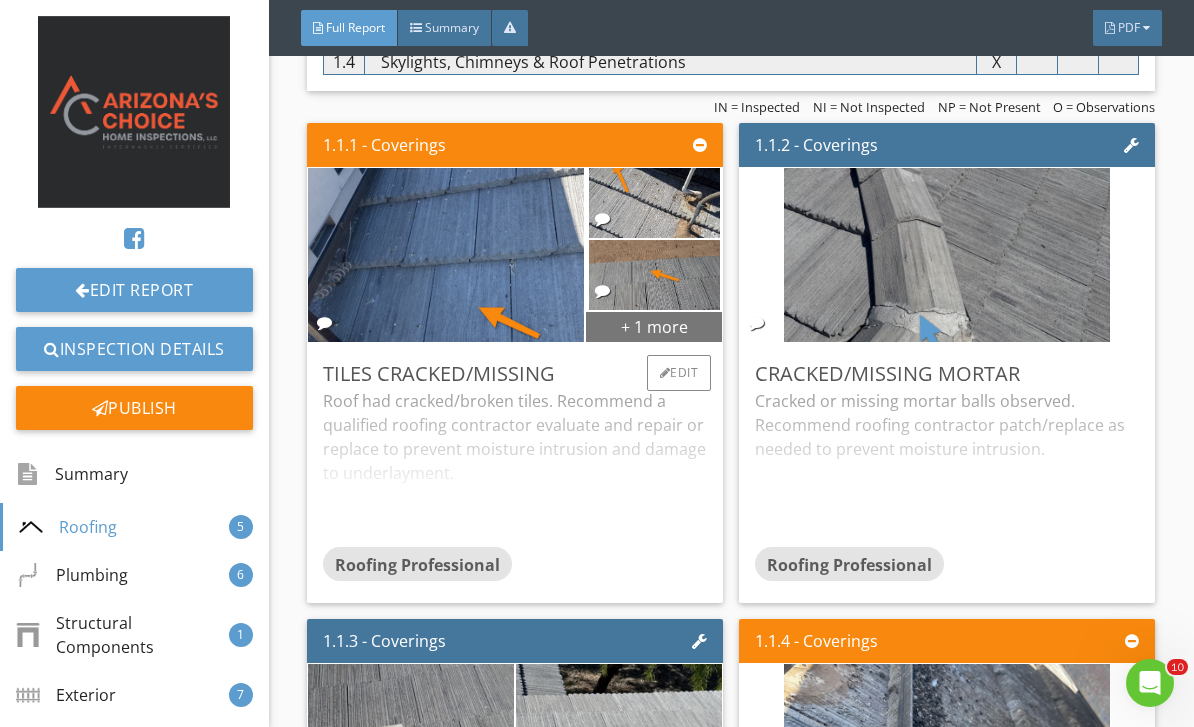 click on "+ 1 more" at bounding box center (654, 326) 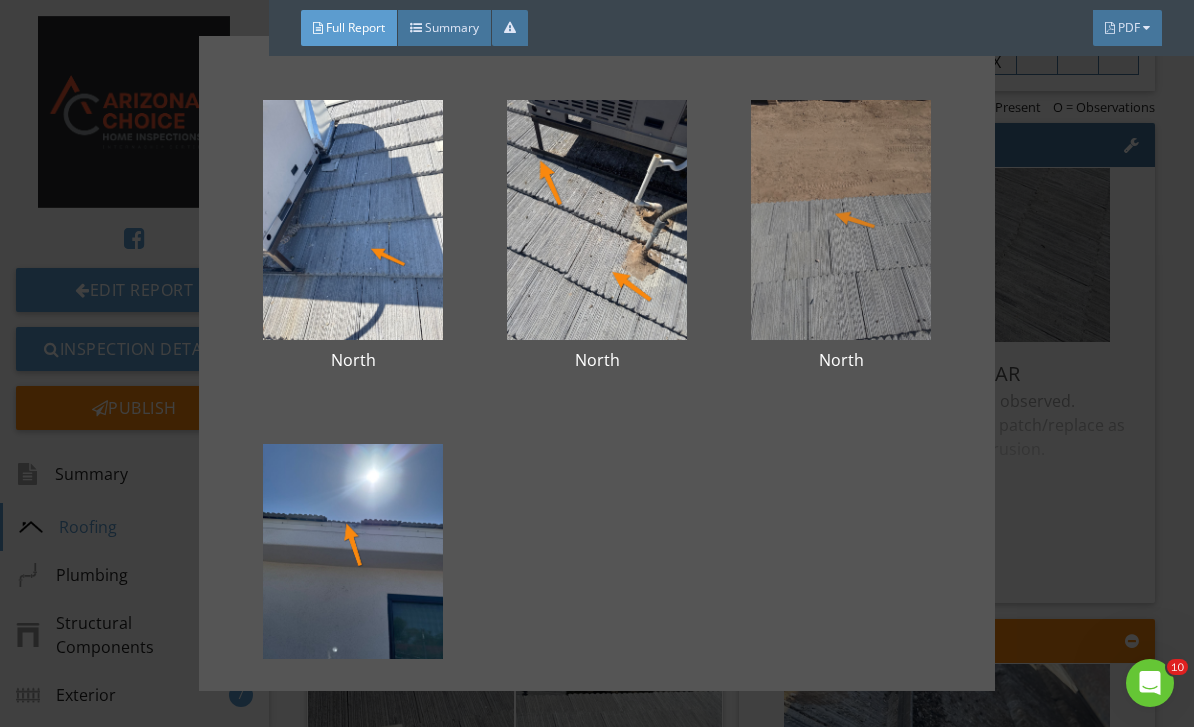 click at bounding box center (841, 220) 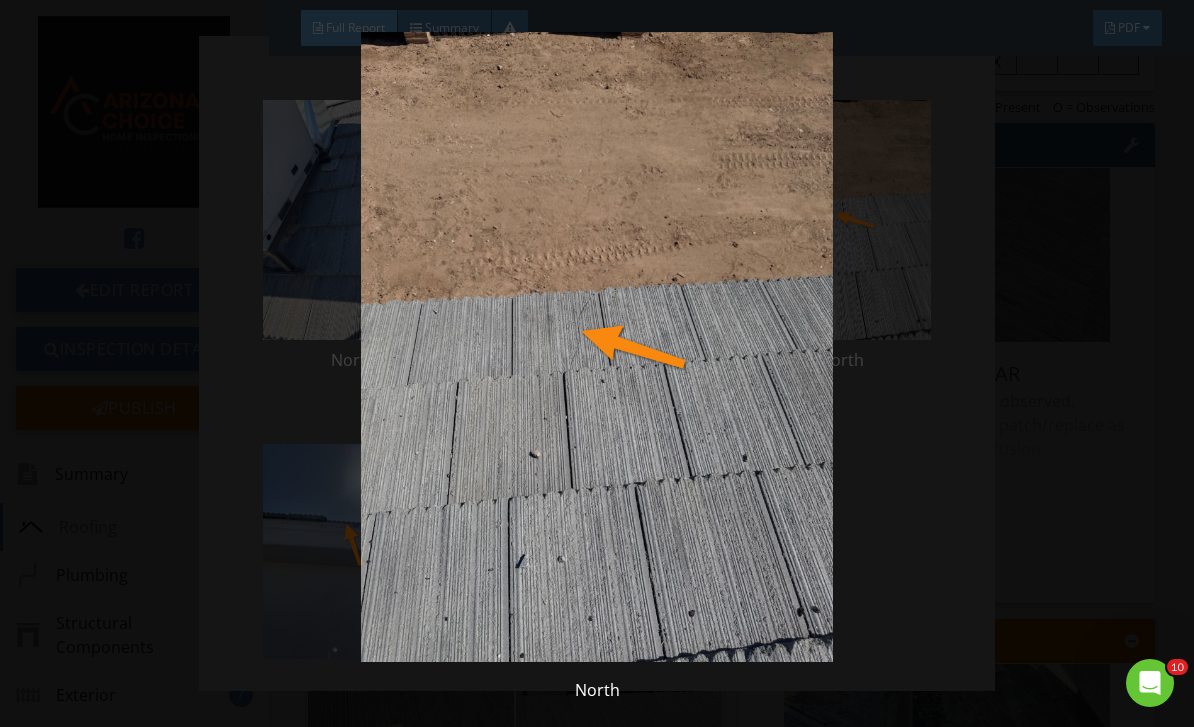 click at bounding box center [597, 347] 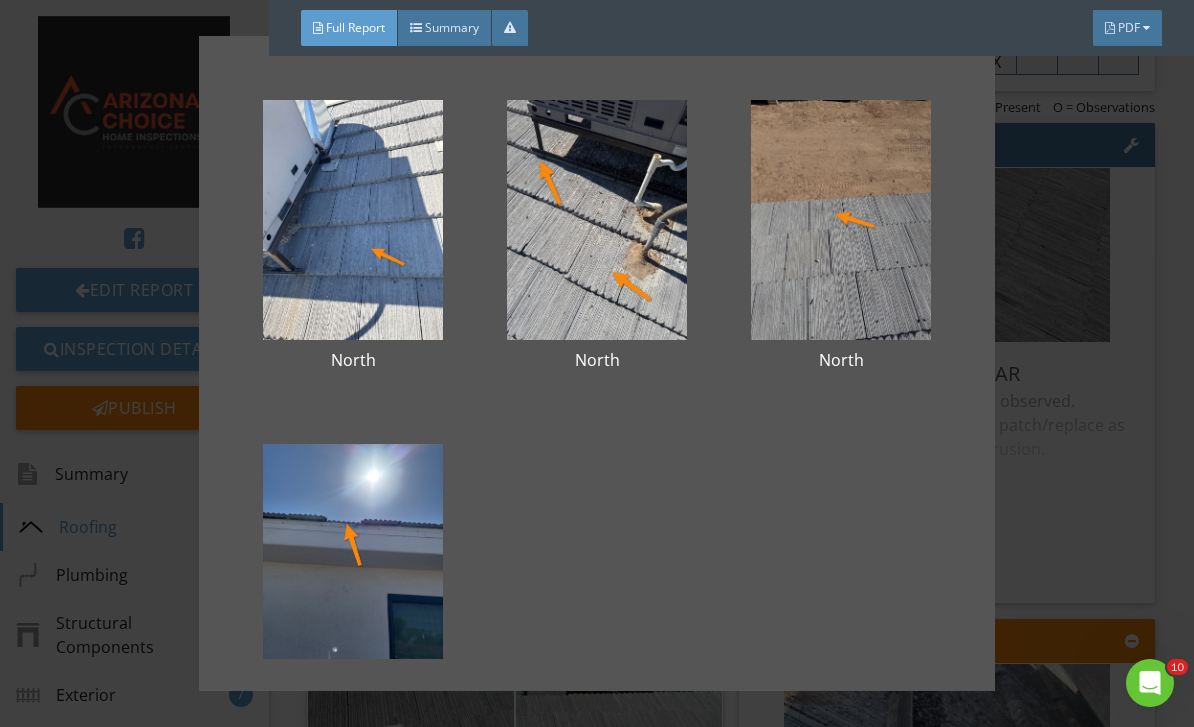 click on "North
North
North
West" at bounding box center (597, 363) 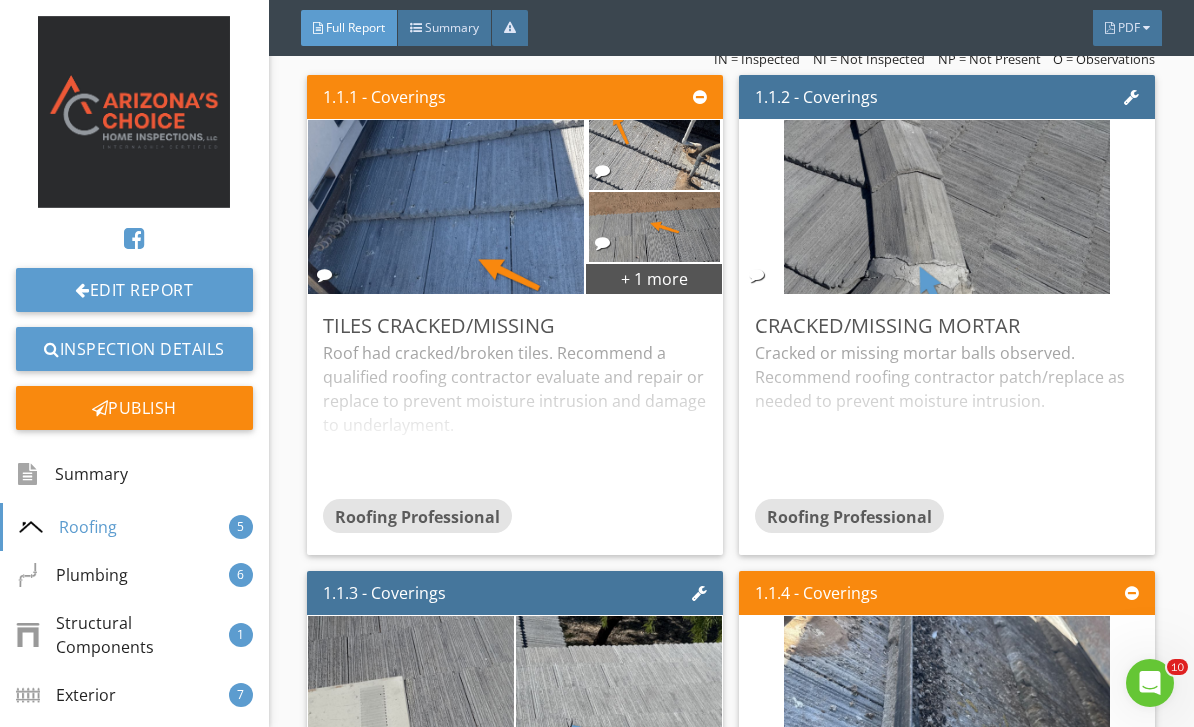 scroll, scrollTop: 954, scrollLeft: 0, axis: vertical 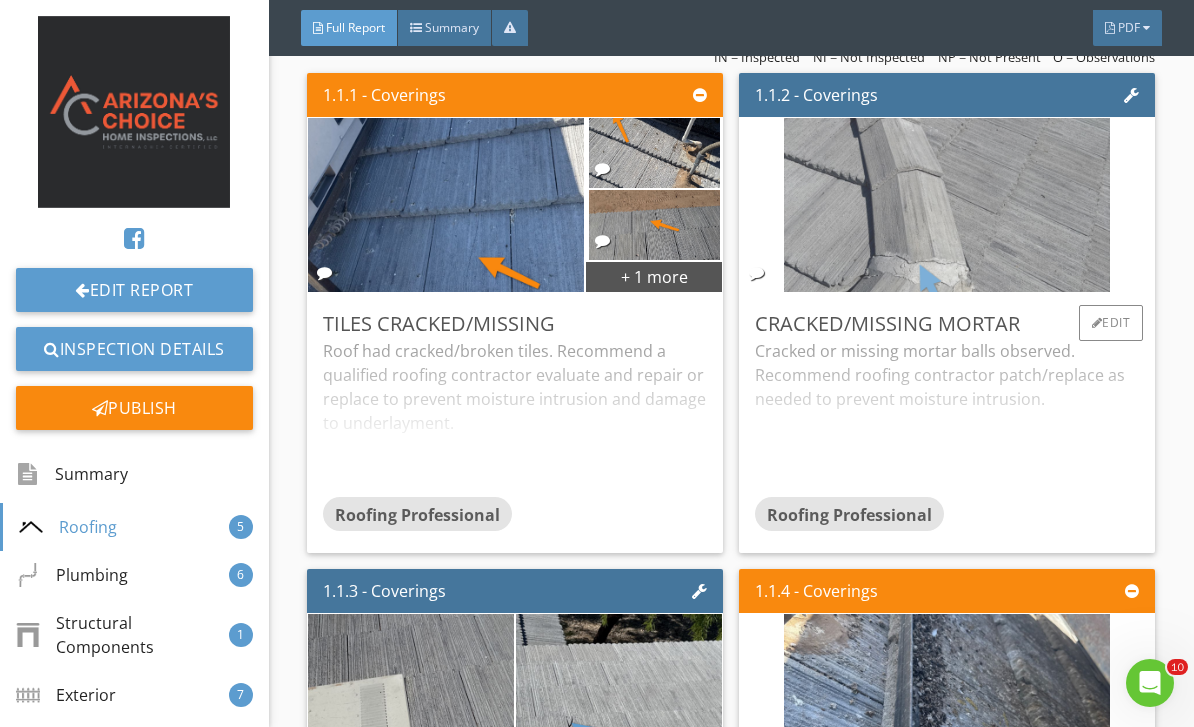 click at bounding box center (947, 205) 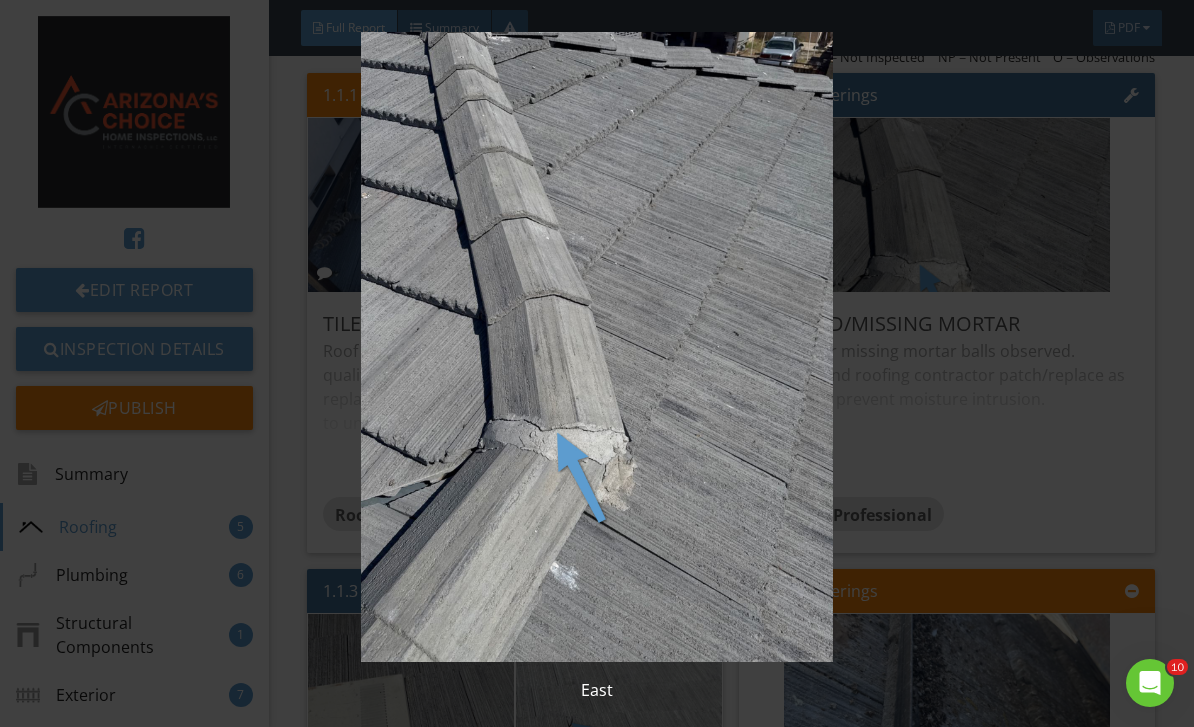 click at bounding box center [597, 347] 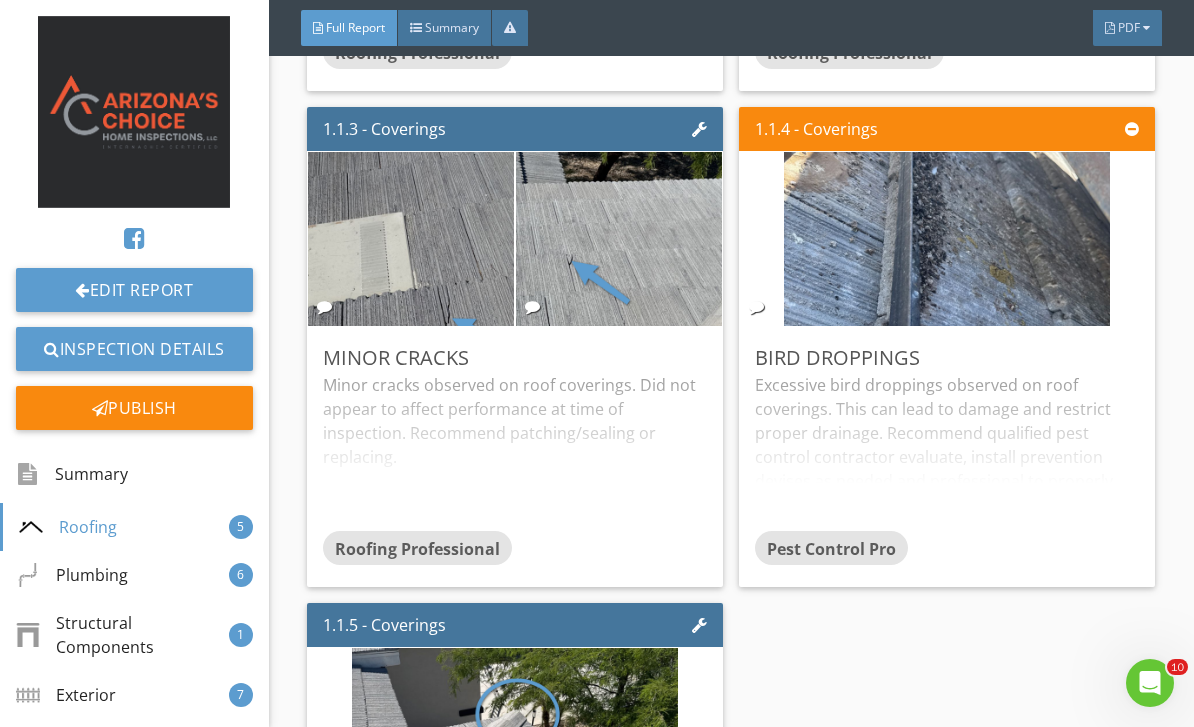 scroll, scrollTop: 1466, scrollLeft: 0, axis: vertical 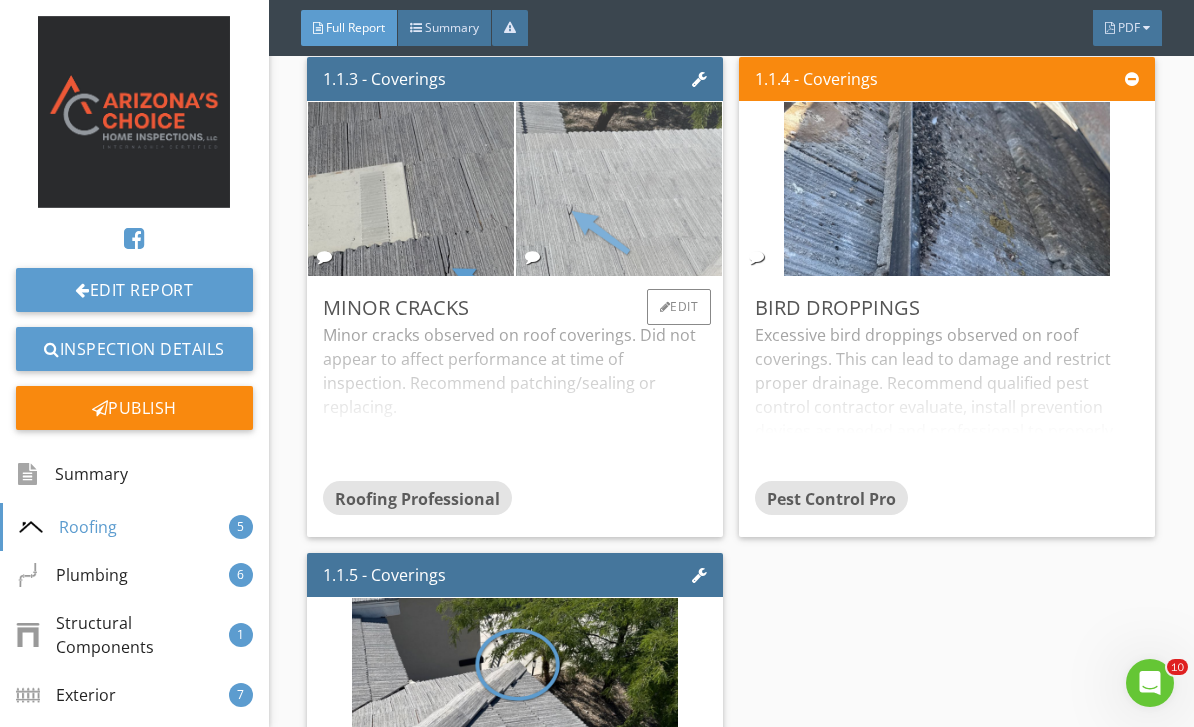 click at bounding box center [619, 189] 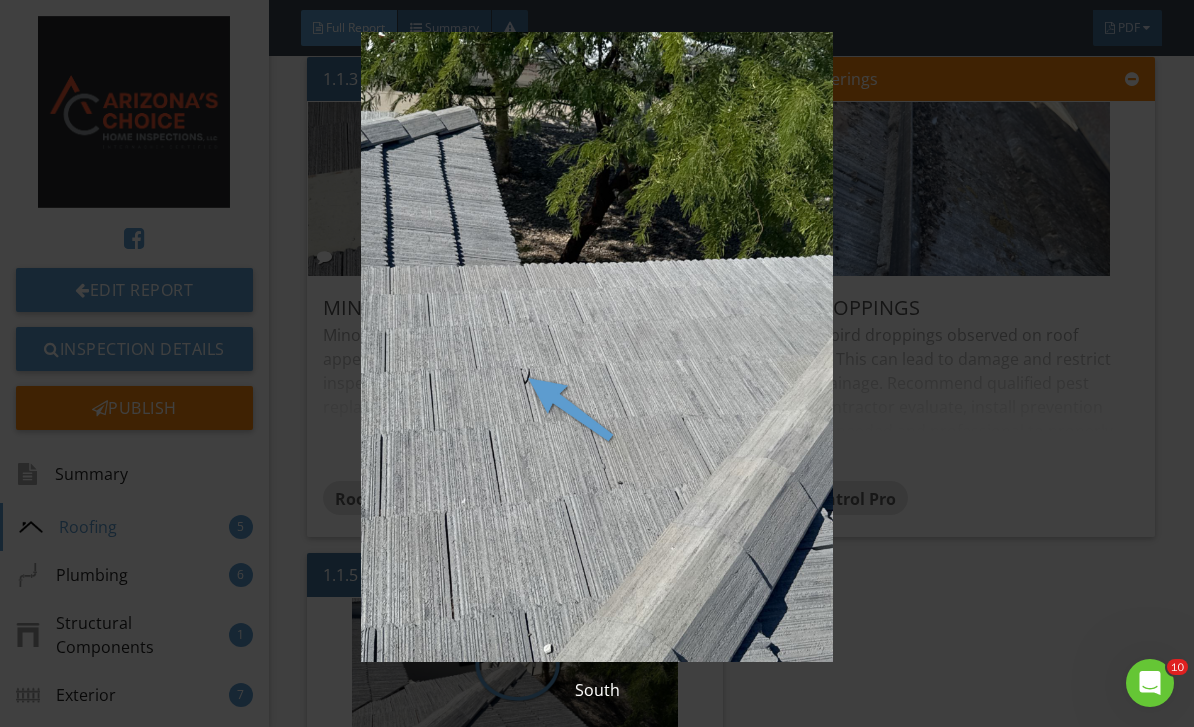 click at bounding box center [597, 347] 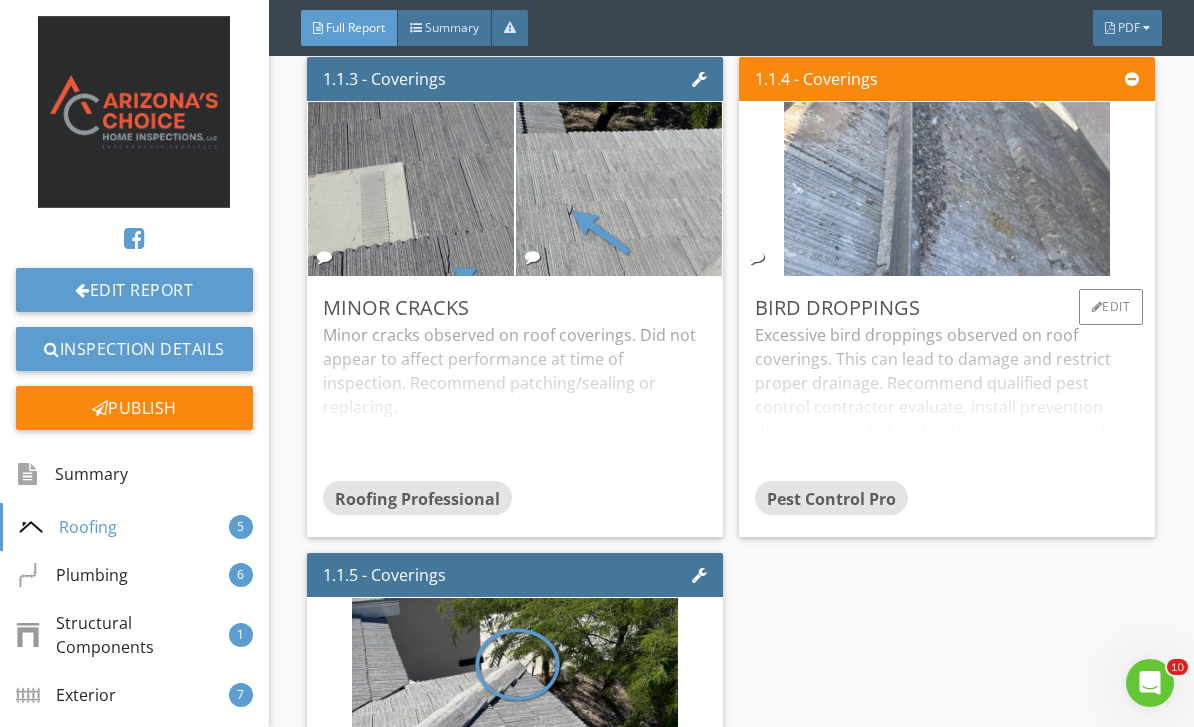 click at bounding box center (947, 189) 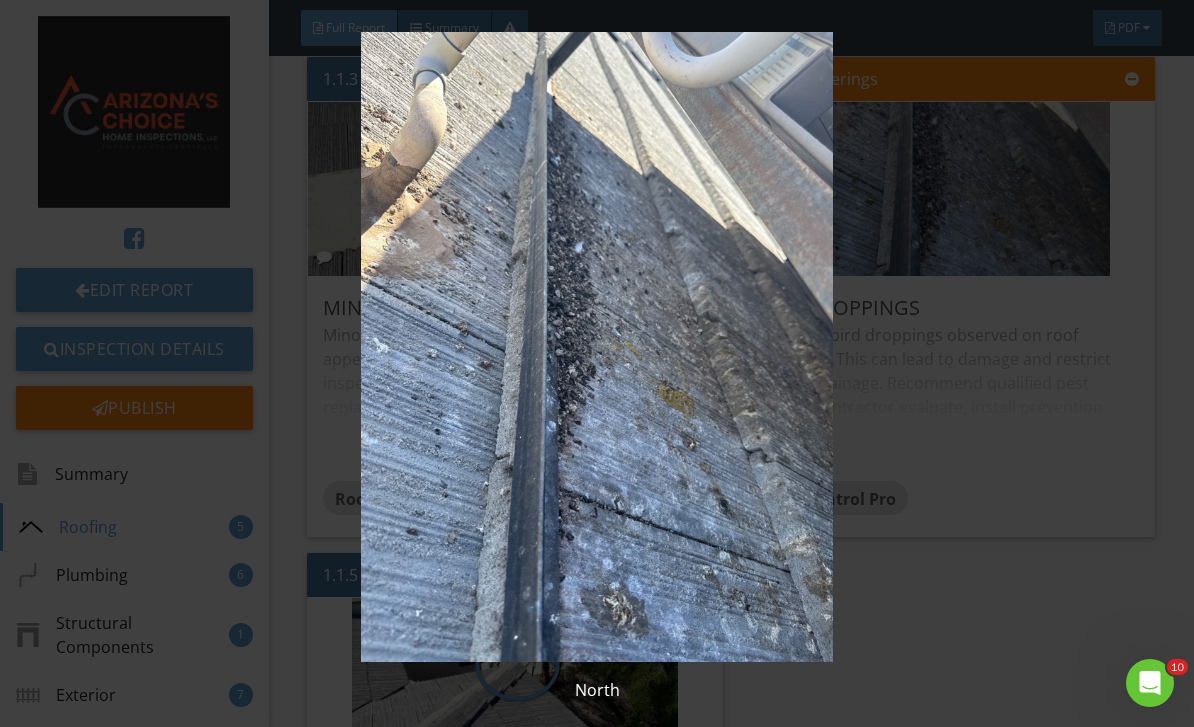 click at bounding box center [597, 347] 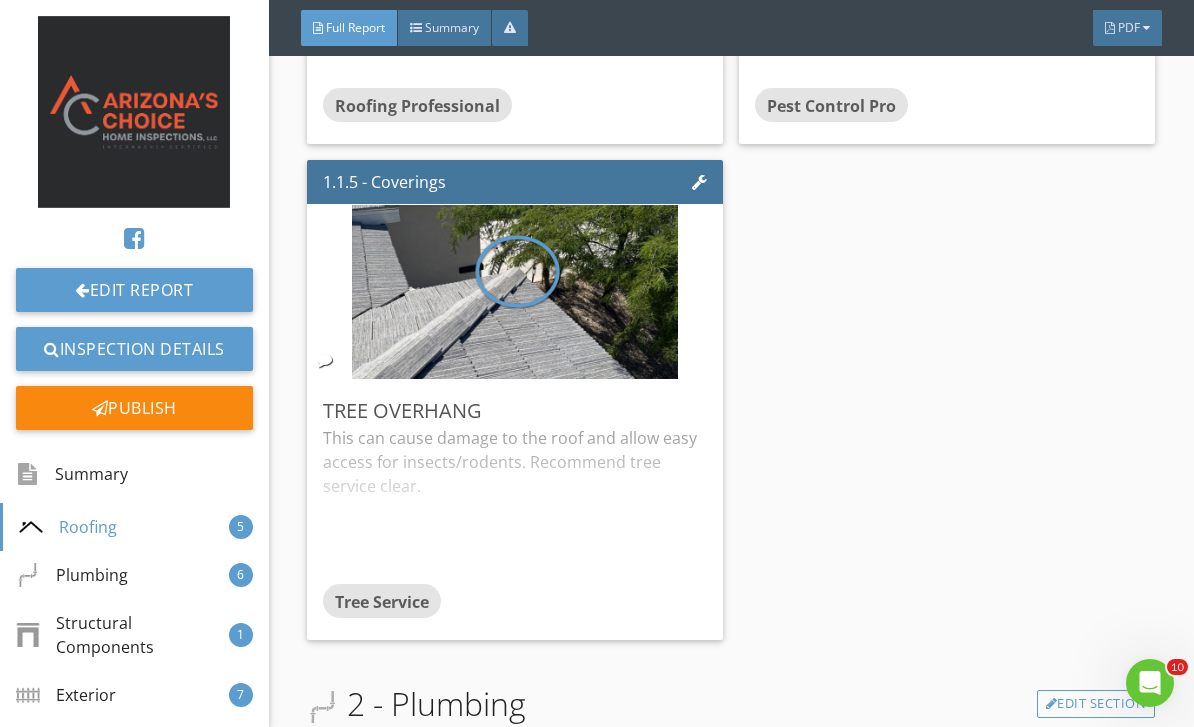 scroll, scrollTop: 1879, scrollLeft: 0, axis: vertical 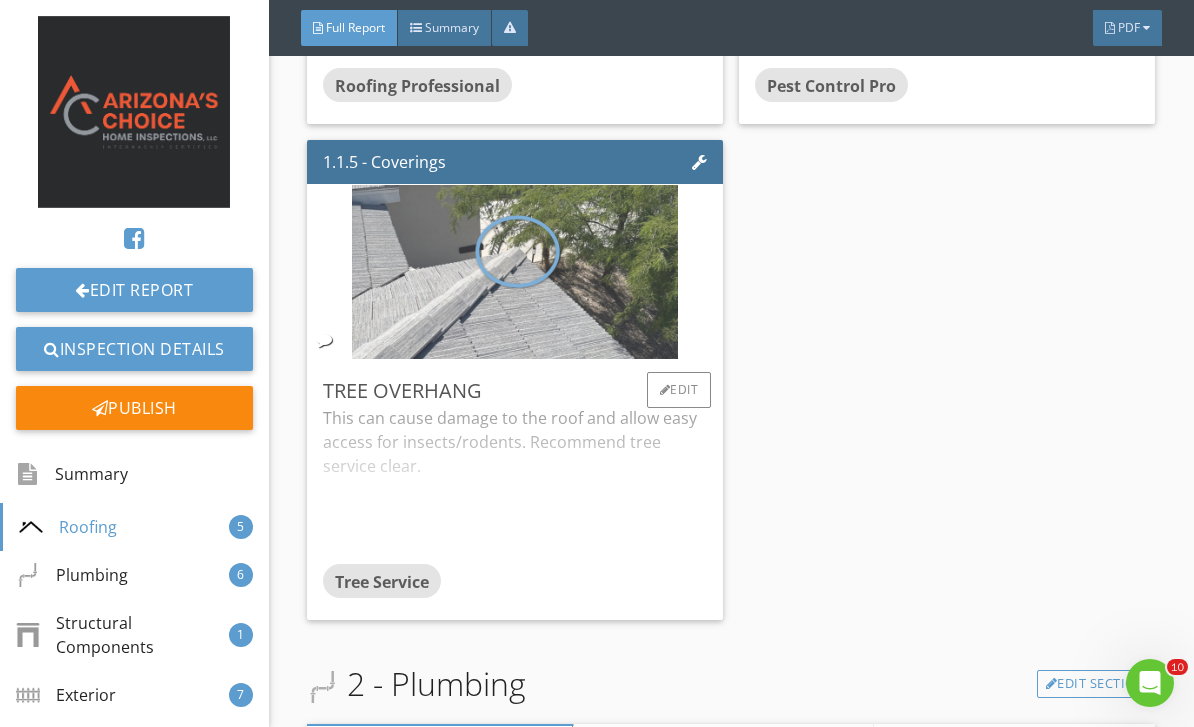 click at bounding box center [515, 272] 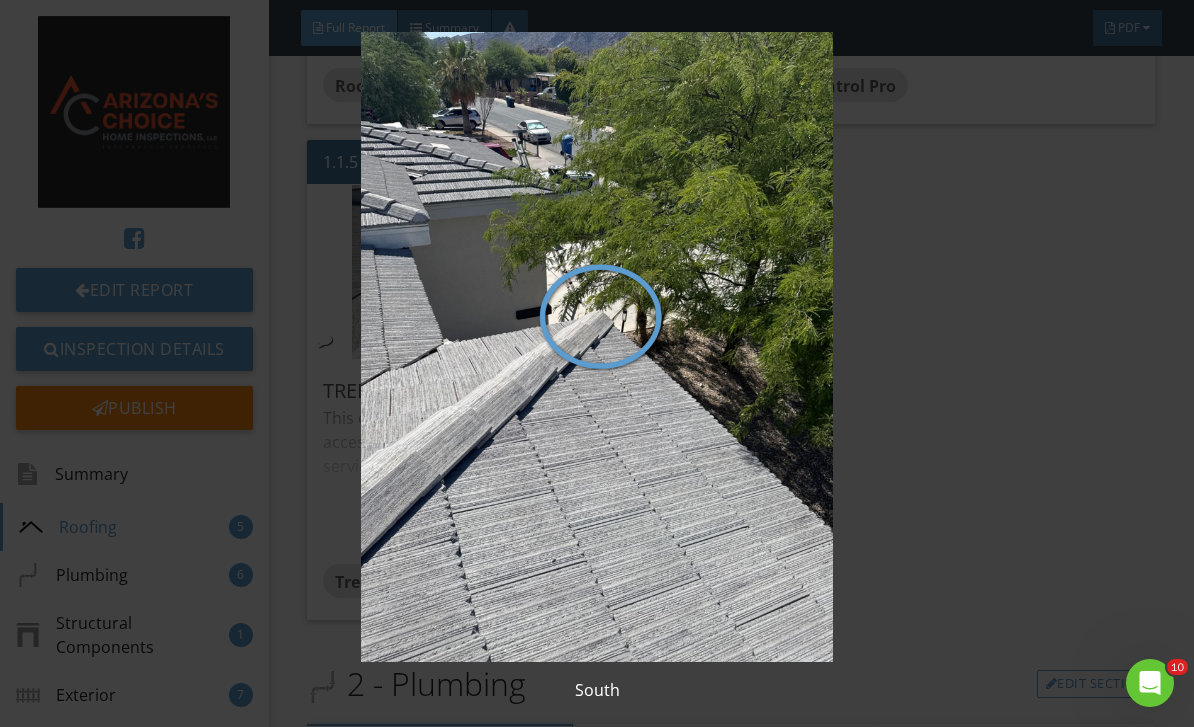 click at bounding box center [597, 347] 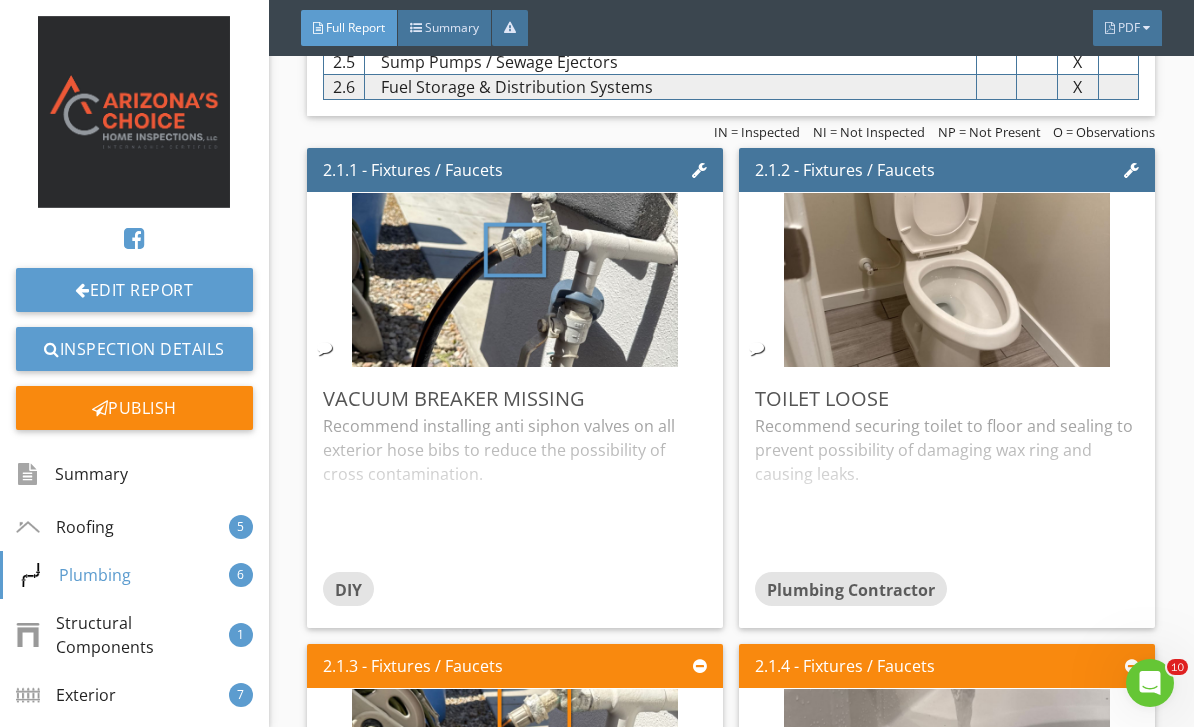 scroll, scrollTop: 2795, scrollLeft: 0, axis: vertical 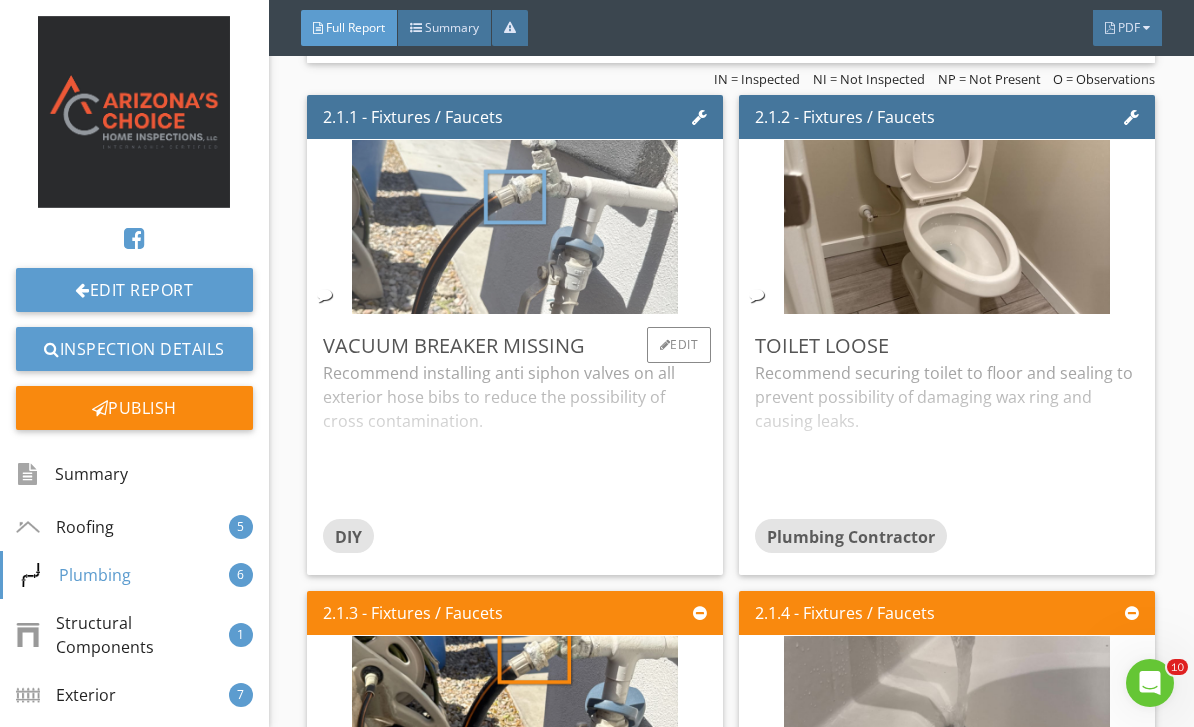 click at bounding box center (515, 227) 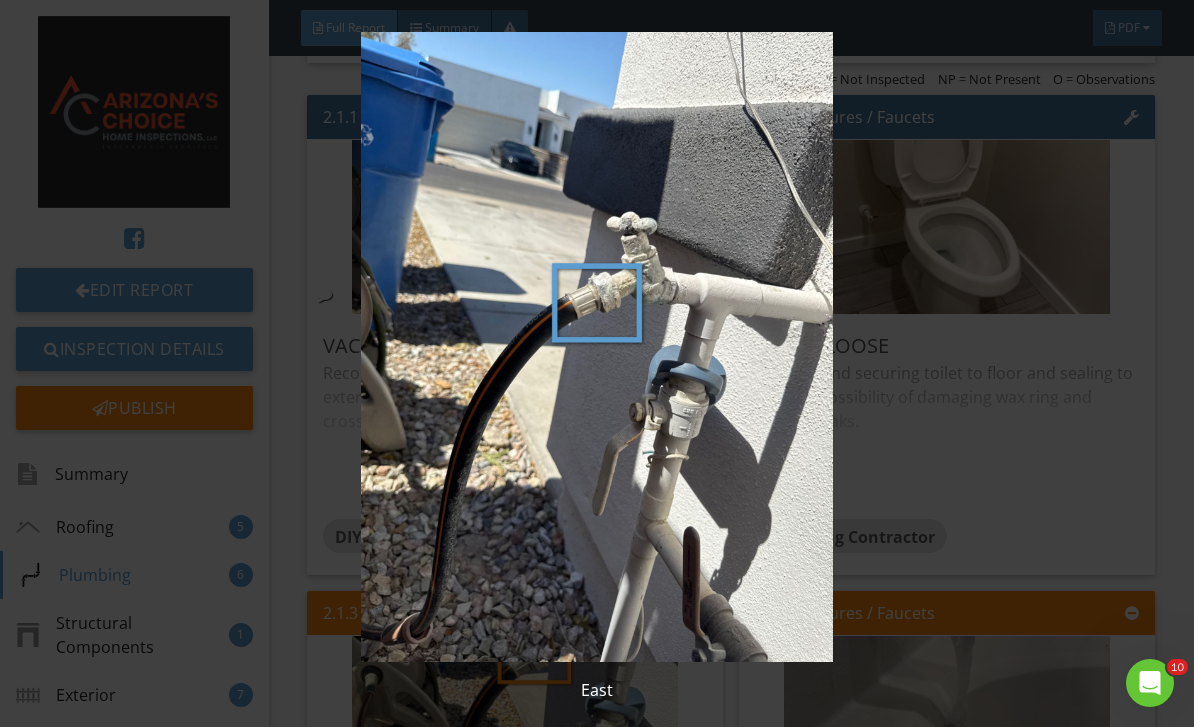 click at bounding box center (597, 347) 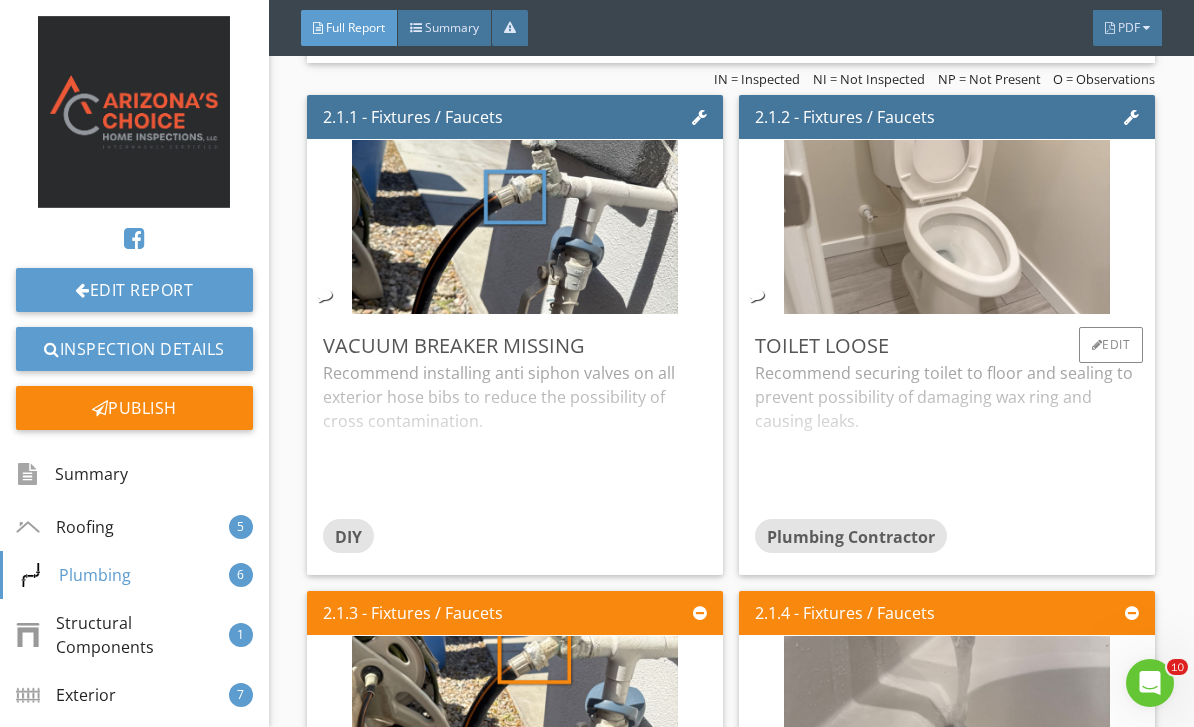 click at bounding box center (947, 227) 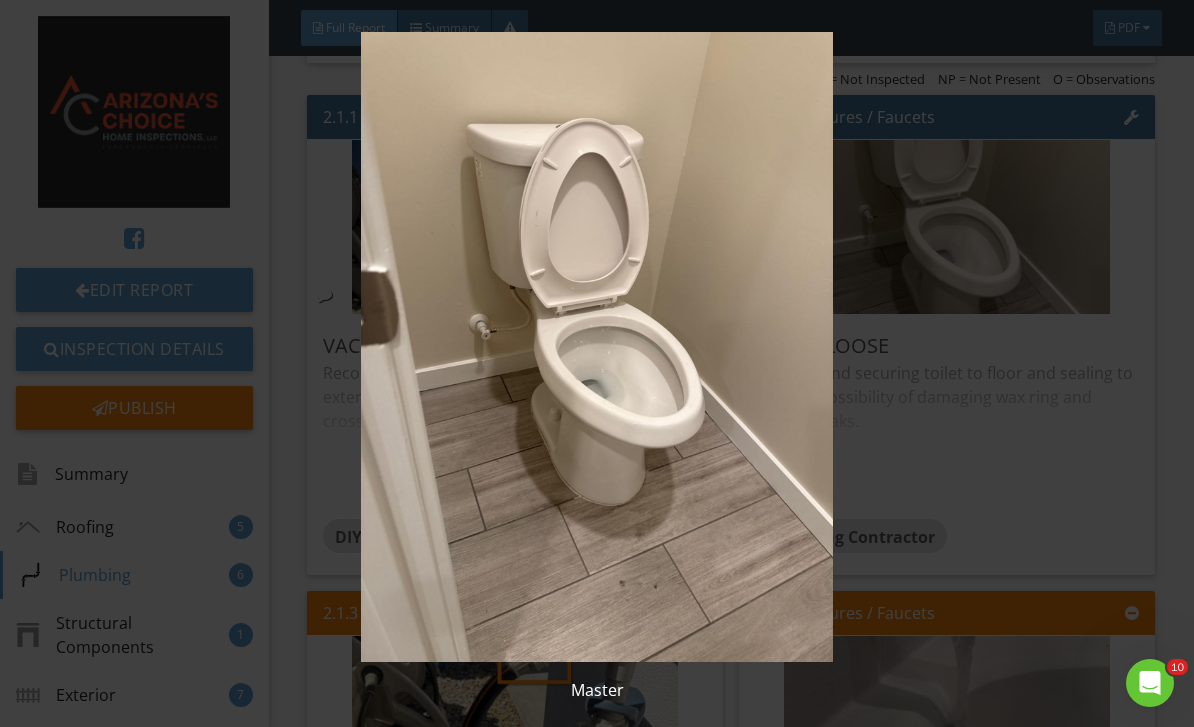 click at bounding box center [597, 347] 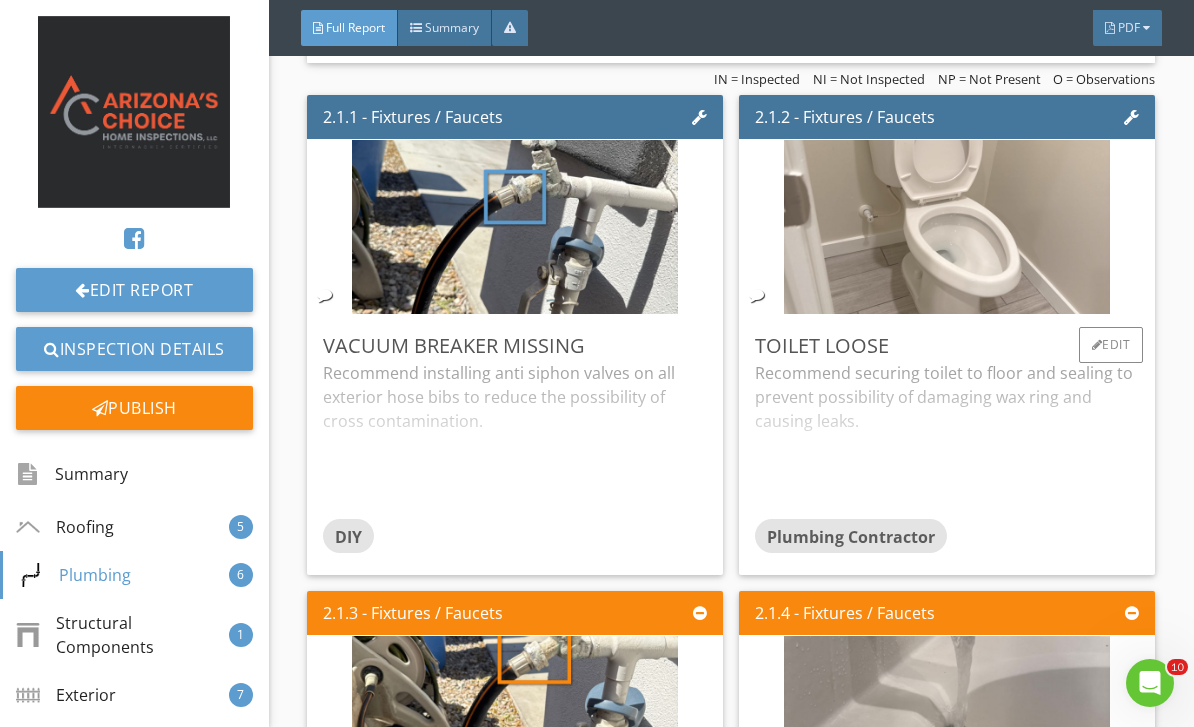 click at bounding box center [947, 227] 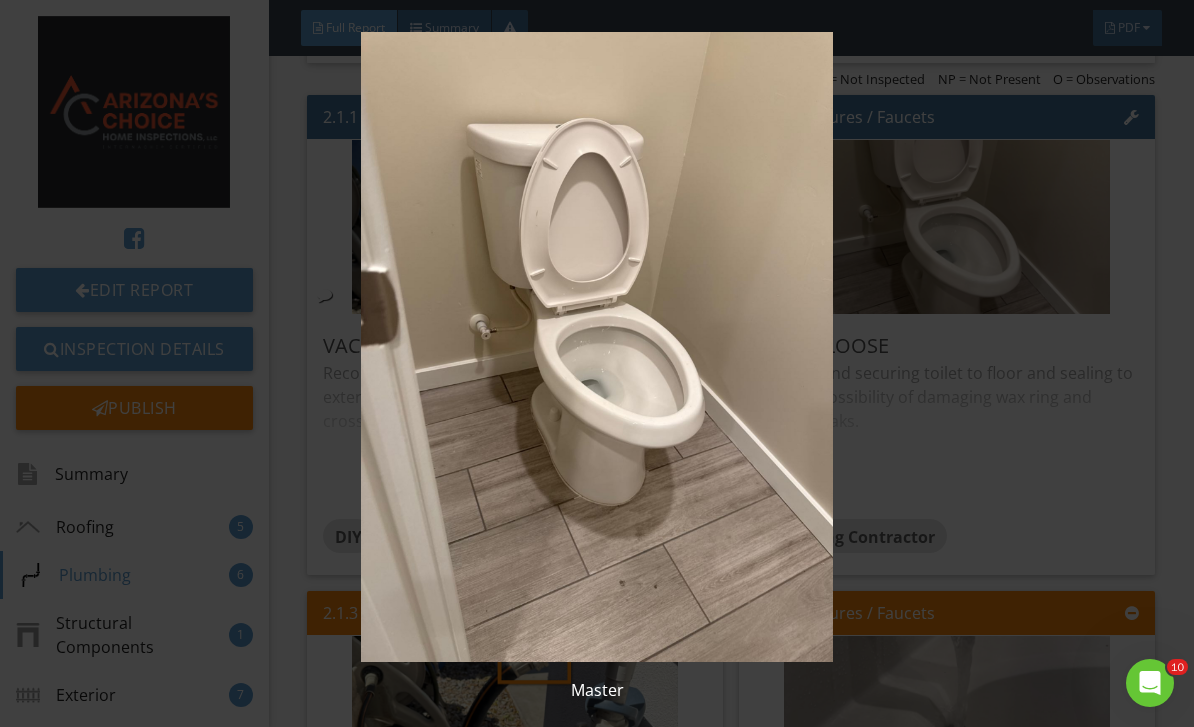 click at bounding box center (597, 347) 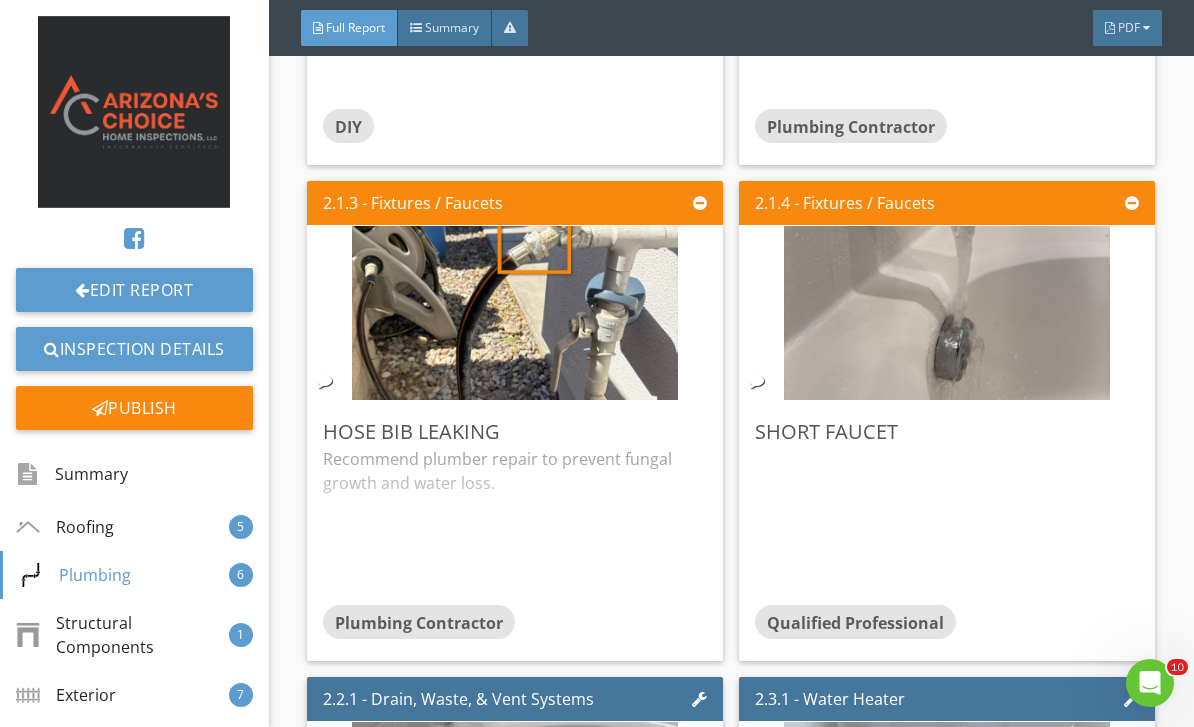 scroll, scrollTop: 3241, scrollLeft: 0, axis: vertical 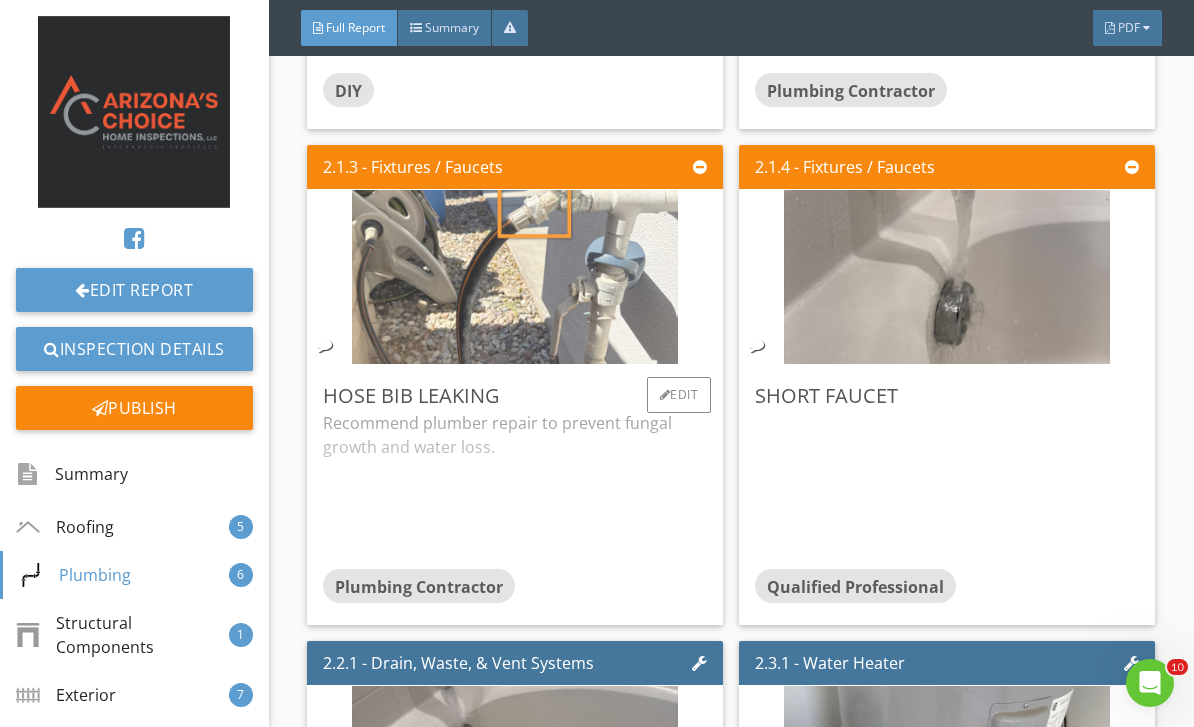click at bounding box center [515, 277] 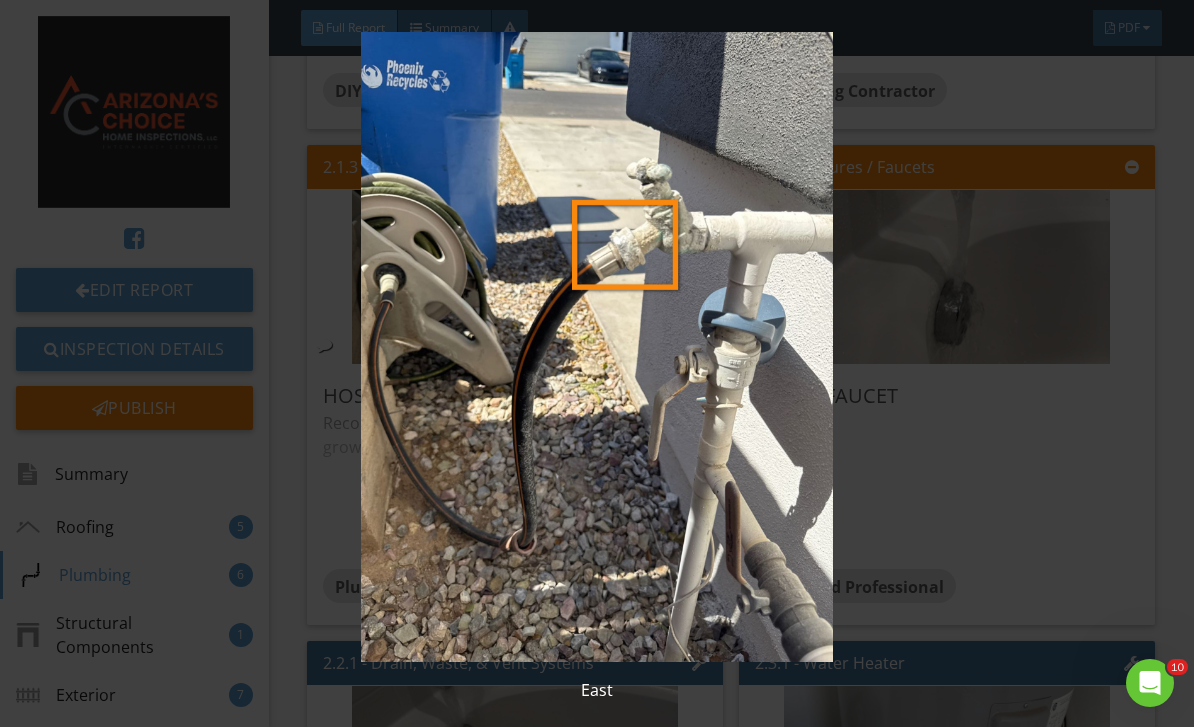 click at bounding box center (597, 347) 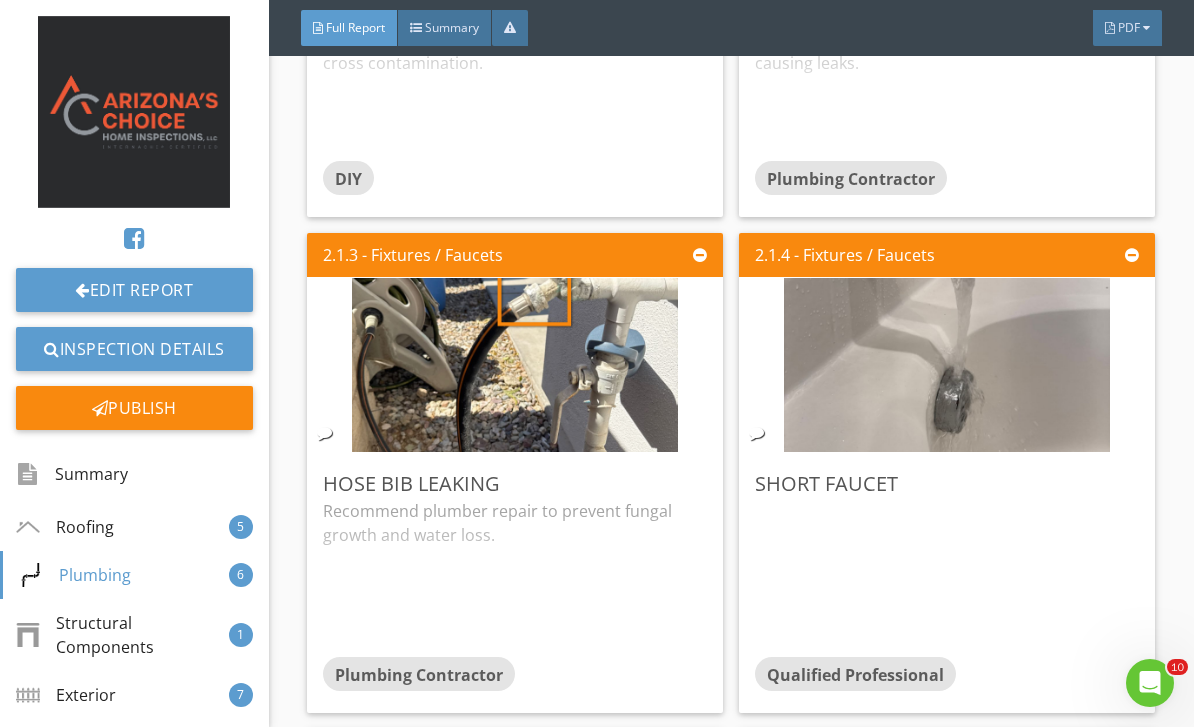 scroll, scrollTop: 3153, scrollLeft: 0, axis: vertical 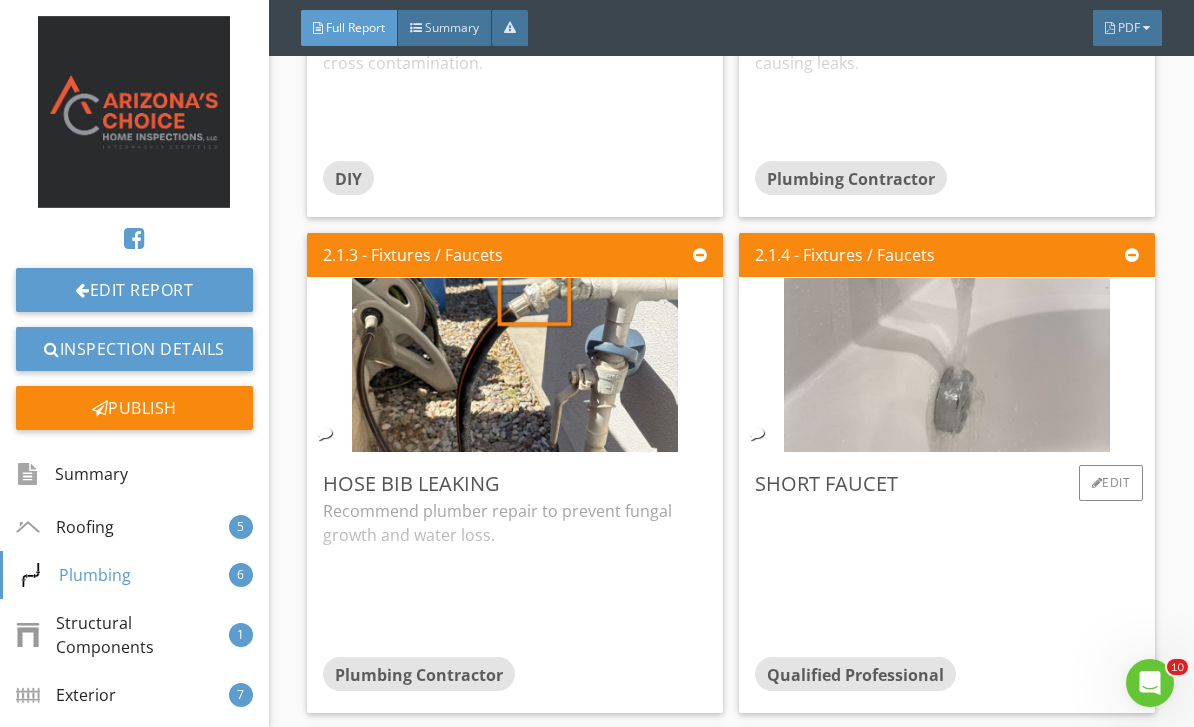 click at bounding box center (947, 365) 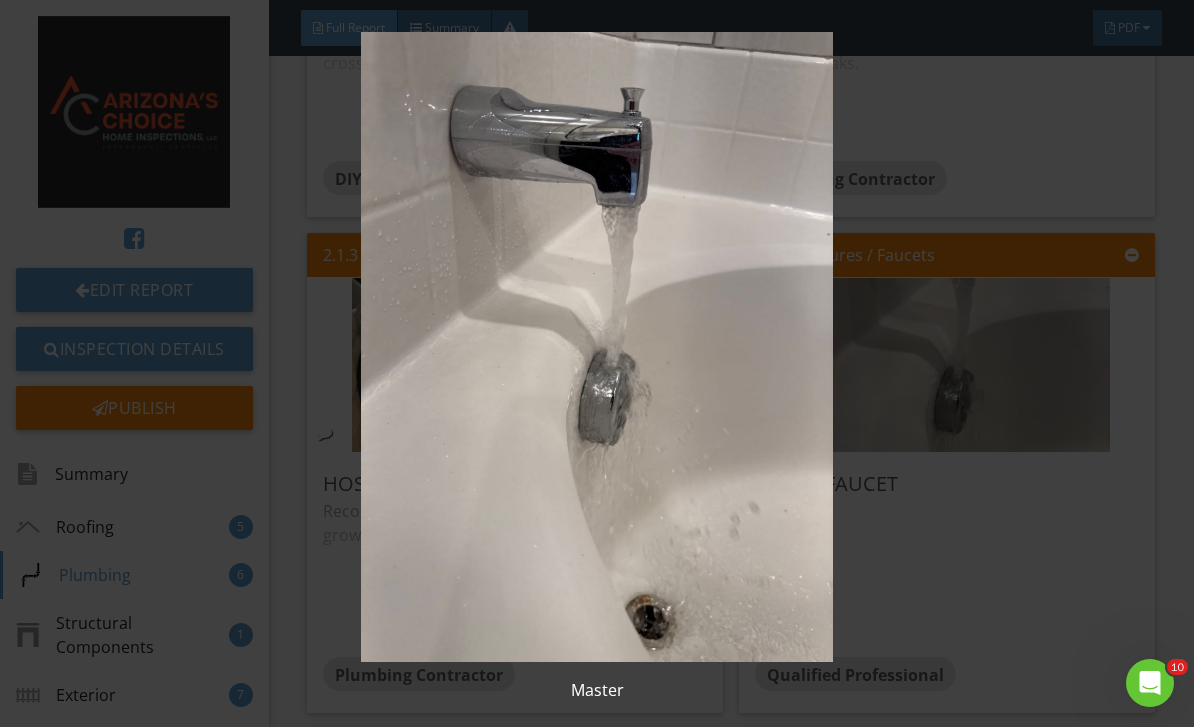click at bounding box center [597, 347] 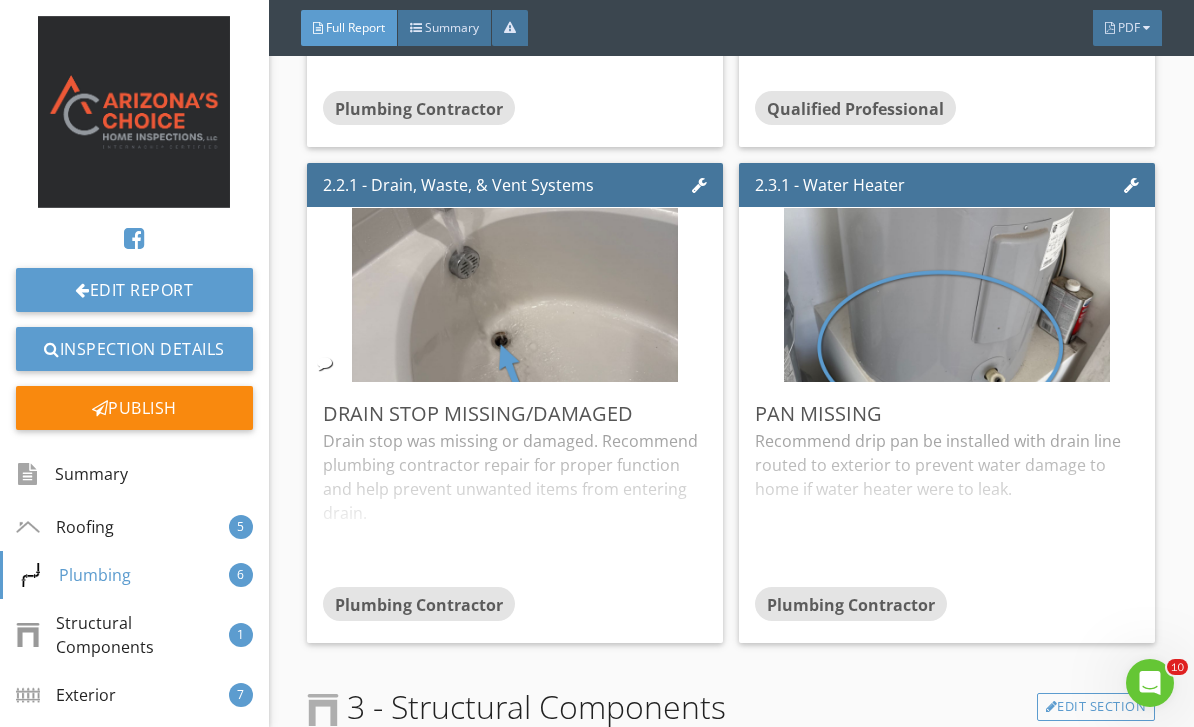scroll, scrollTop: 3760, scrollLeft: 0, axis: vertical 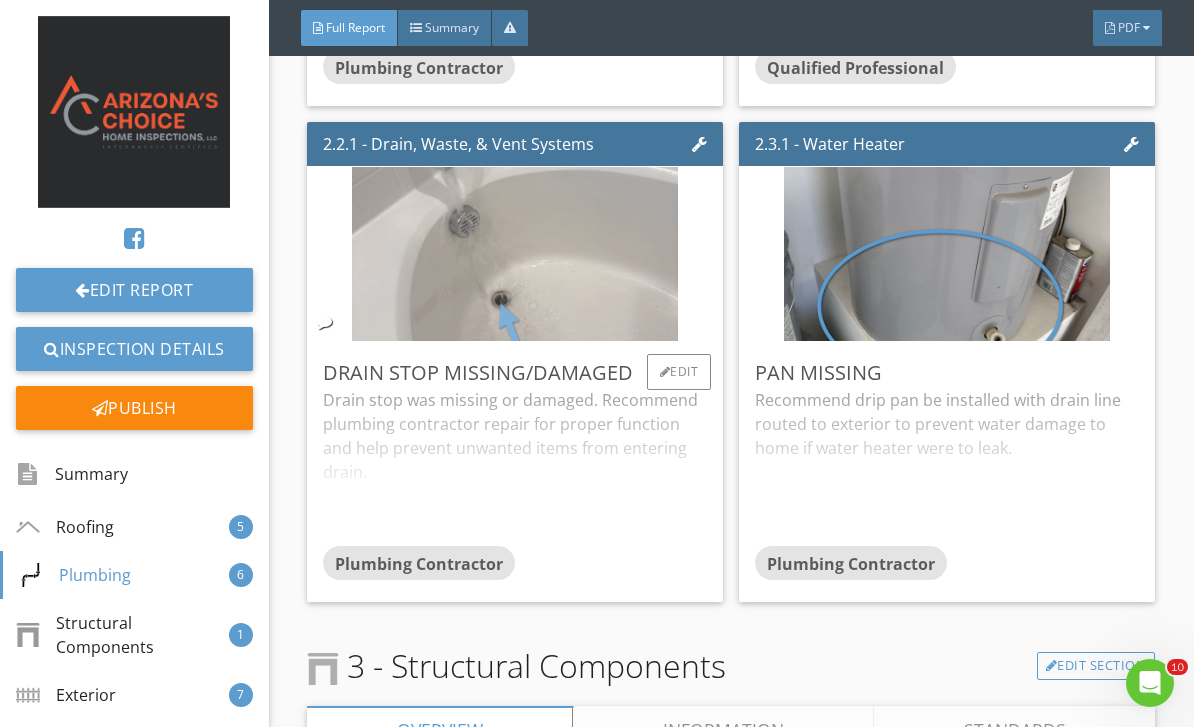 click at bounding box center [515, 254] 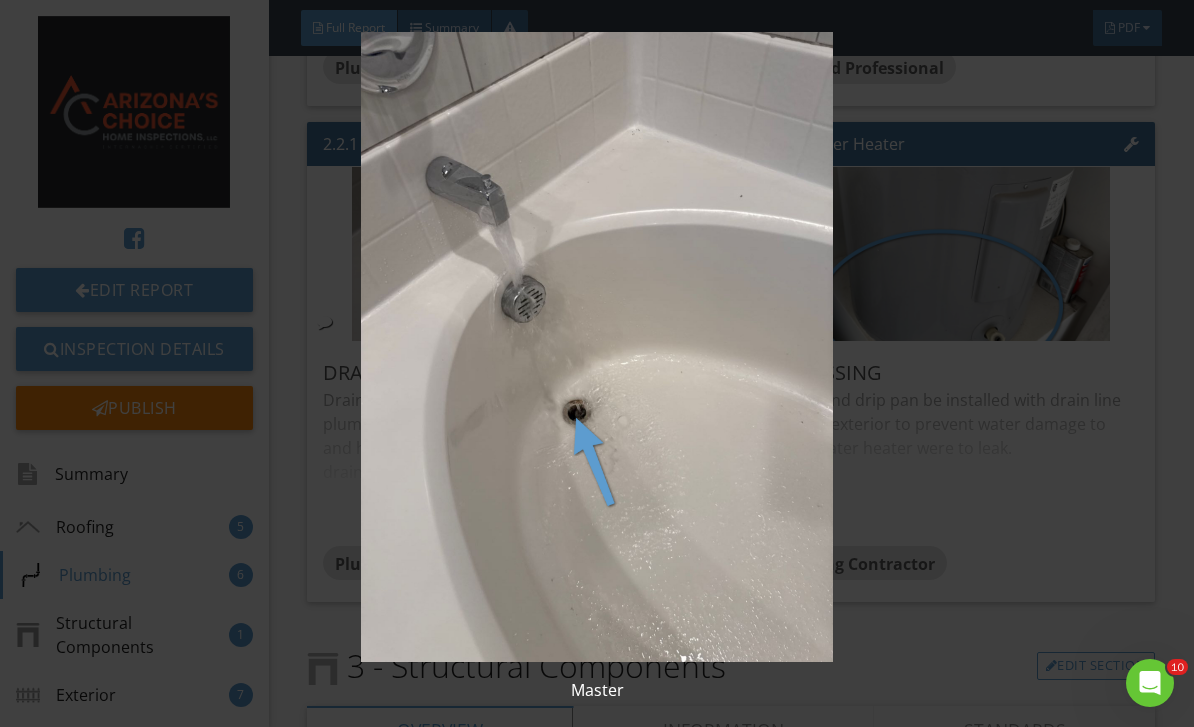 click at bounding box center (597, 347) 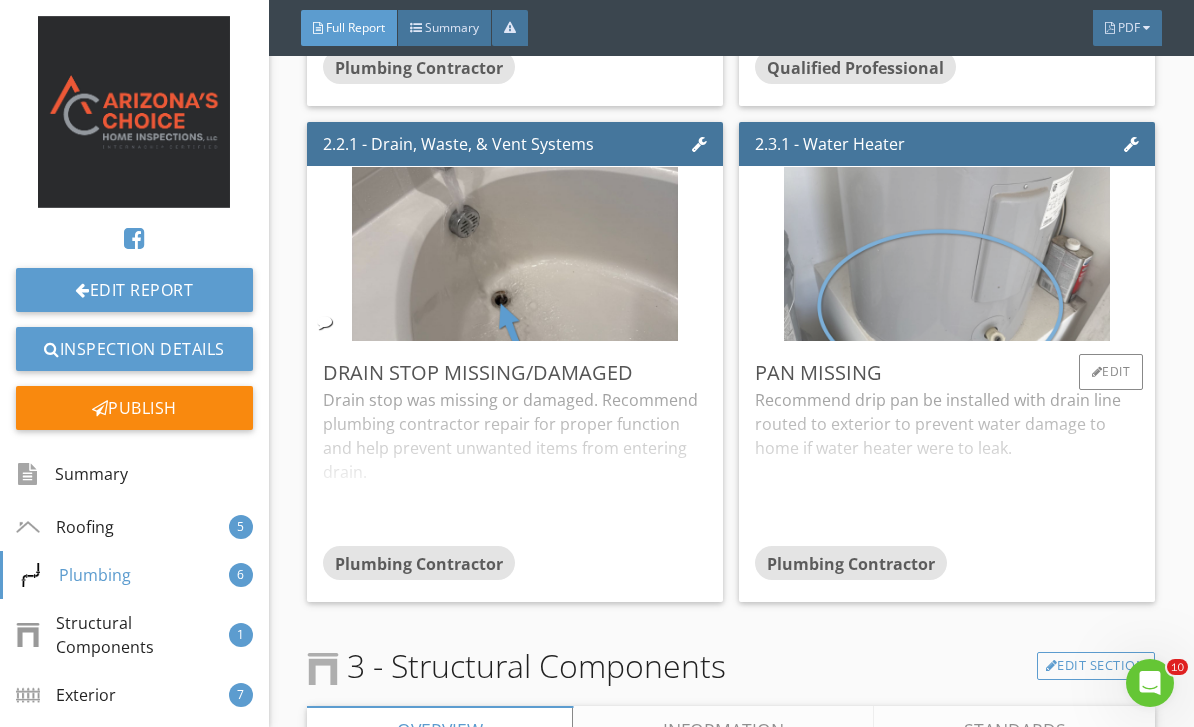 click at bounding box center (947, 254) 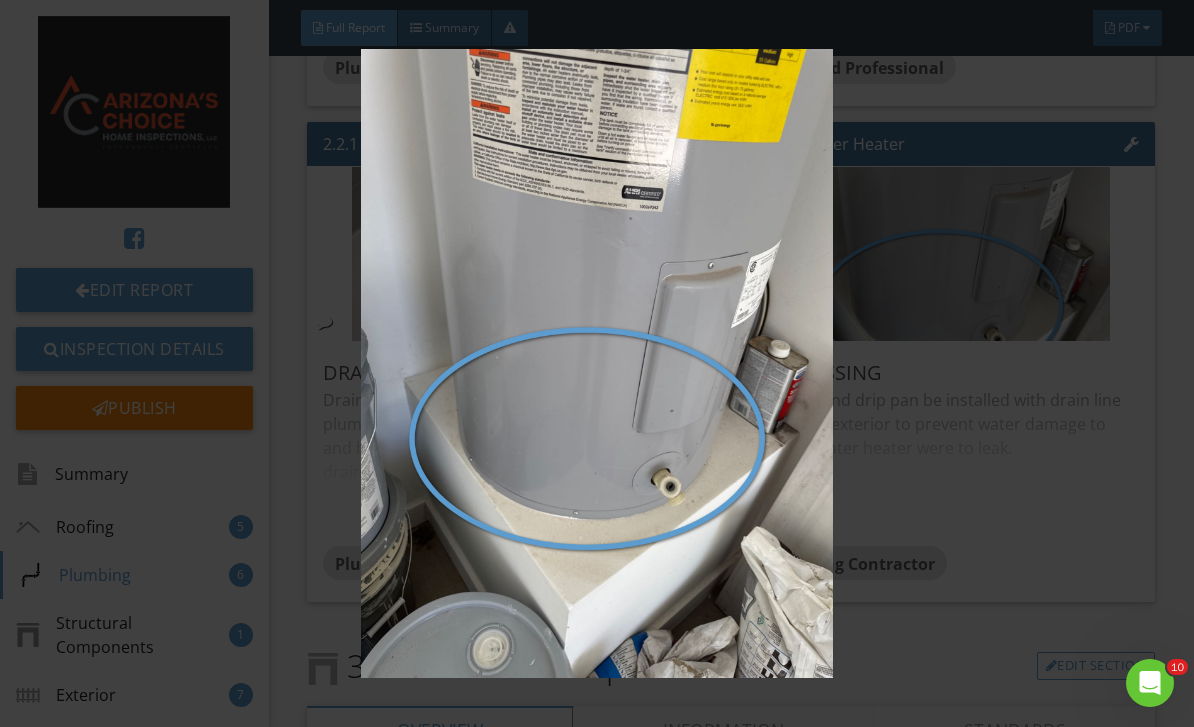 click at bounding box center [597, 364] 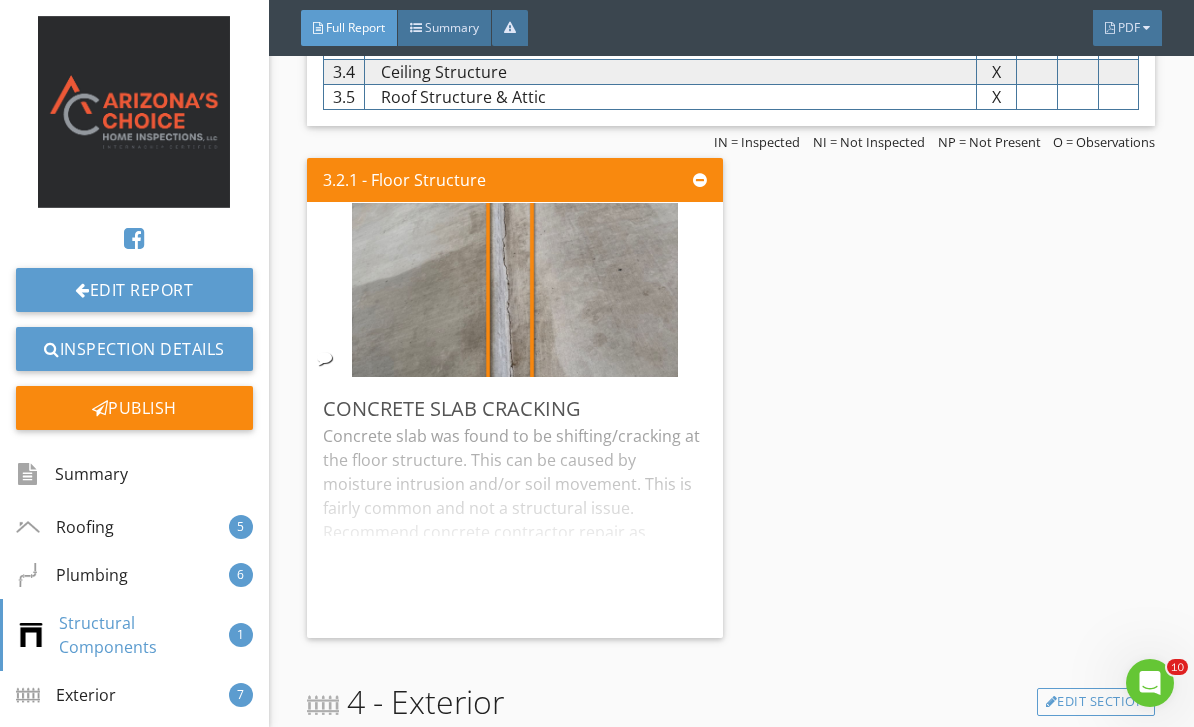 scroll, scrollTop: 4586, scrollLeft: 0, axis: vertical 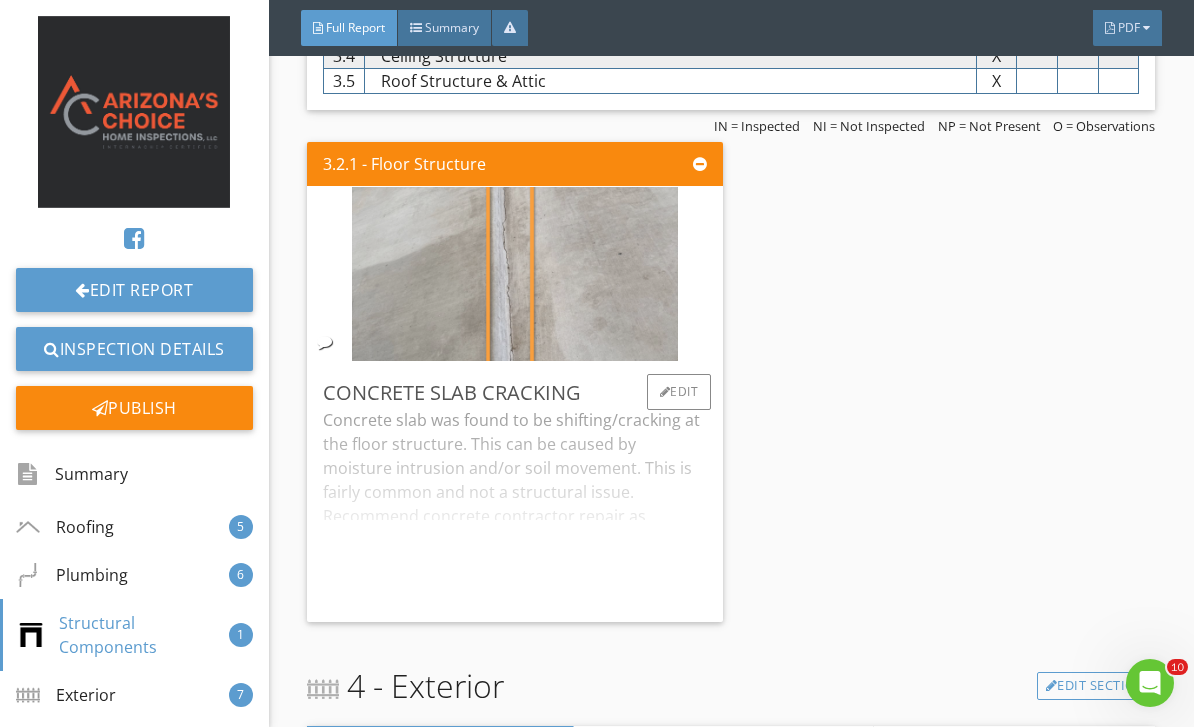 click at bounding box center (515, 274) 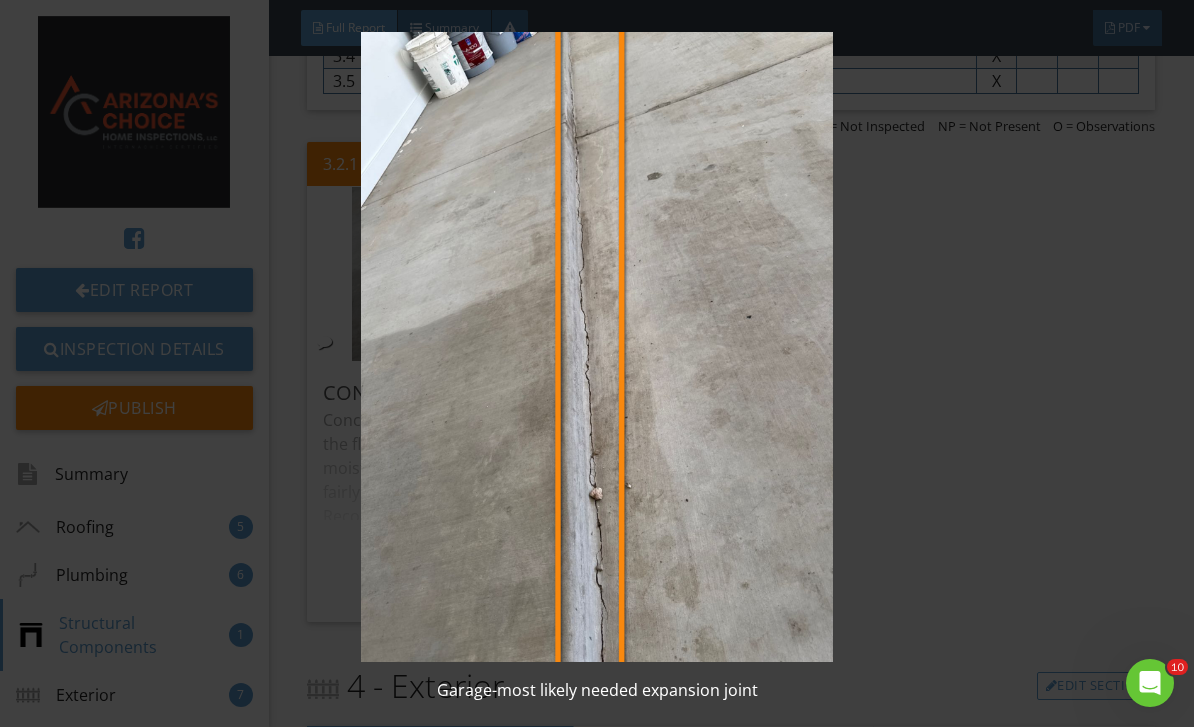 click at bounding box center [597, 347] 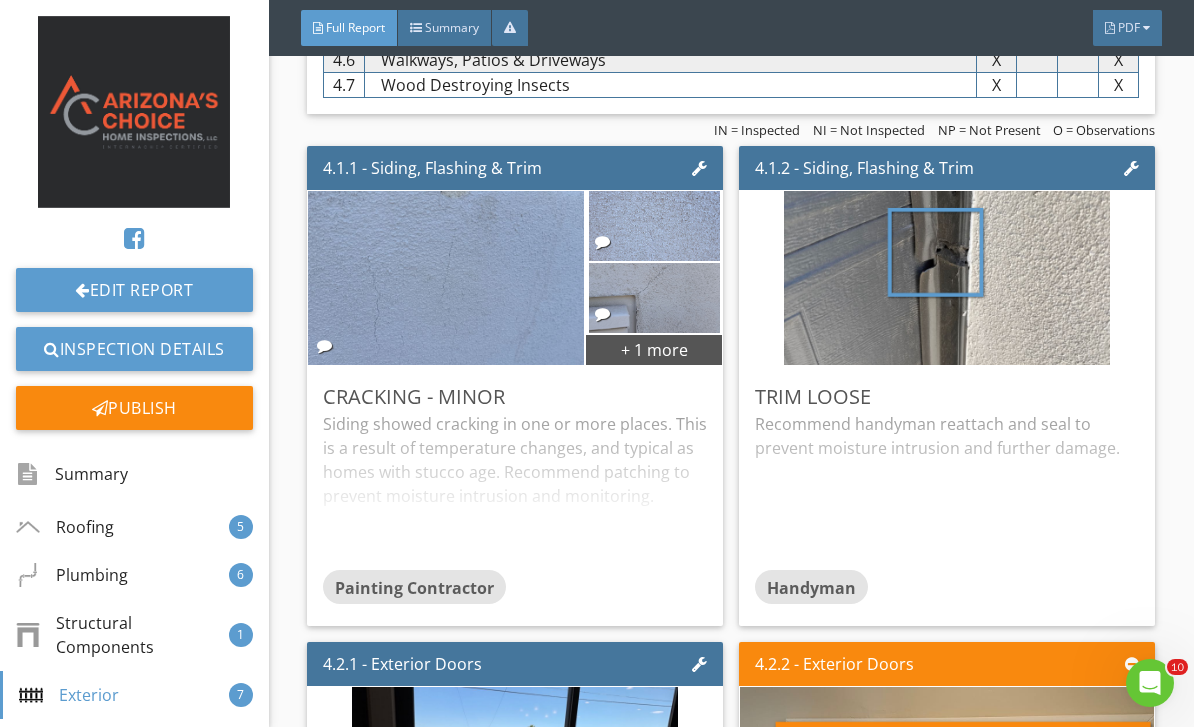 scroll, scrollTop: 5536, scrollLeft: 0, axis: vertical 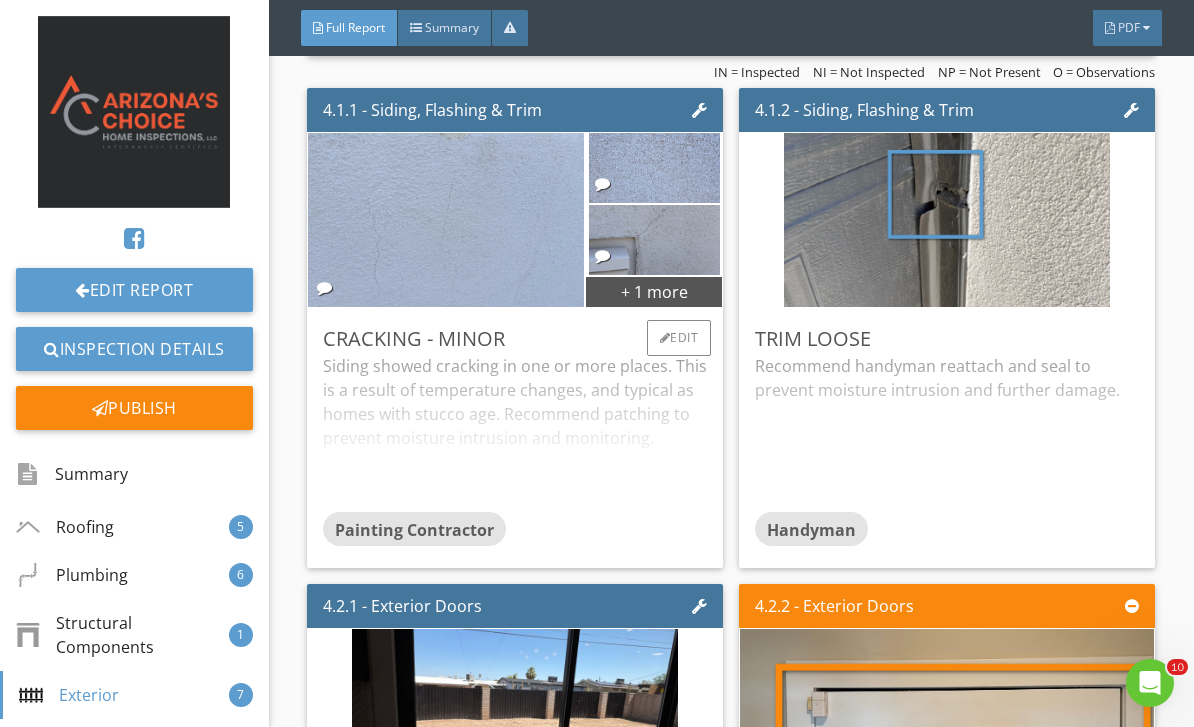 click at bounding box center [446, 220] 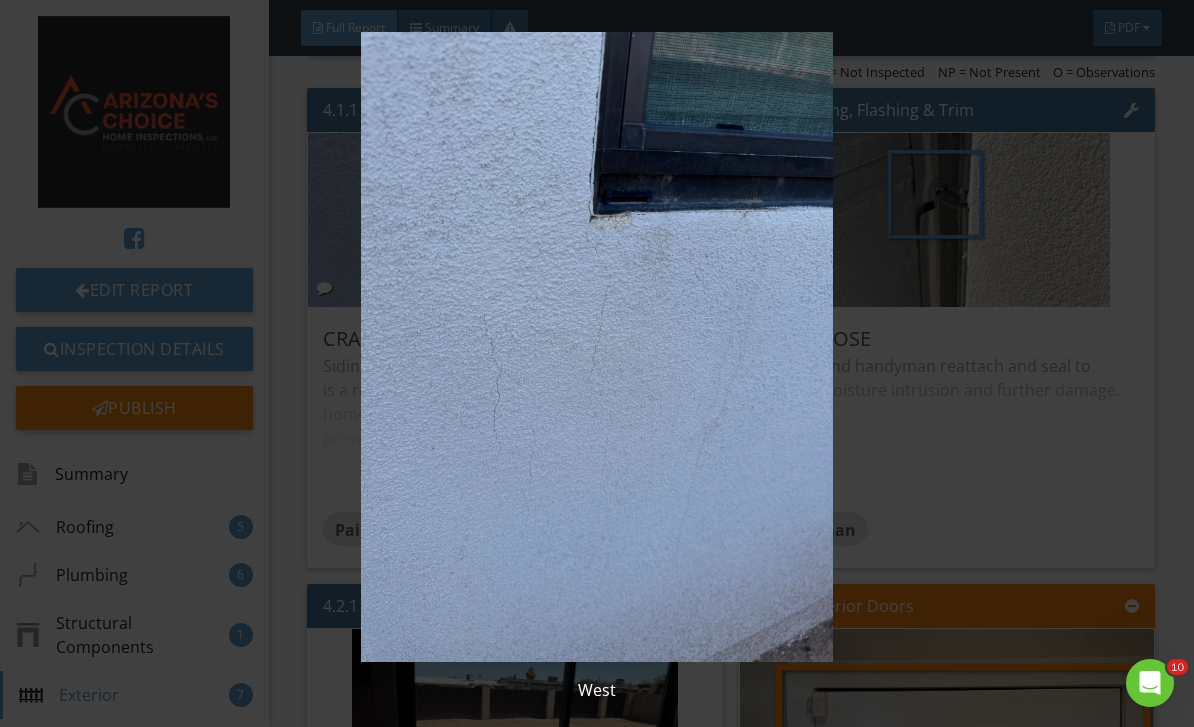 click at bounding box center (597, 347) 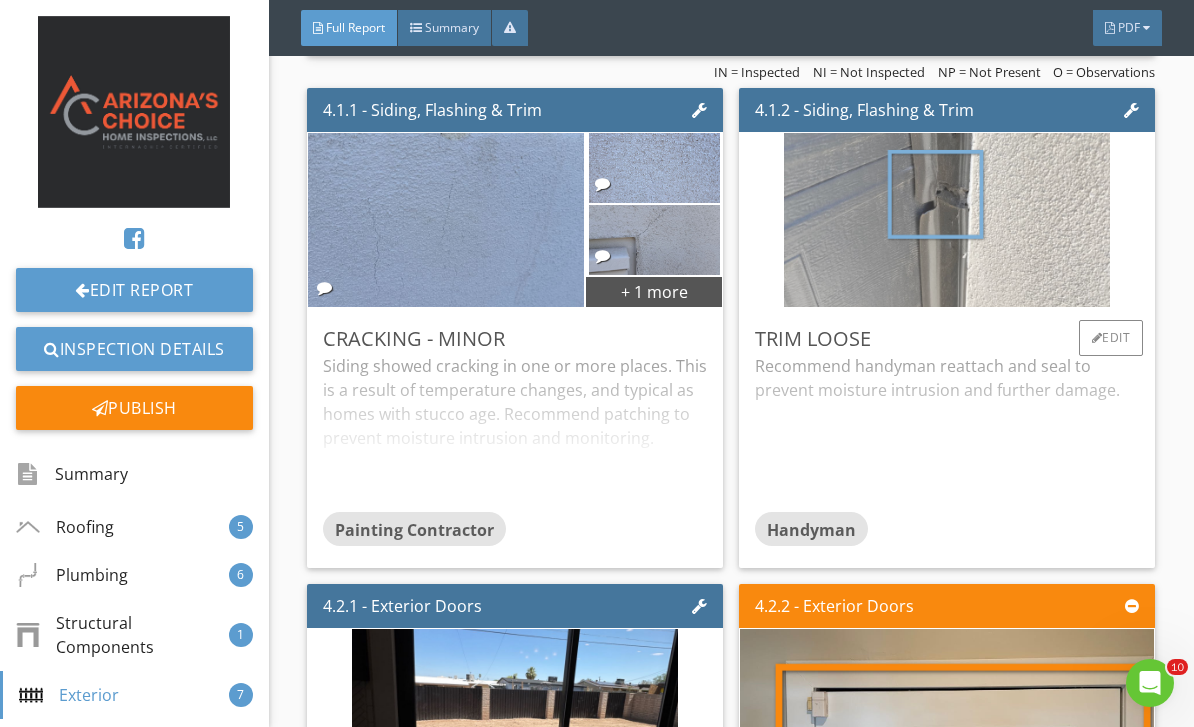click at bounding box center (947, 220) 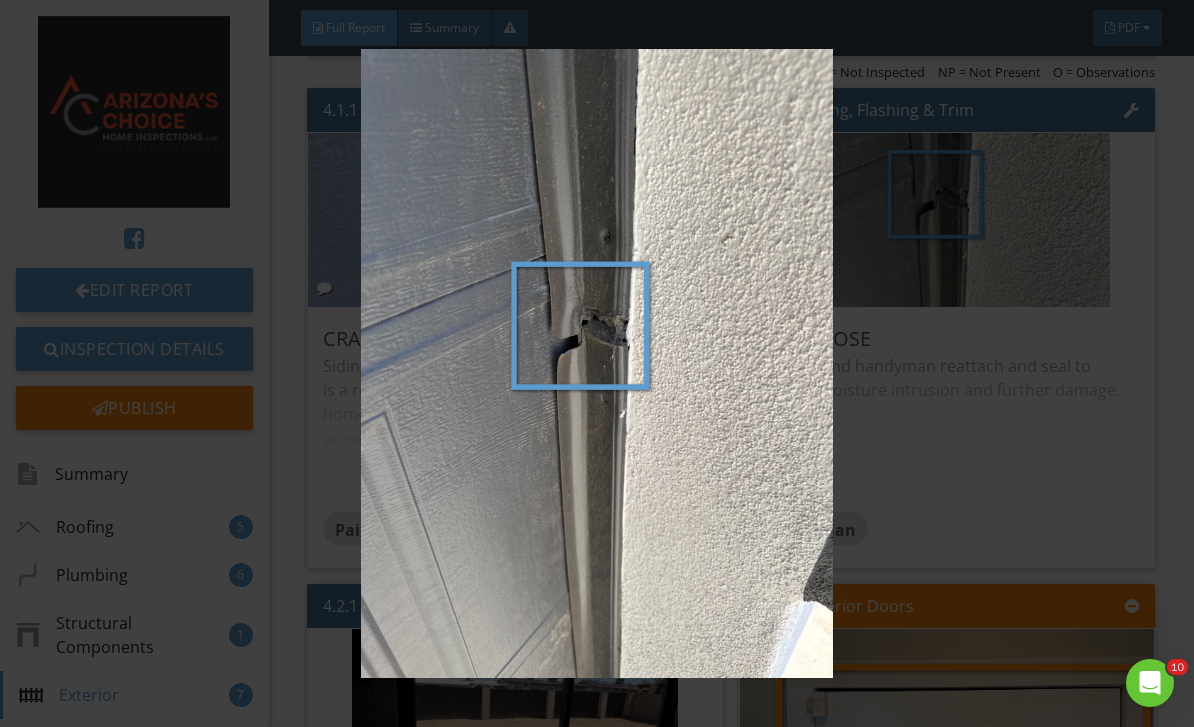 click at bounding box center (597, 364) 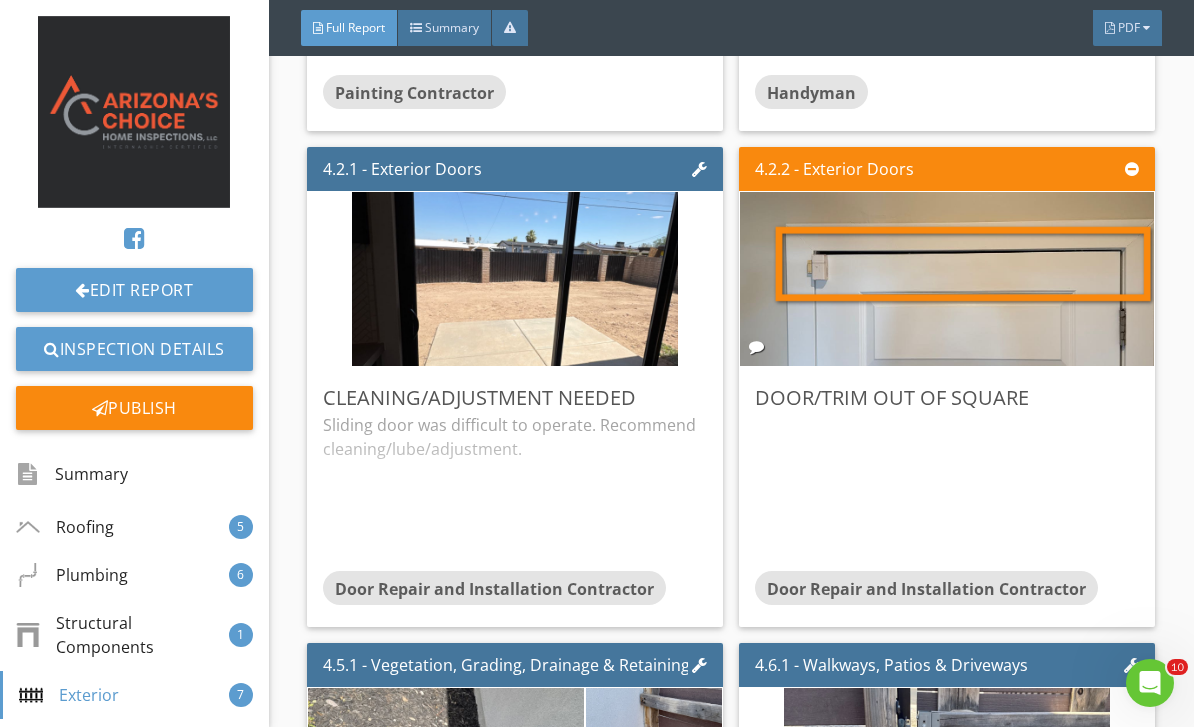 scroll, scrollTop: 5999, scrollLeft: 0, axis: vertical 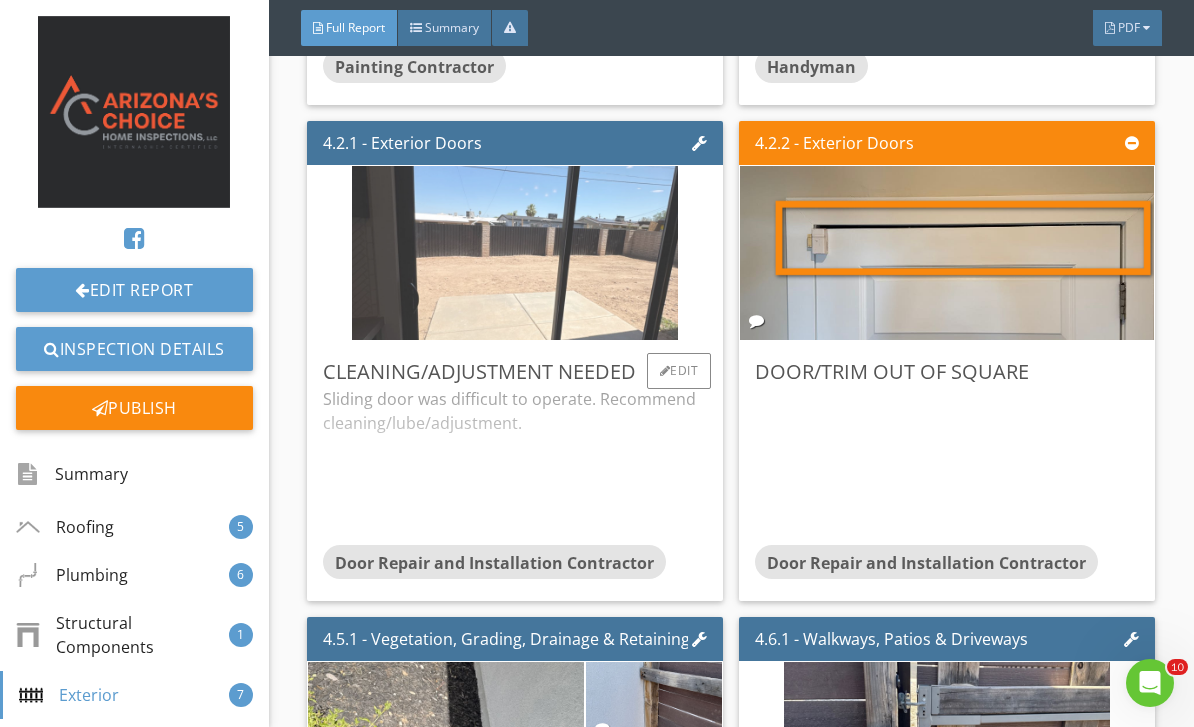 click at bounding box center [515, 253] 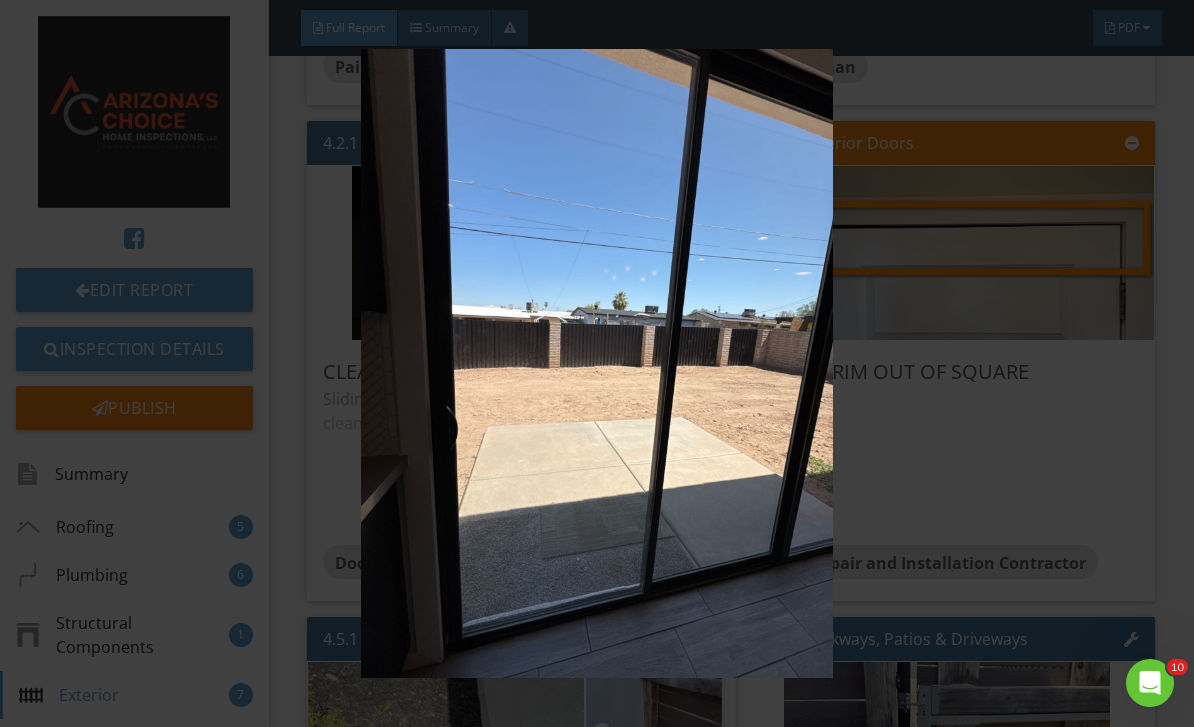 click at bounding box center [597, 364] 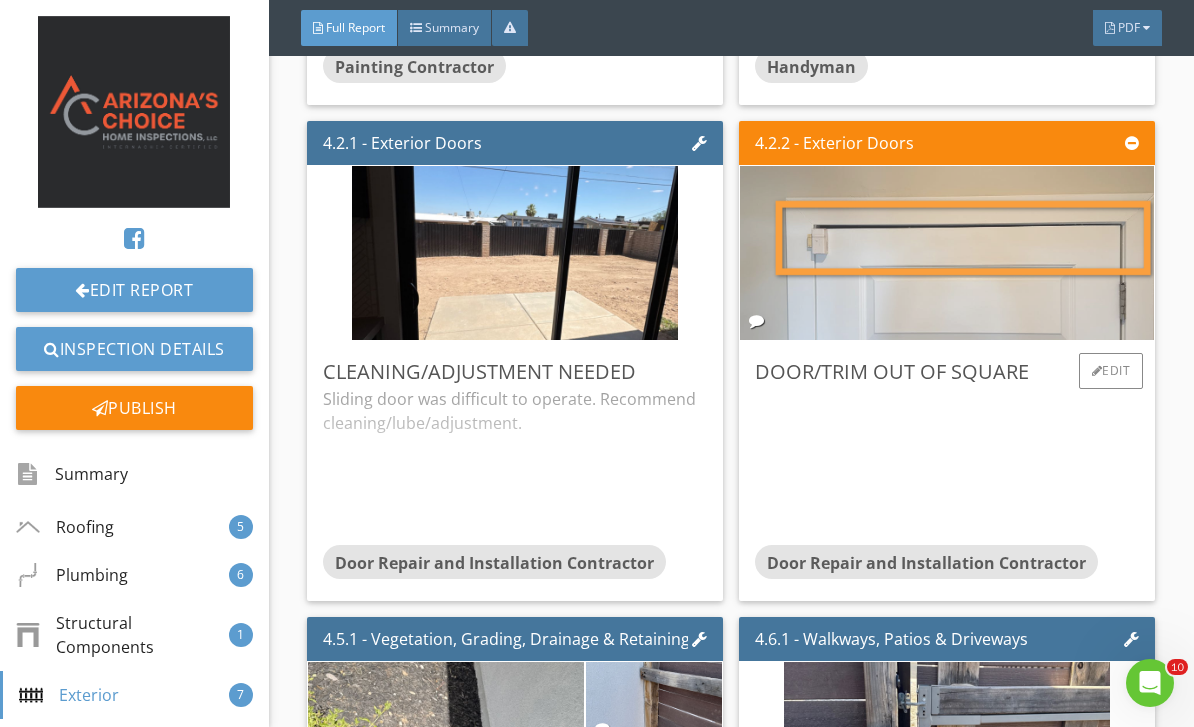 click at bounding box center (947, 253) 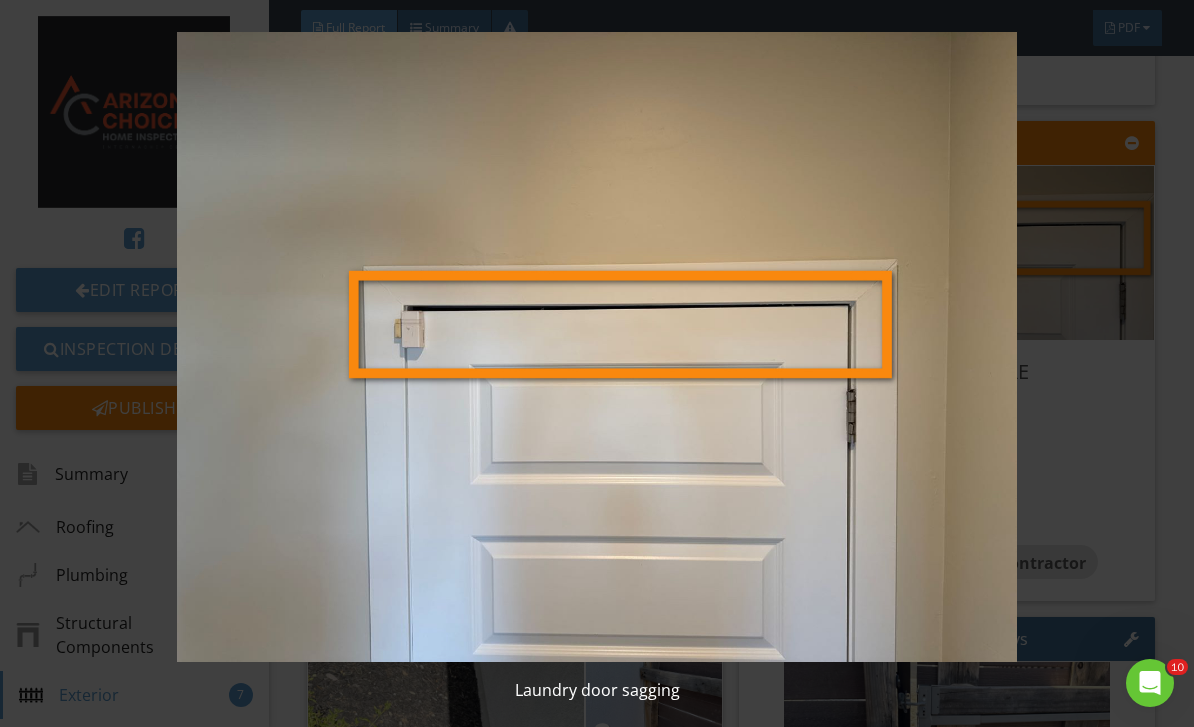 click at bounding box center [597, 347] 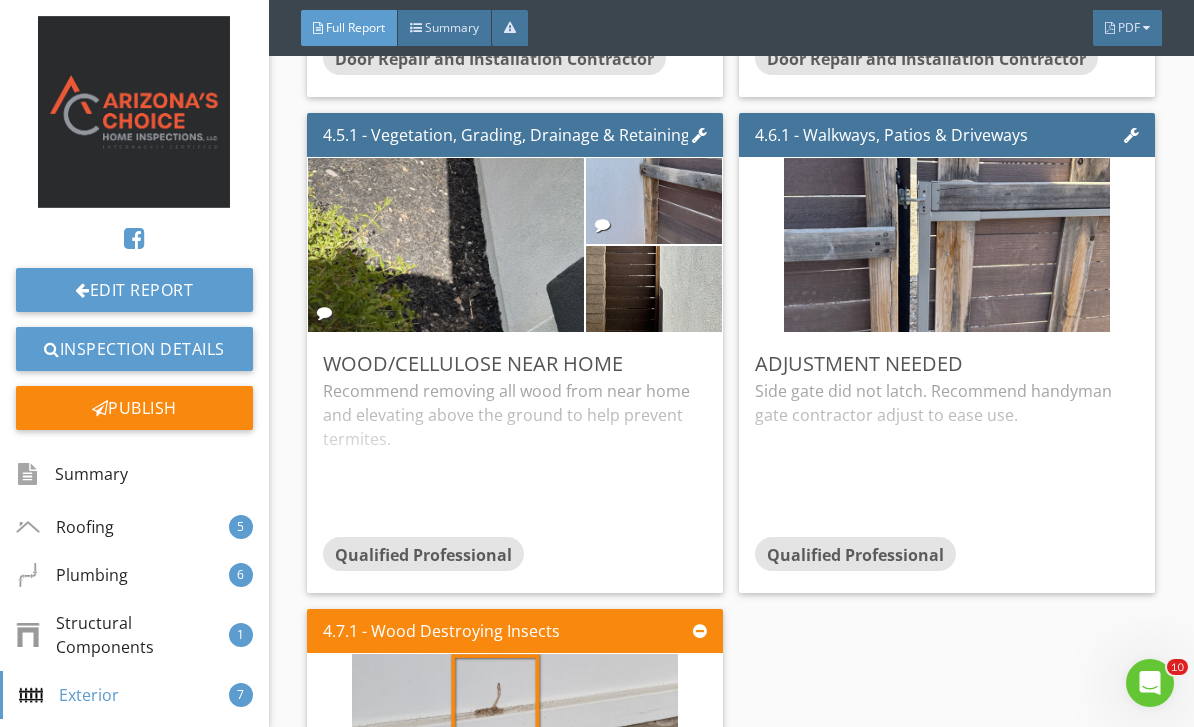 scroll, scrollTop: 6506, scrollLeft: 0, axis: vertical 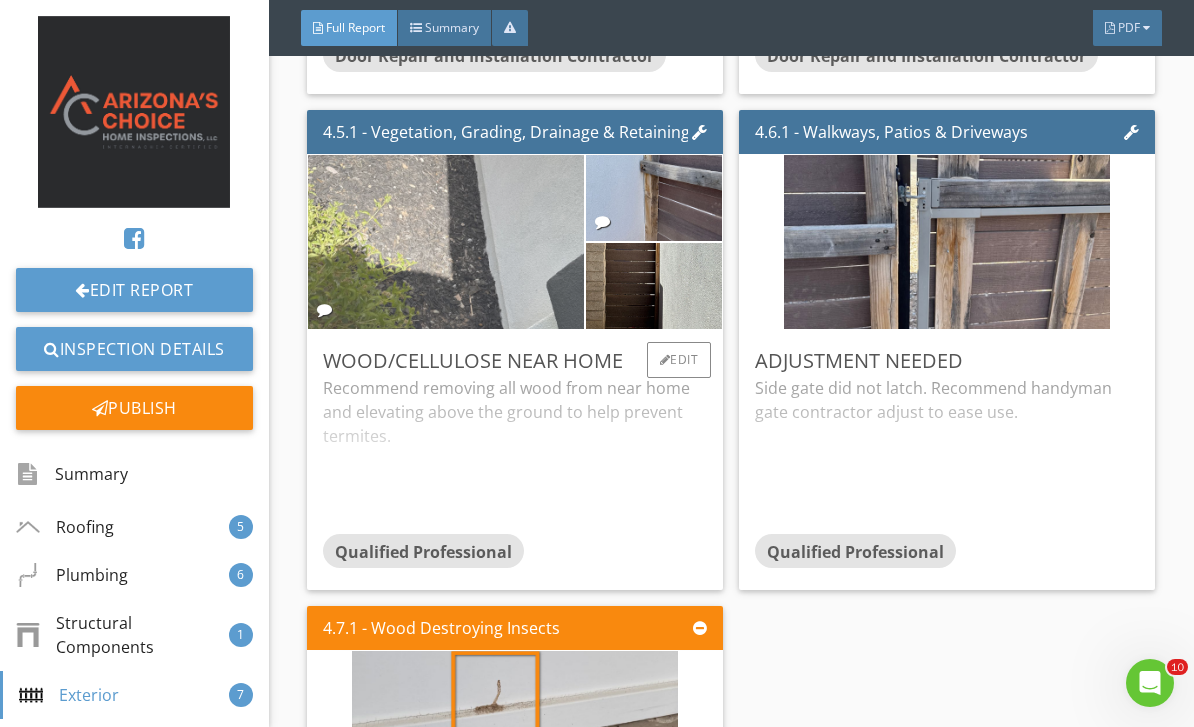 click at bounding box center (446, 242) 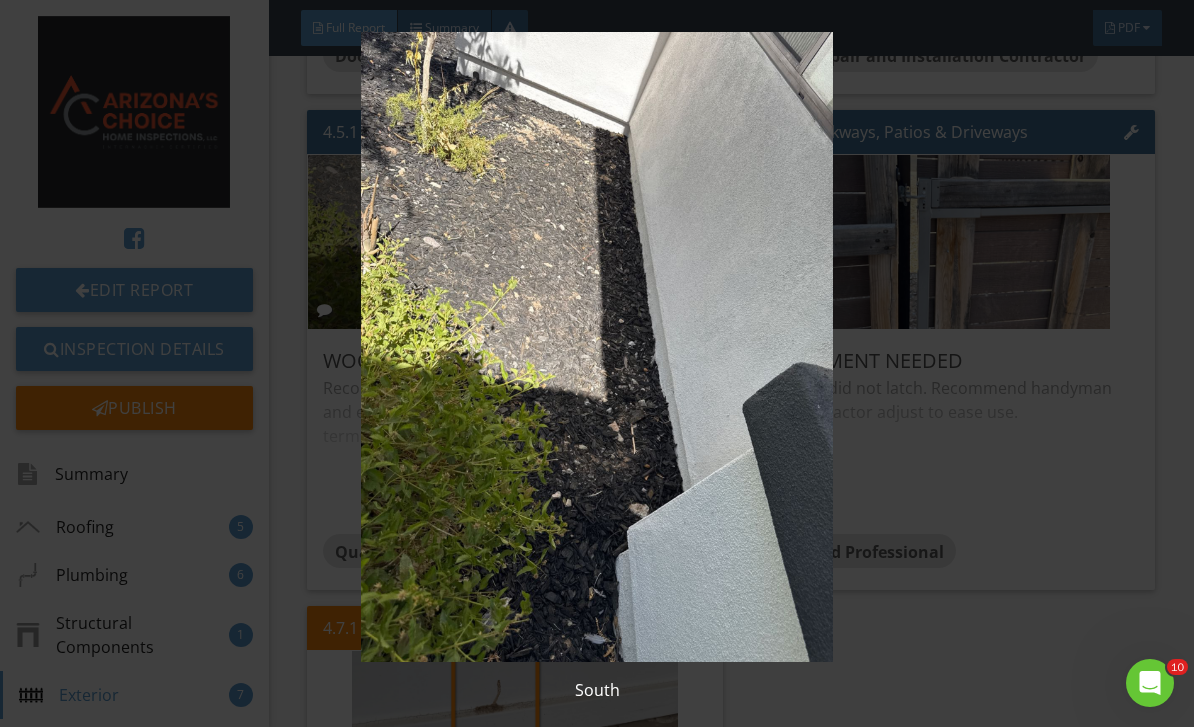 click at bounding box center (597, 347) 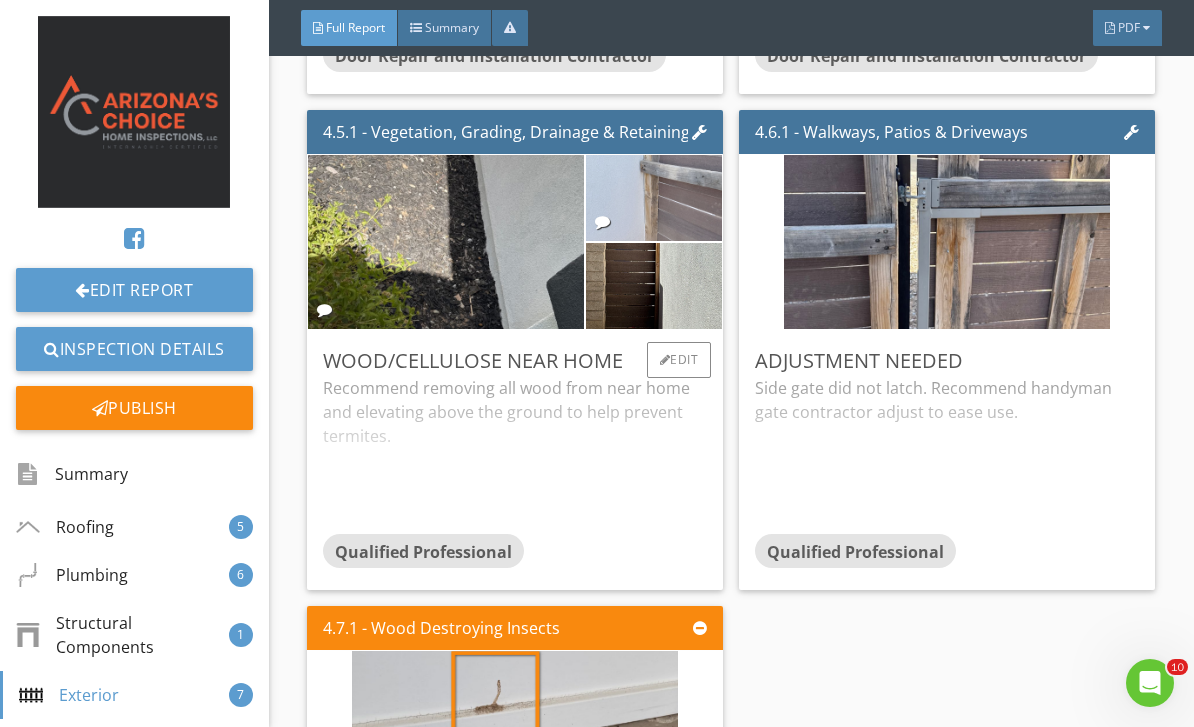 click at bounding box center (654, 198) 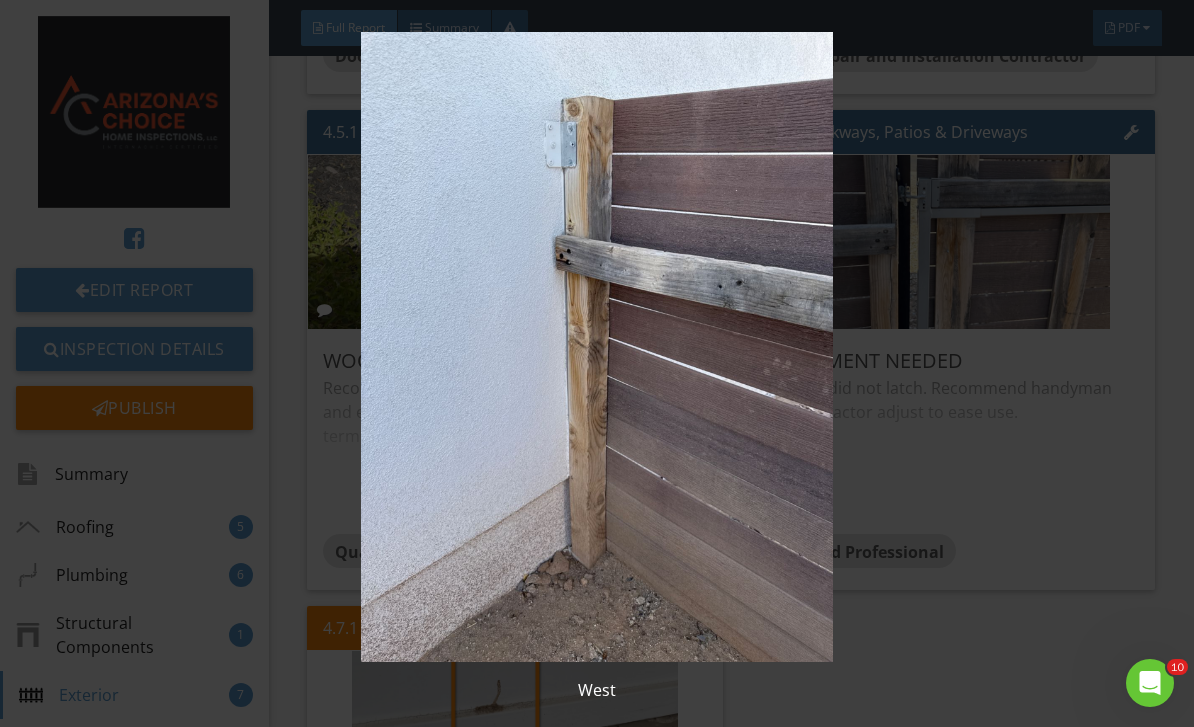 click at bounding box center [597, 347] 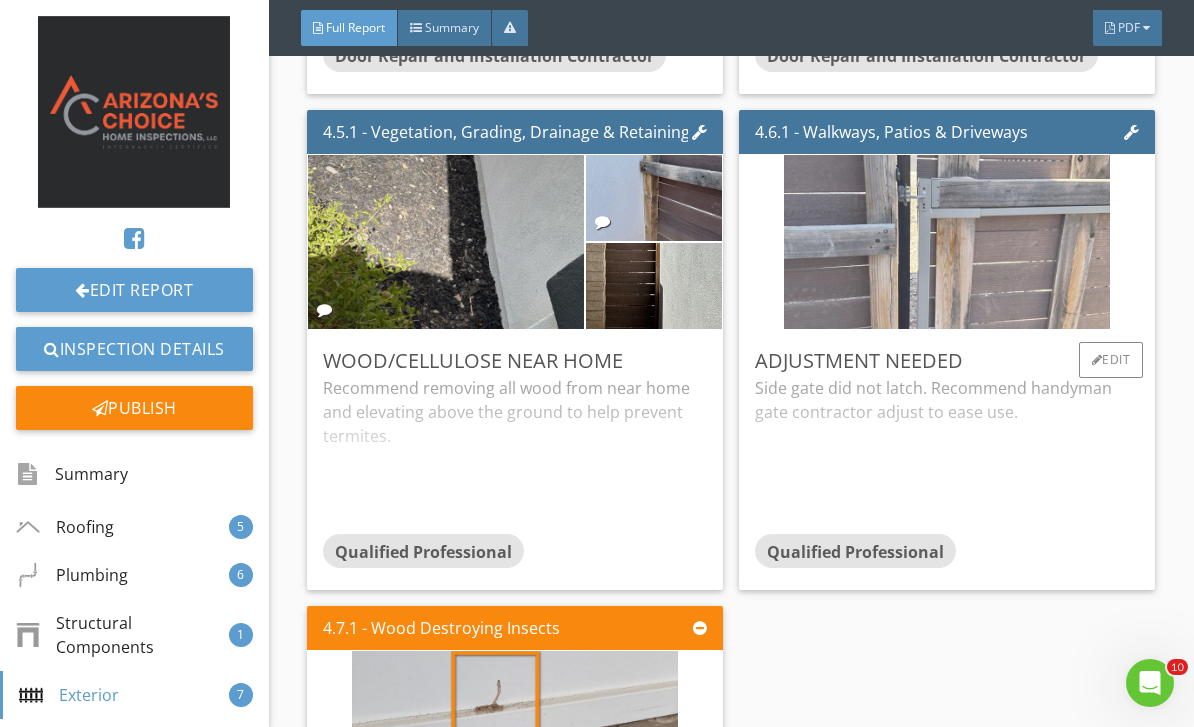 click at bounding box center [947, 242] 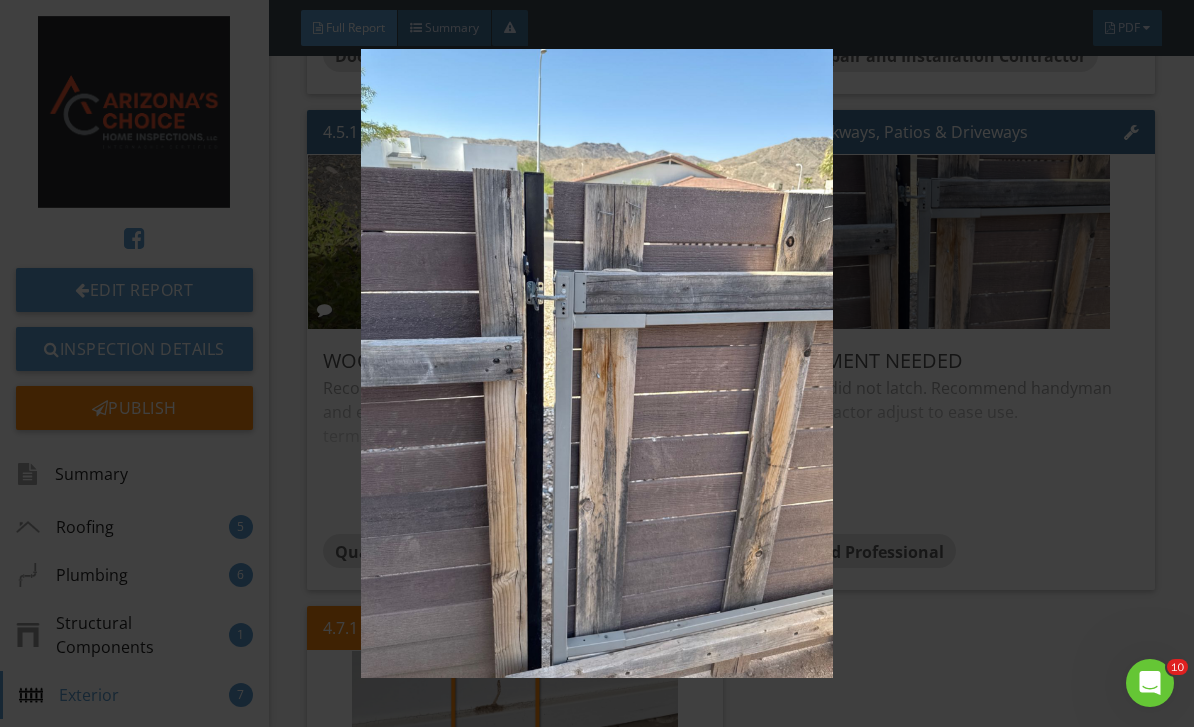 click at bounding box center [597, 364] 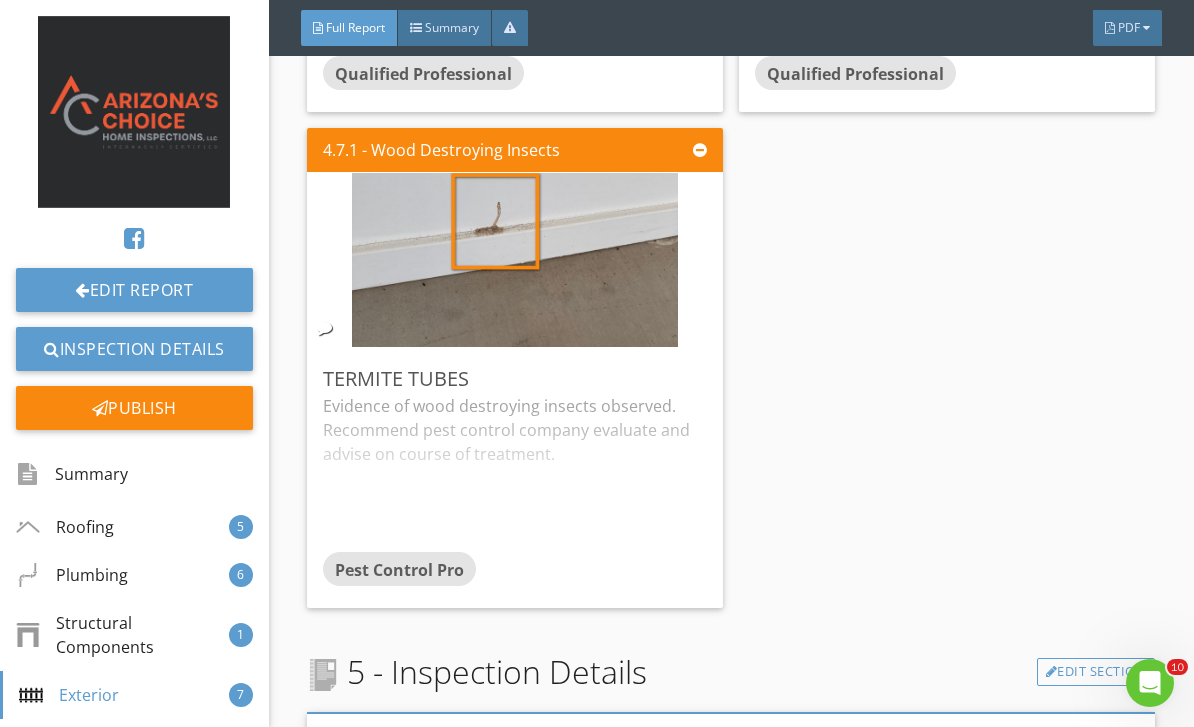 scroll, scrollTop: 6985, scrollLeft: 0, axis: vertical 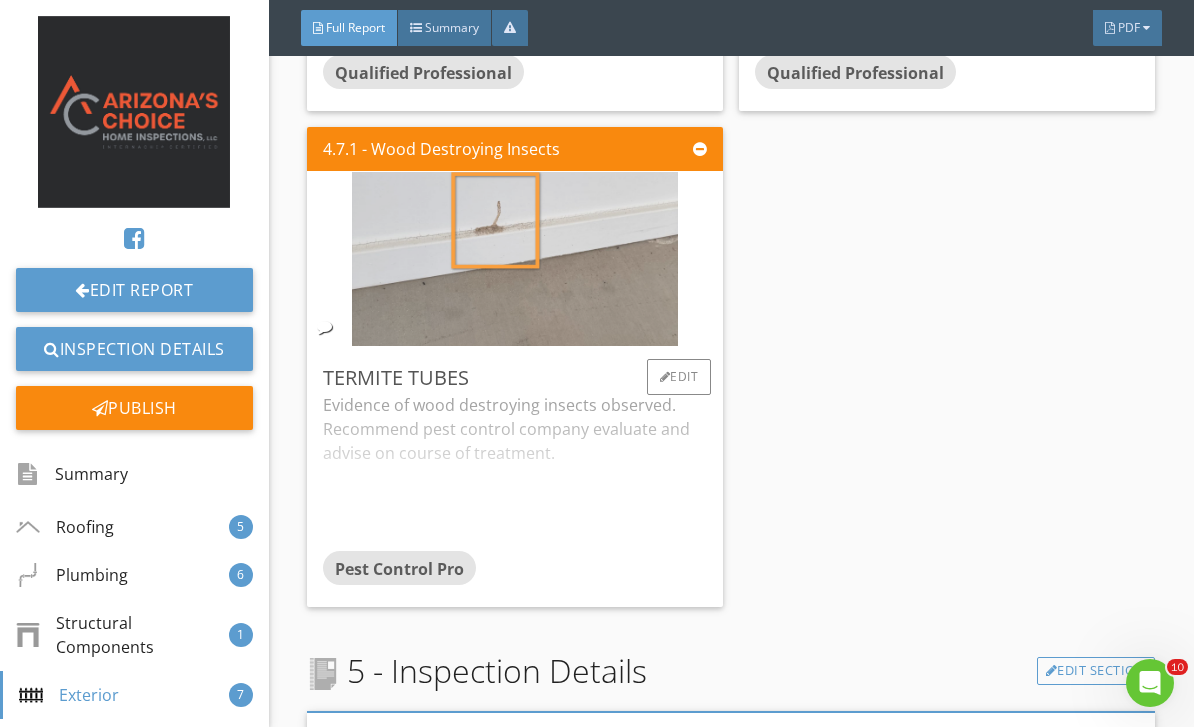 click at bounding box center [515, 259] 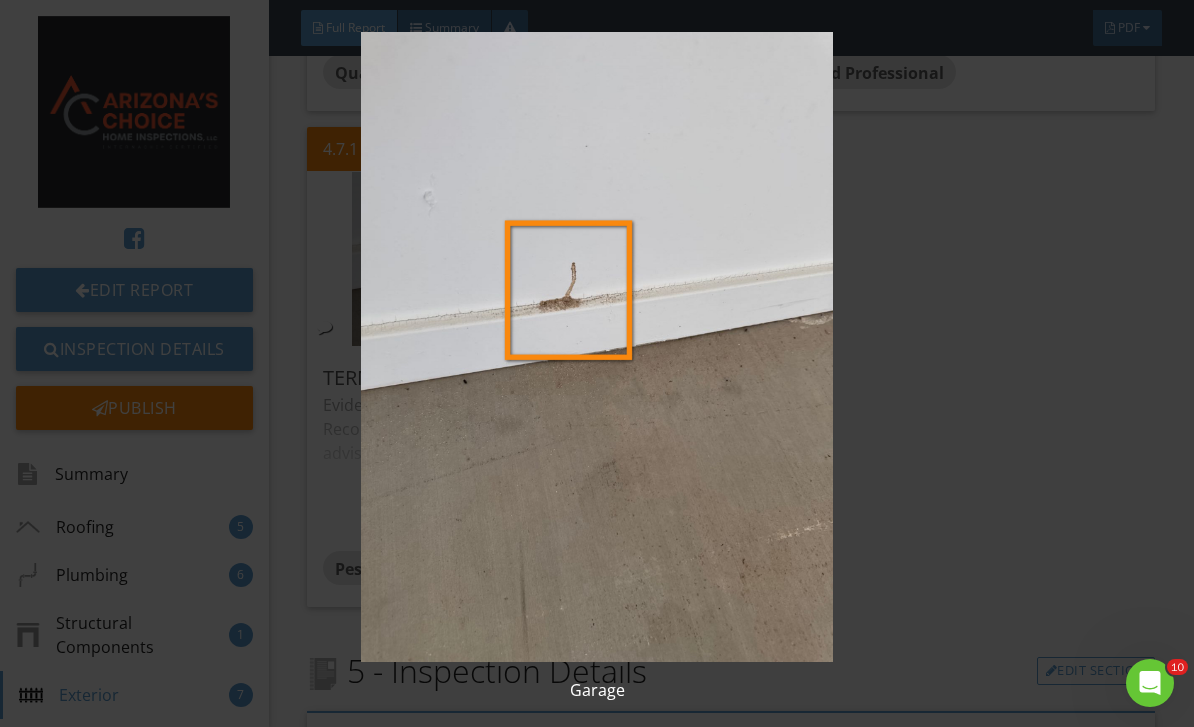 click at bounding box center [597, 347] 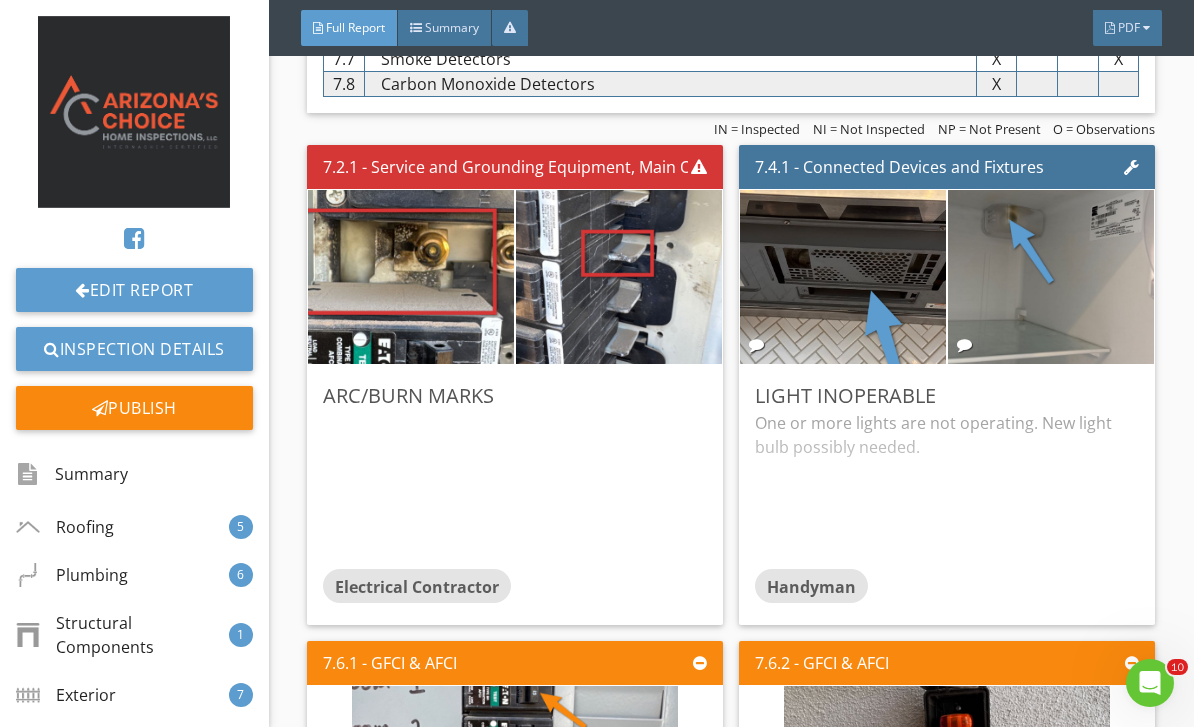 scroll, scrollTop: 8677, scrollLeft: 0, axis: vertical 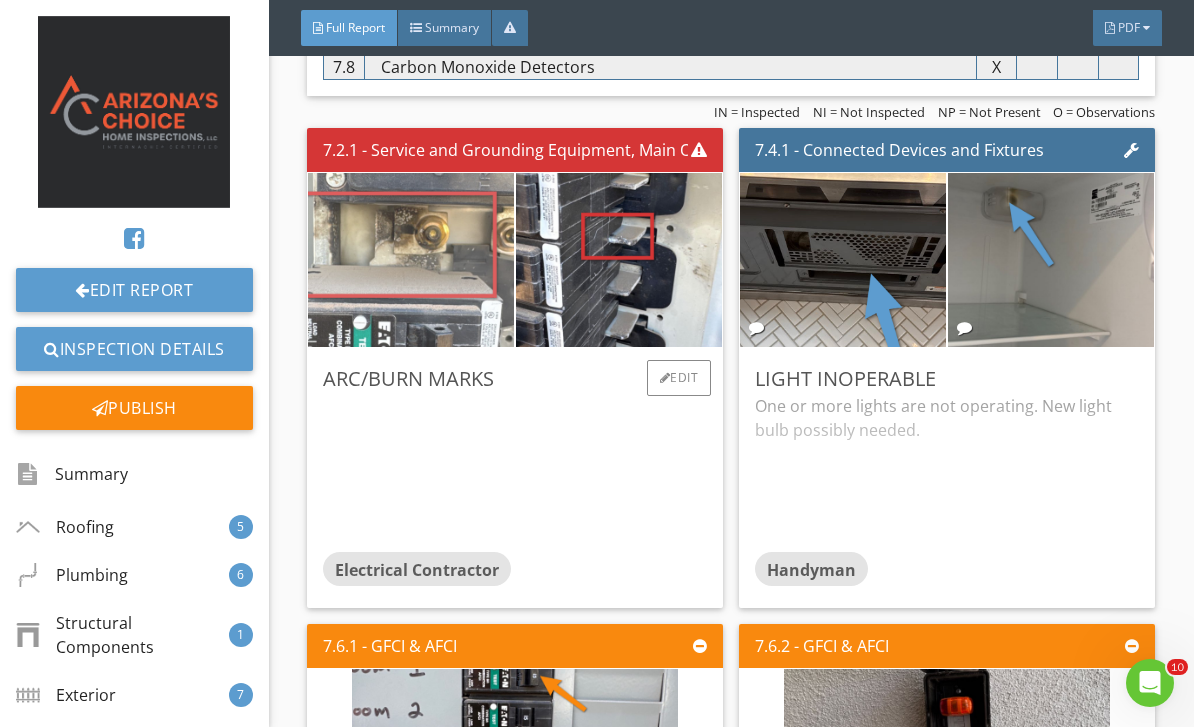 click at bounding box center (411, 260) 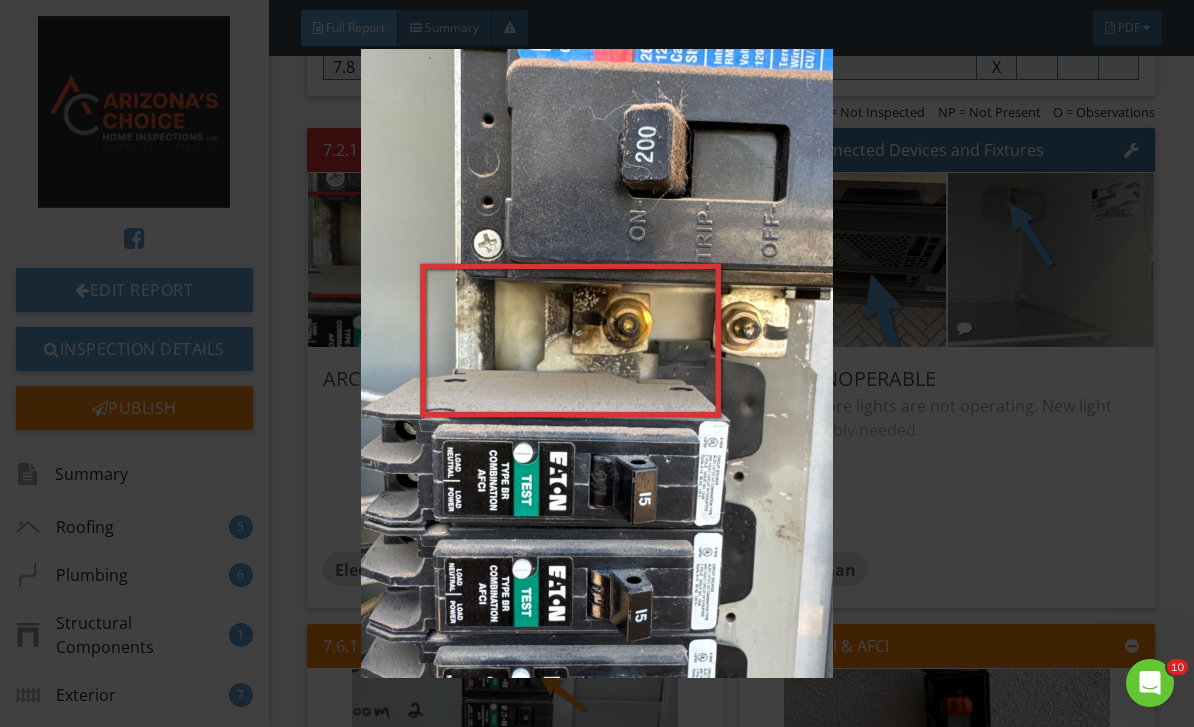 click at bounding box center [597, 364] 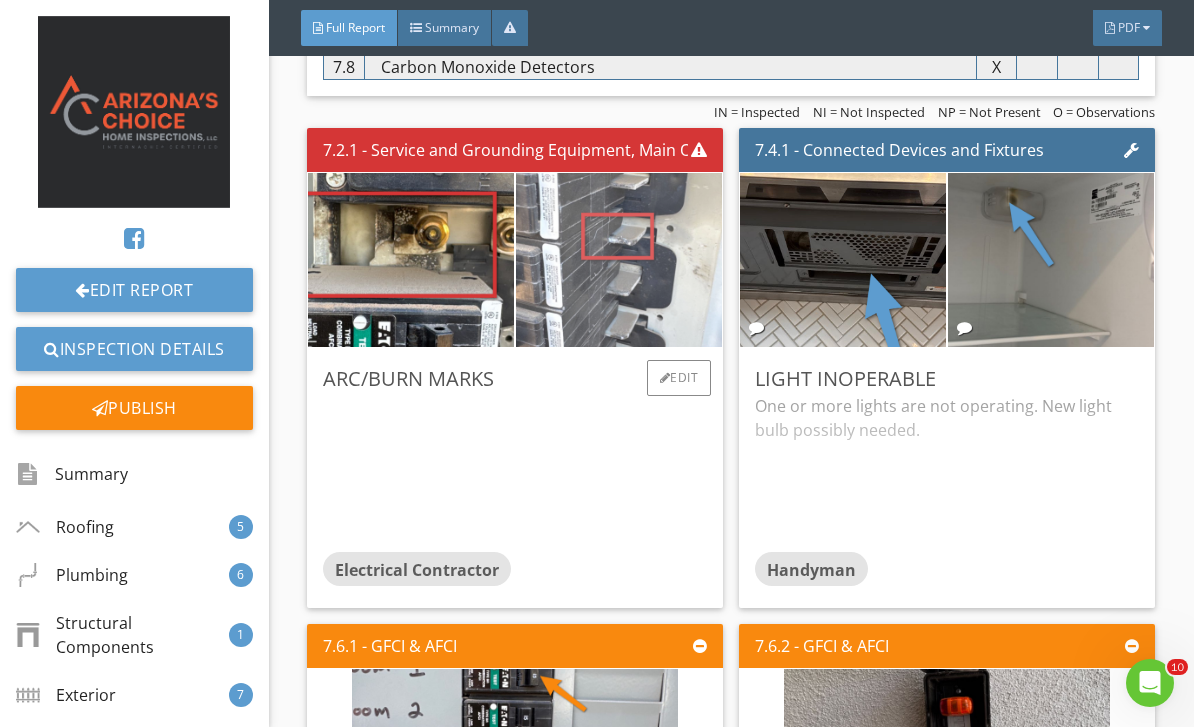 click at bounding box center [619, 260] 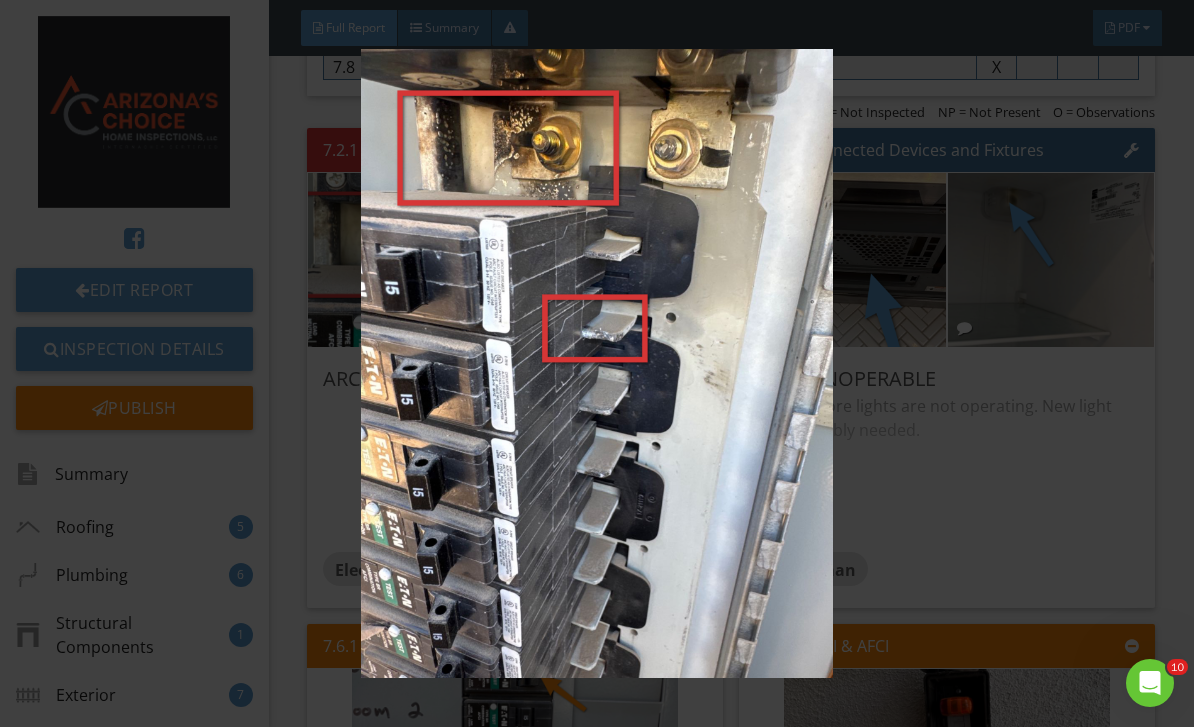click at bounding box center [597, 364] 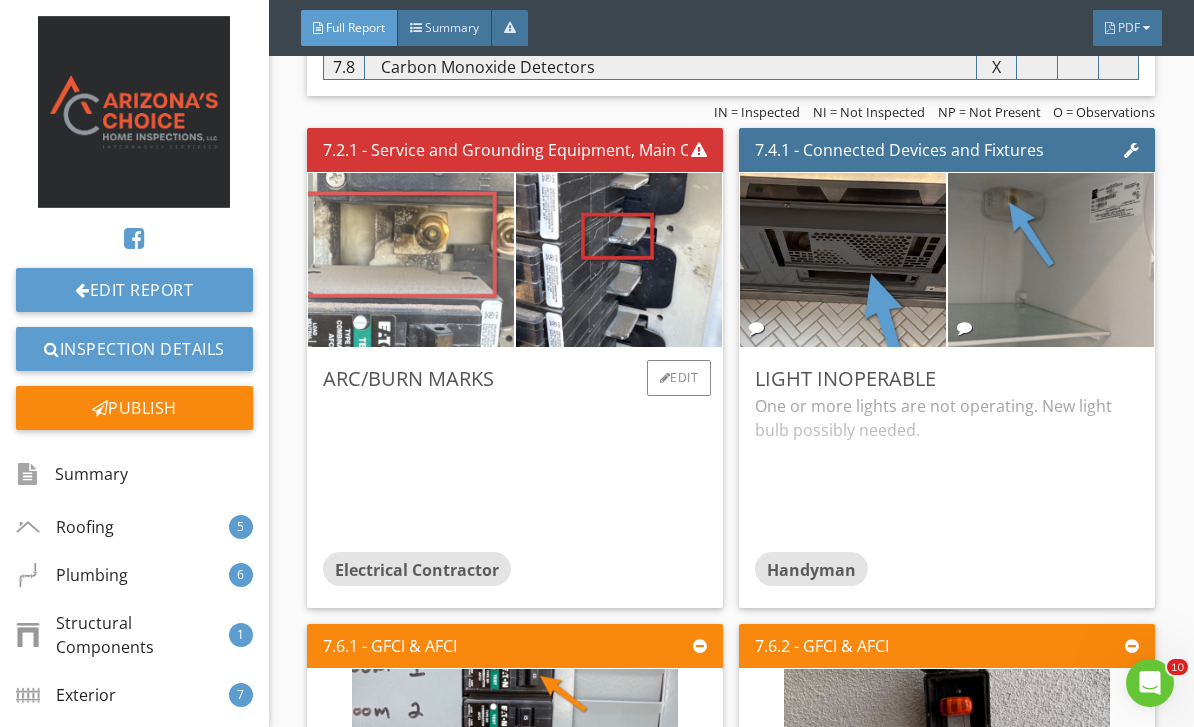 click at bounding box center [411, 260] 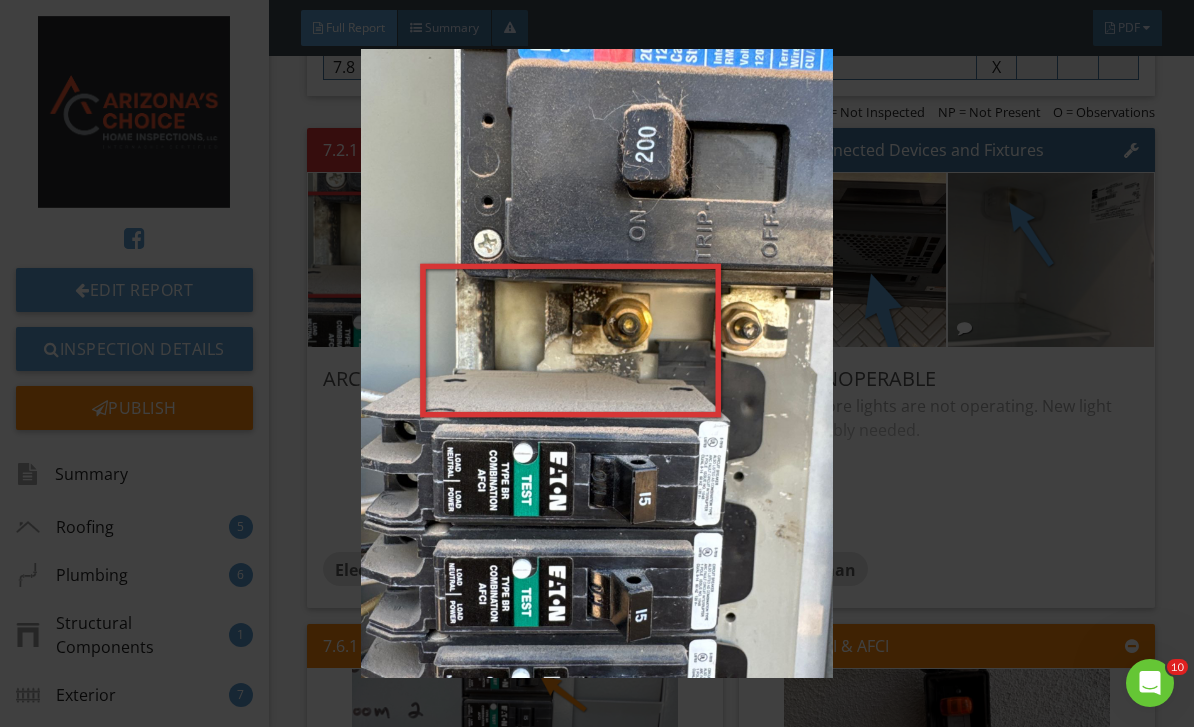 click at bounding box center [597, 364] 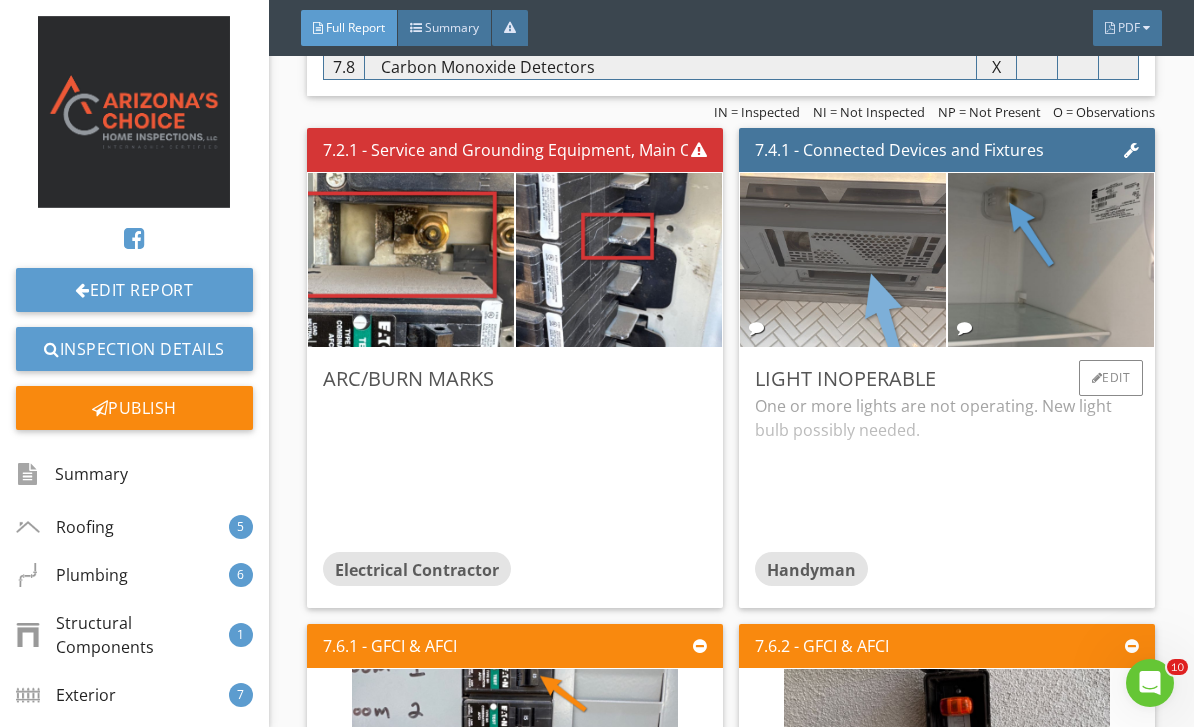 click at bounding box center [843, 260] 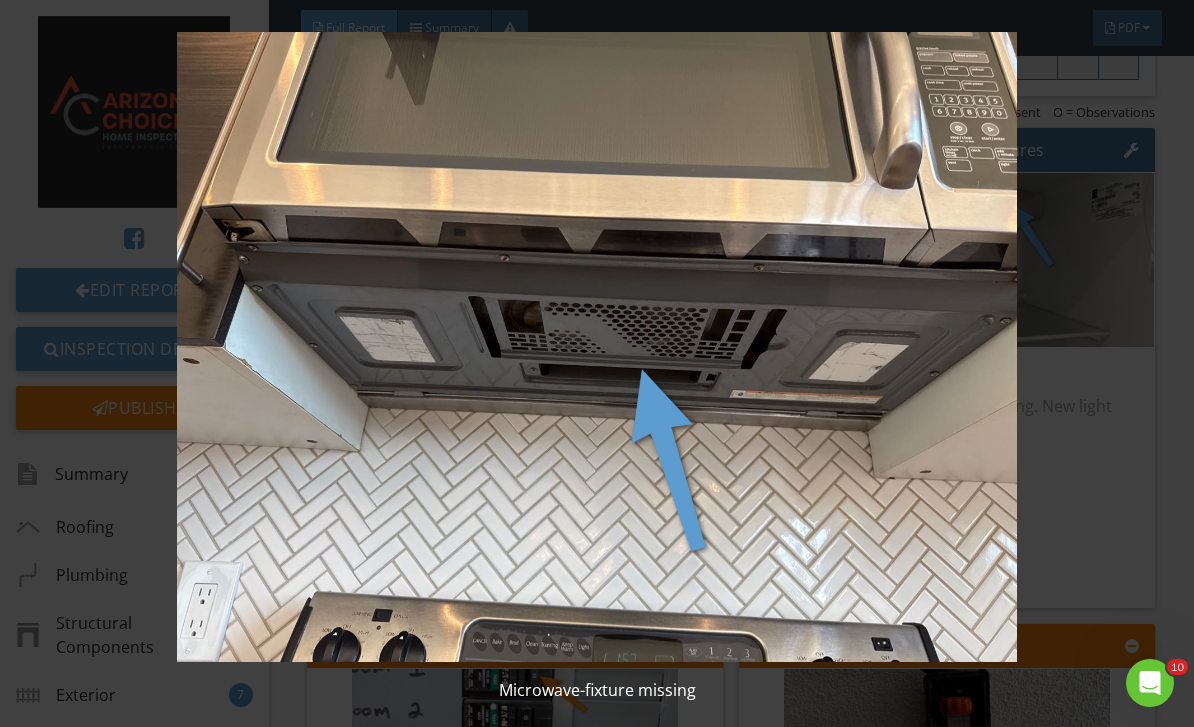 click at bounding box center [597, 347] 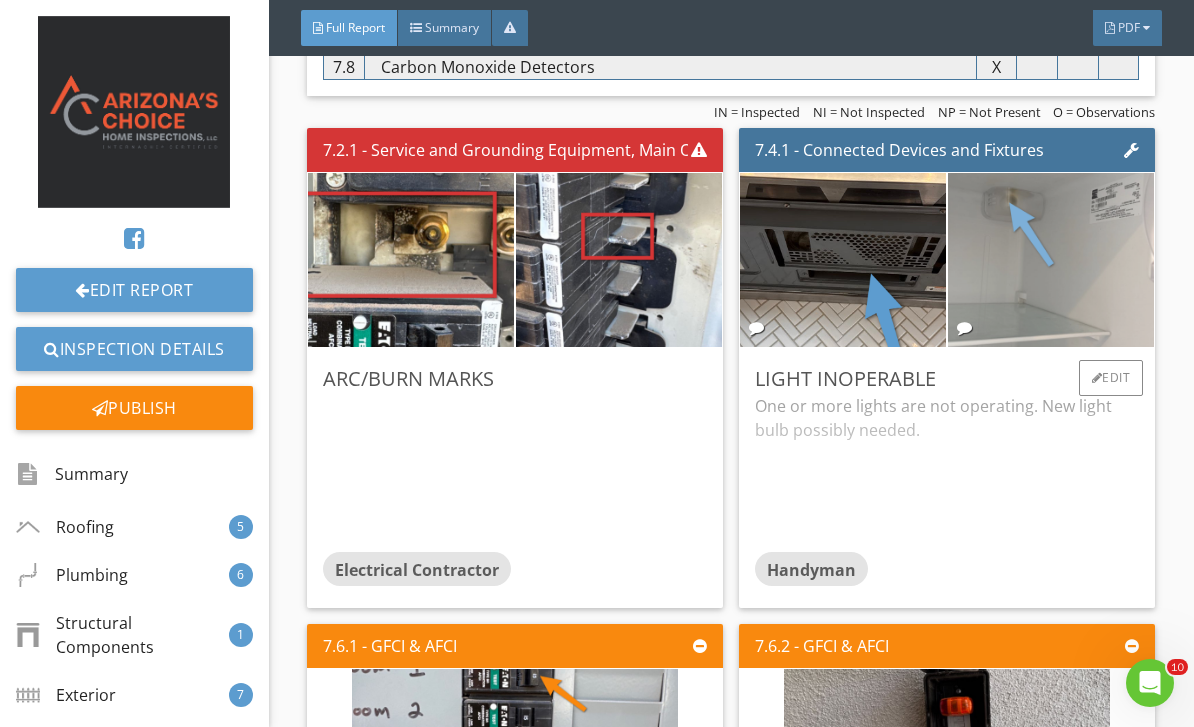 click at bounding box center [1051, 260] 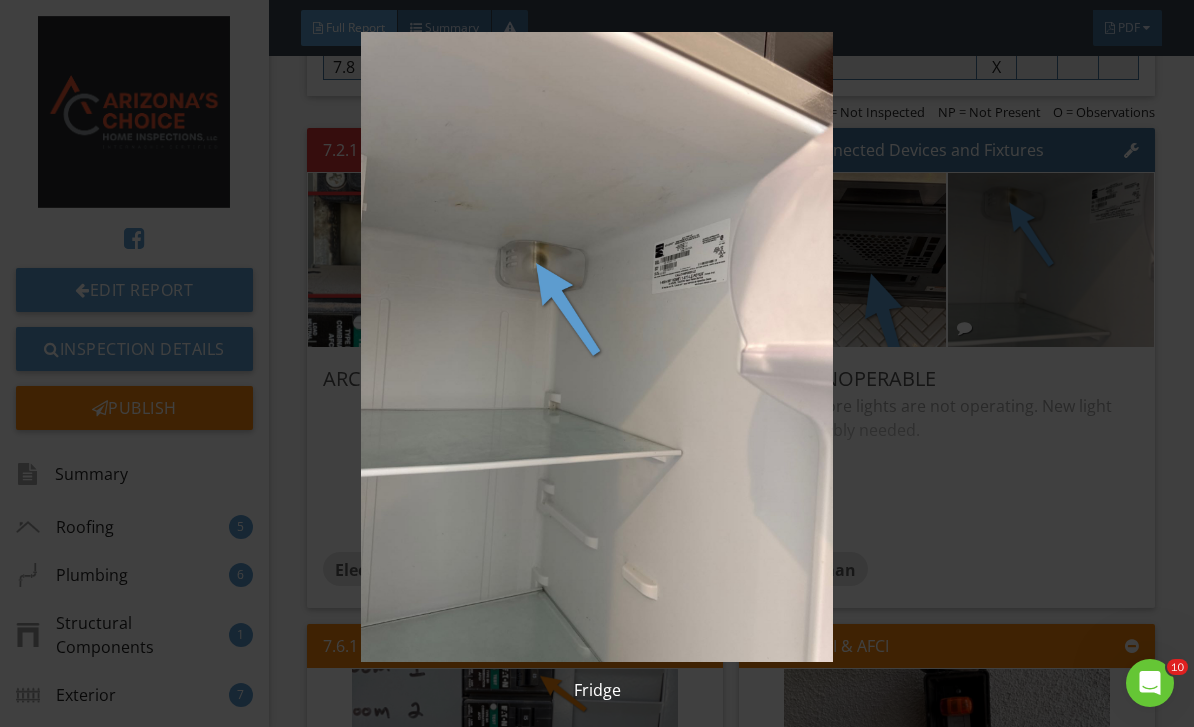 click at bounding box center [597, 347] 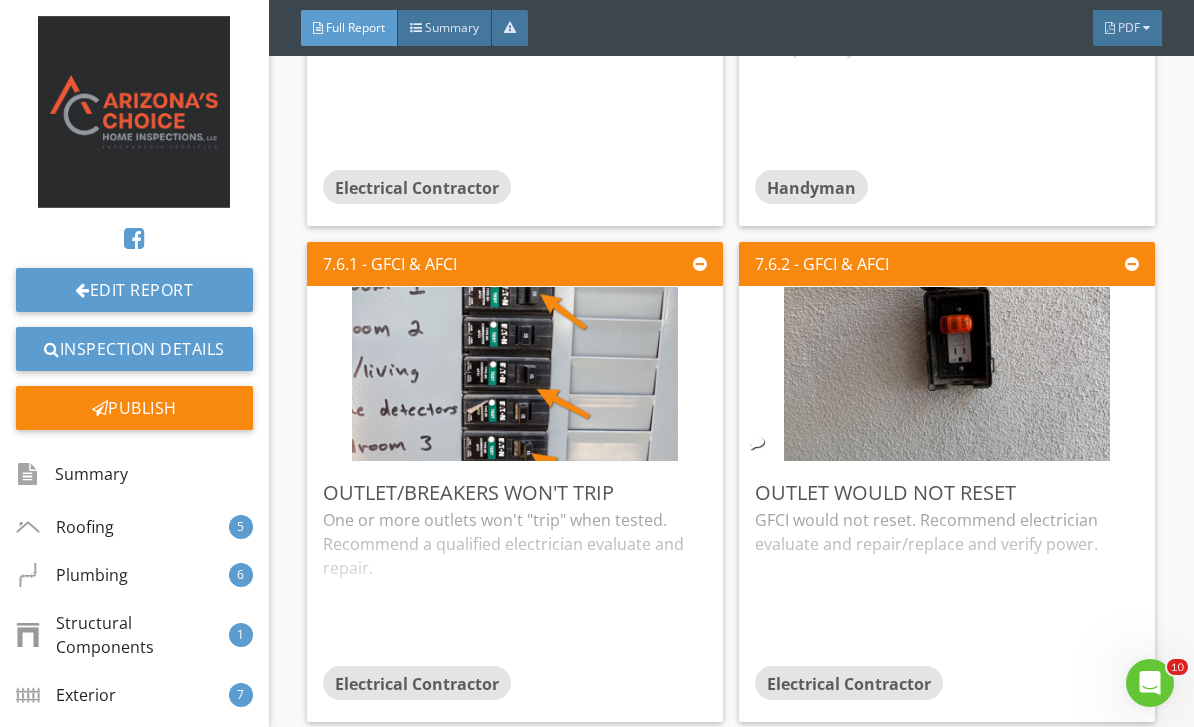 scroll, scrollTop: 9134, scrollLeft: 0, axis: vertical 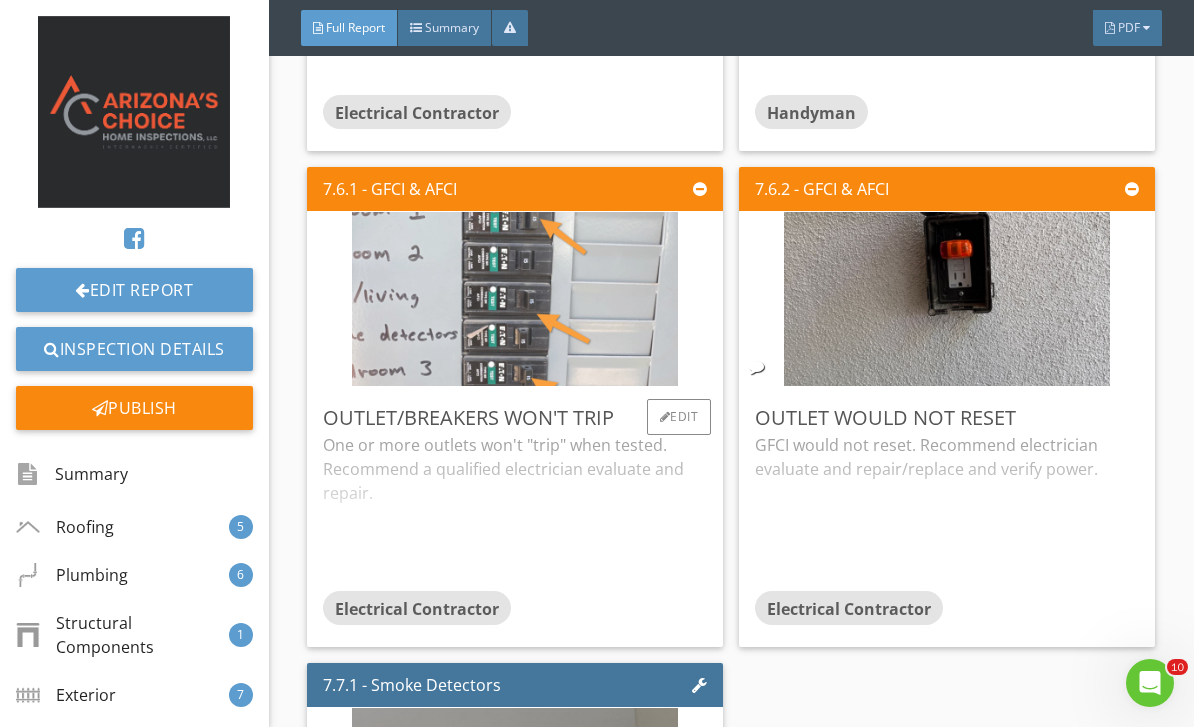click at bounding box center (515, 299) 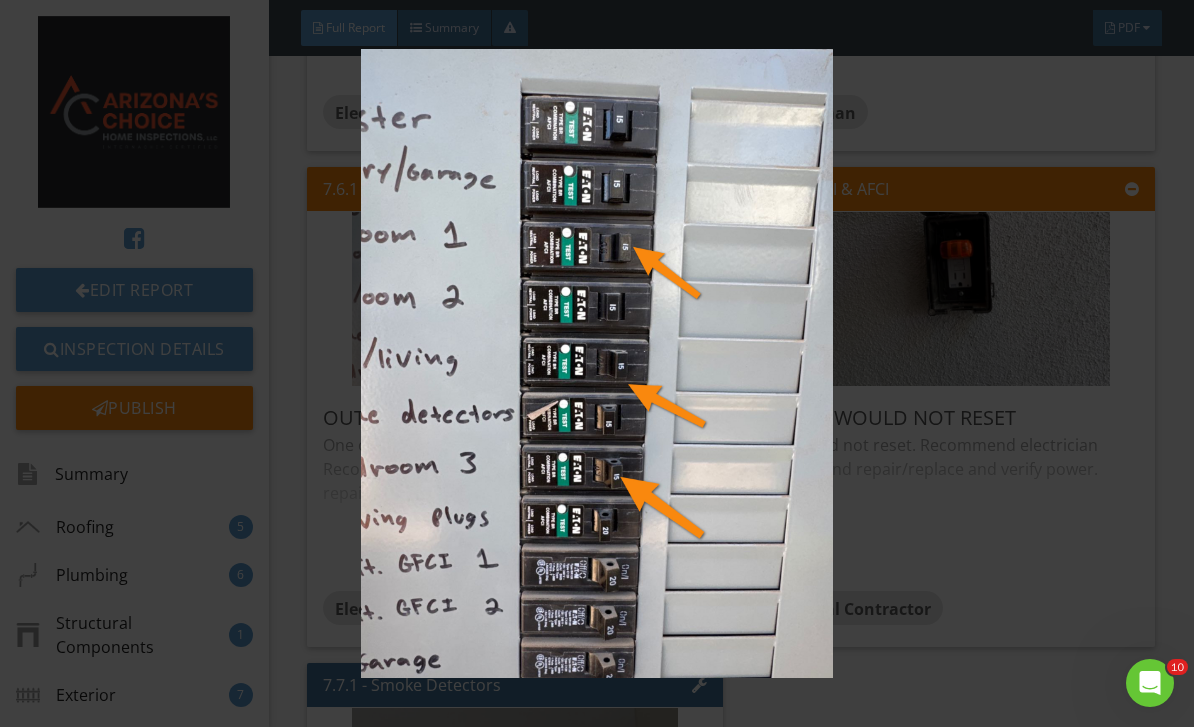 click at bounding box center (597, 364) 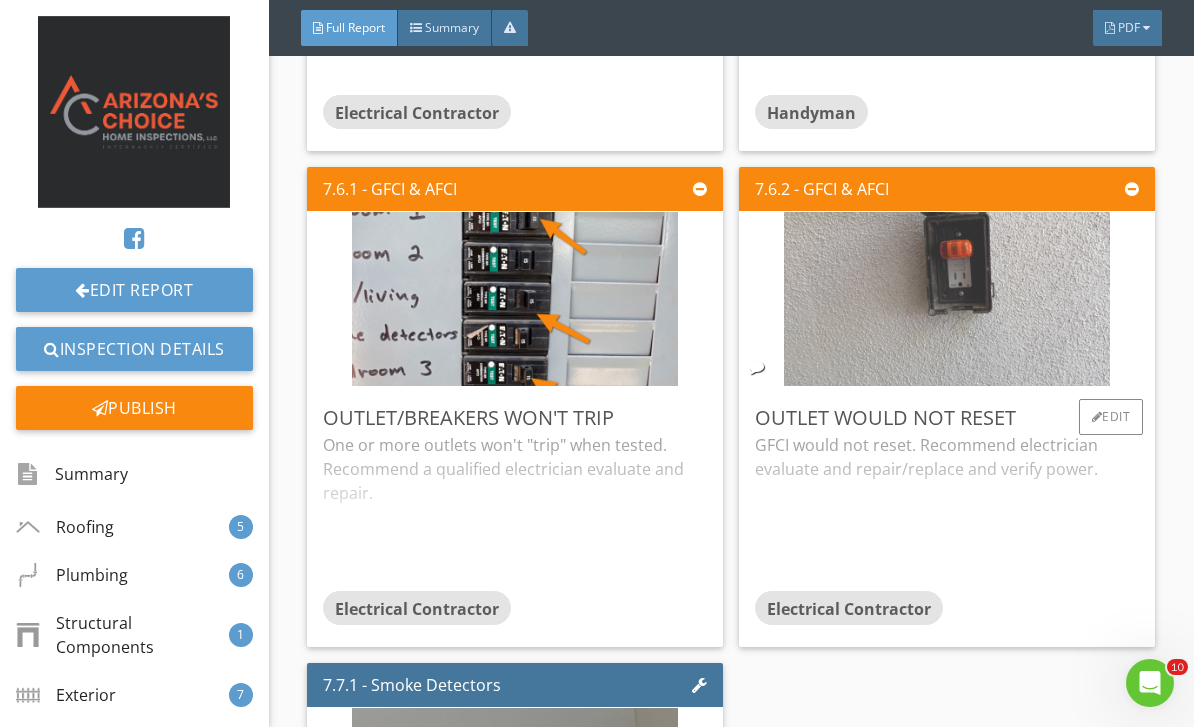 click at bounding box center (947, 299) 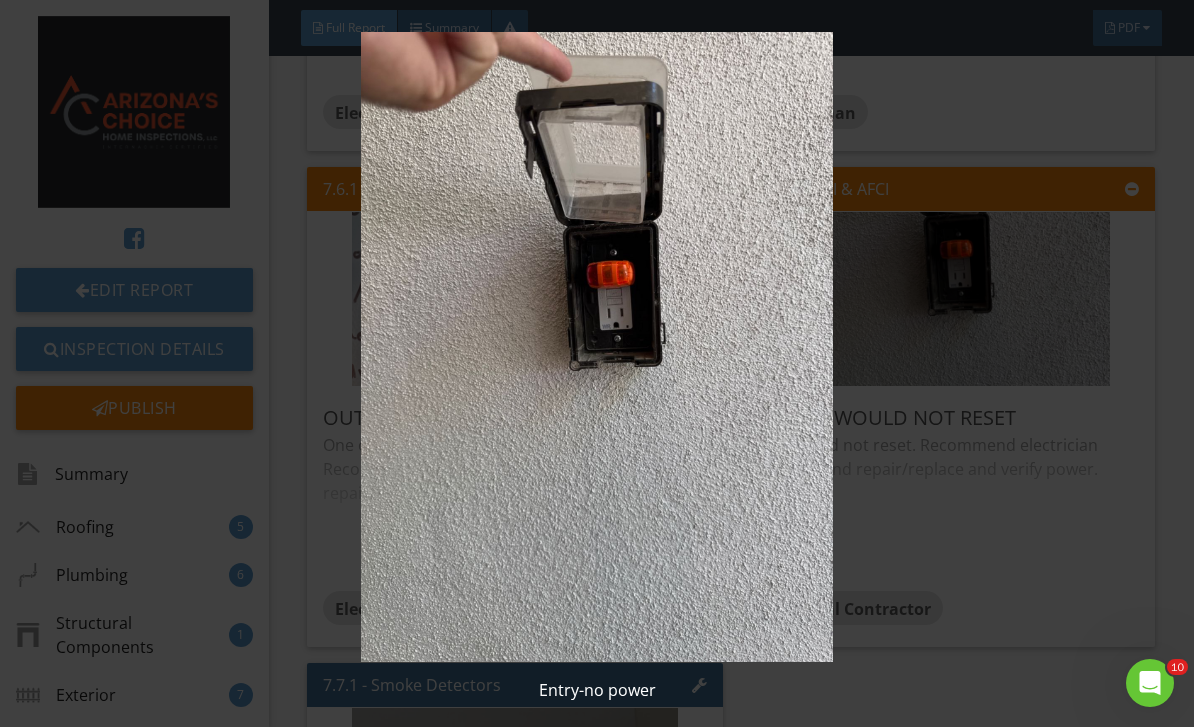 click at bounding box center (597, 347) 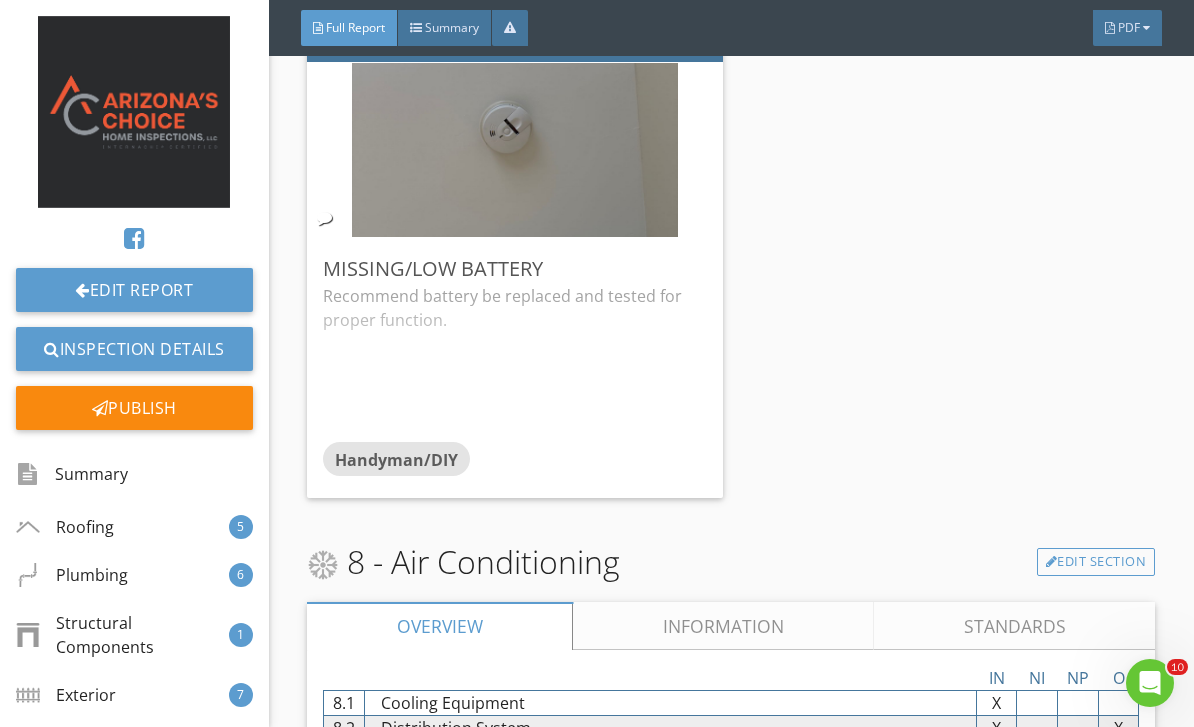 scroll, scrollTop: 9781, scrollLeft: 0, axis: vertical 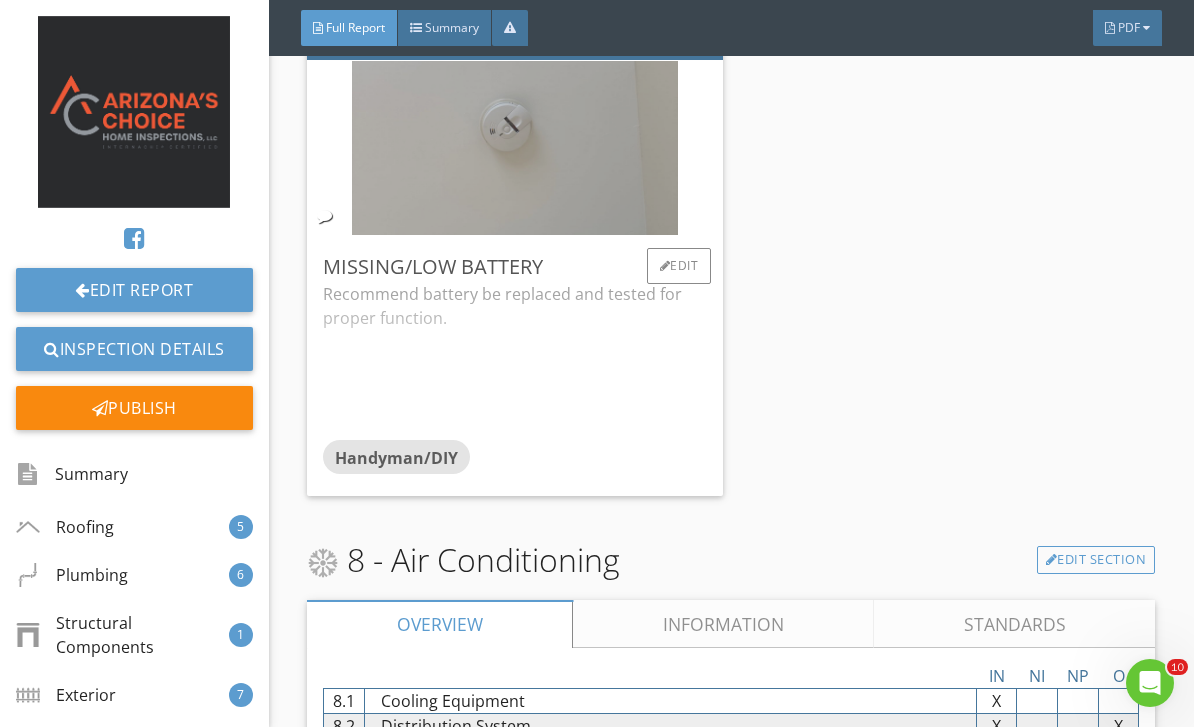 click at bounding box center (515, 148) 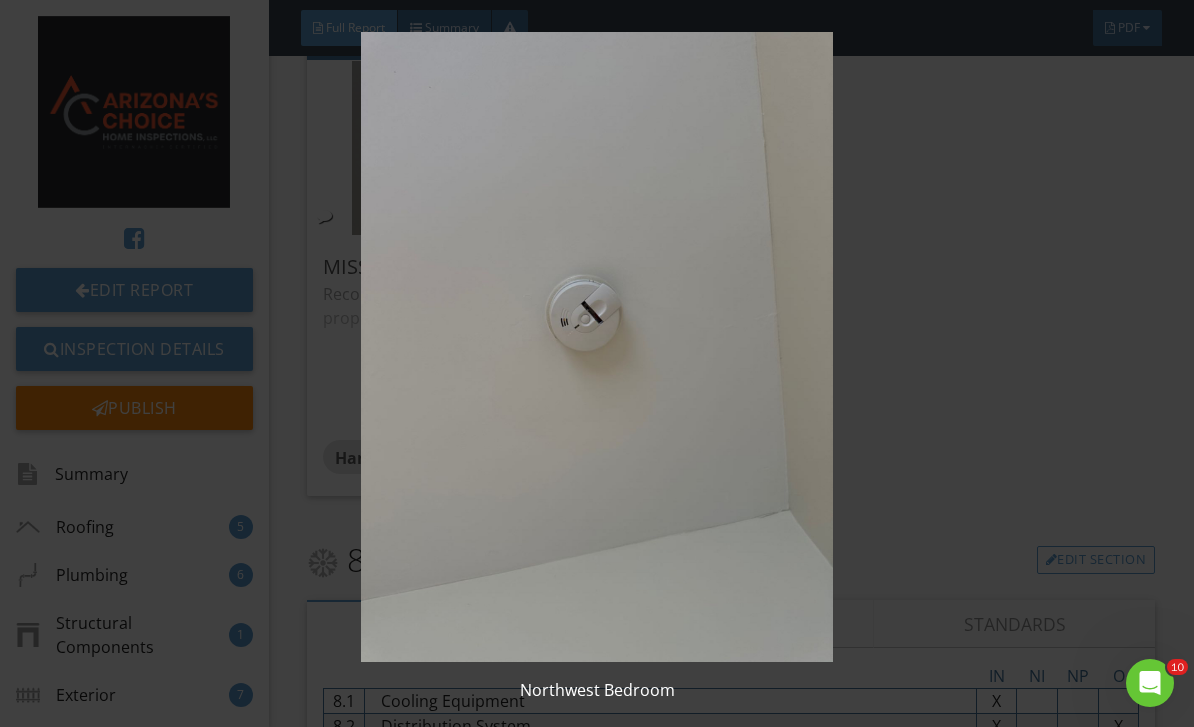 click at bounding box center [597, 347] 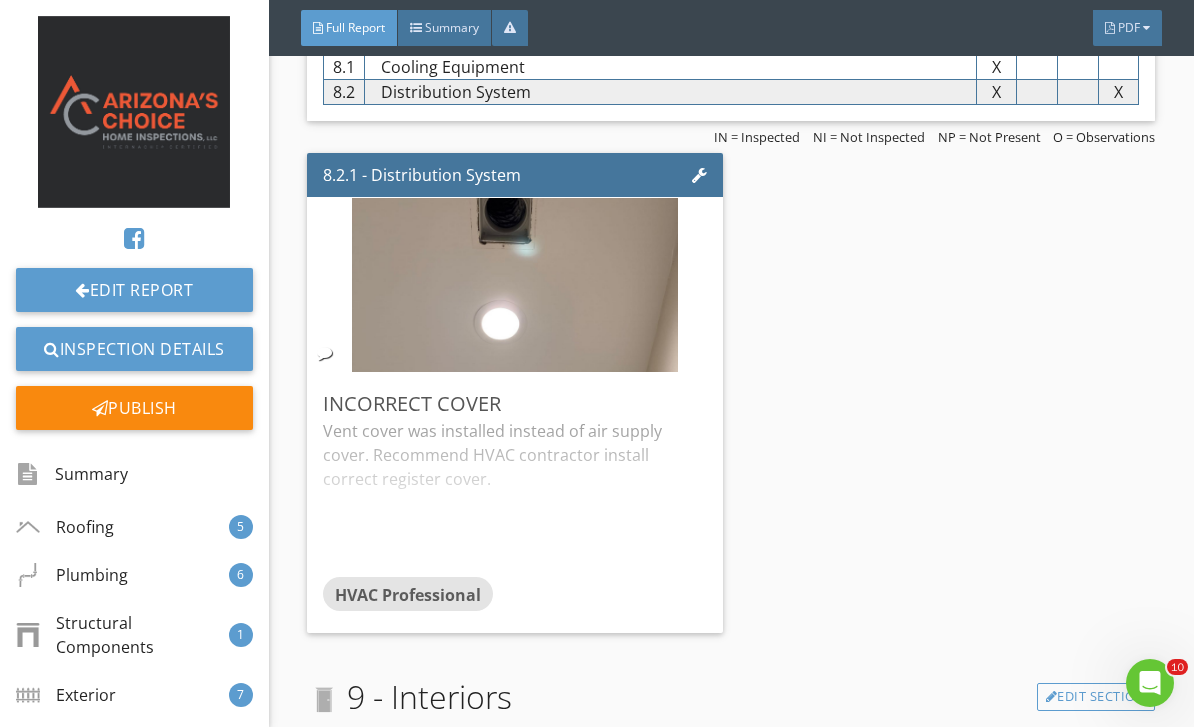 scroll, scrollTop: 10416, scrollLeft: 0, axis: vertical 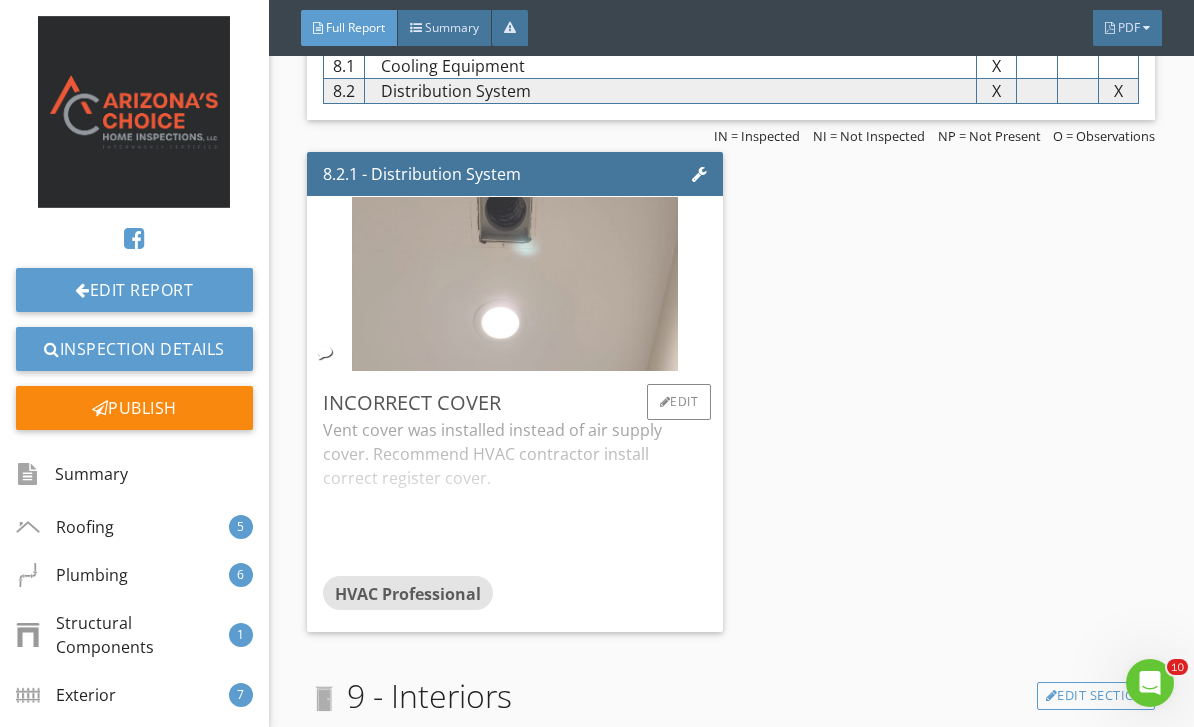 click at bounding box center [515, 284] 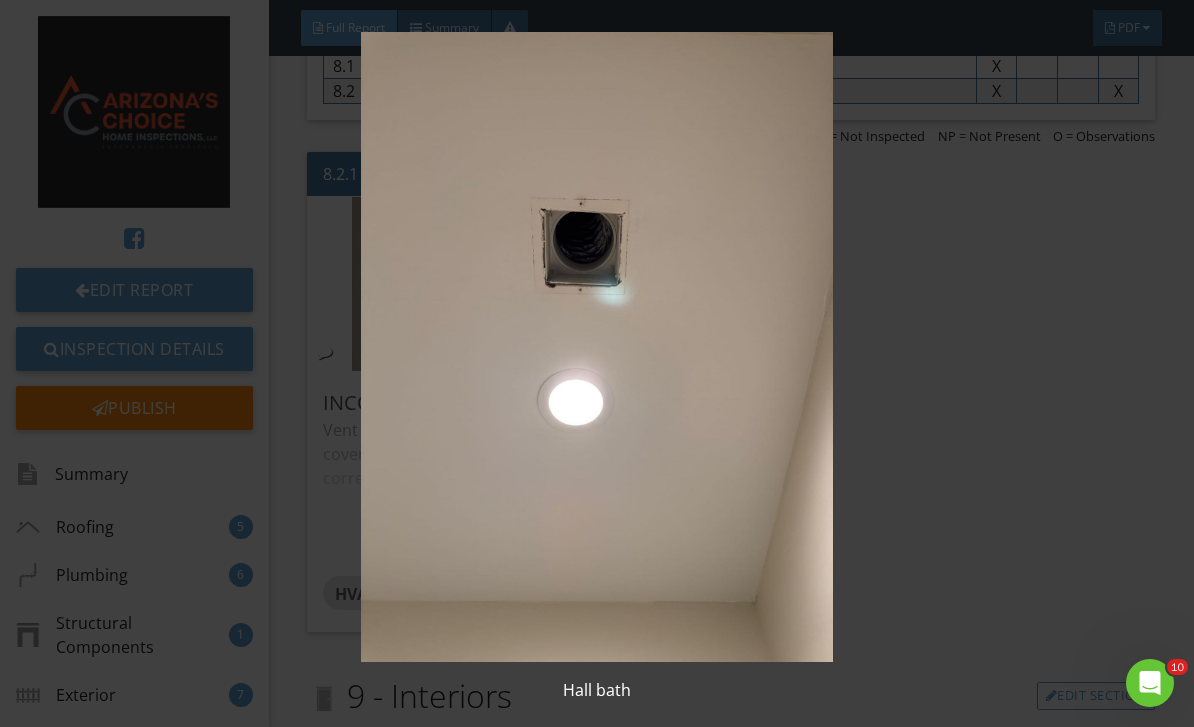 click at bounding box center [597, 347] 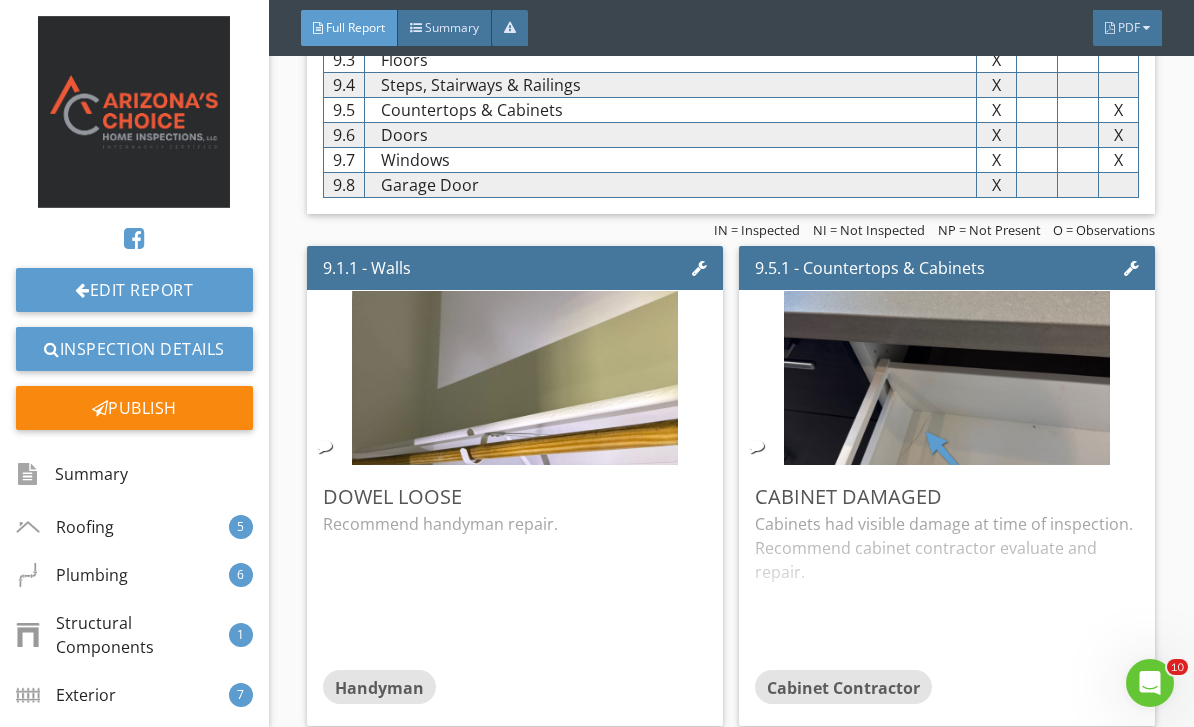 scroll, scrollTop: 11301, scrollLeft: 0, axis: vertical 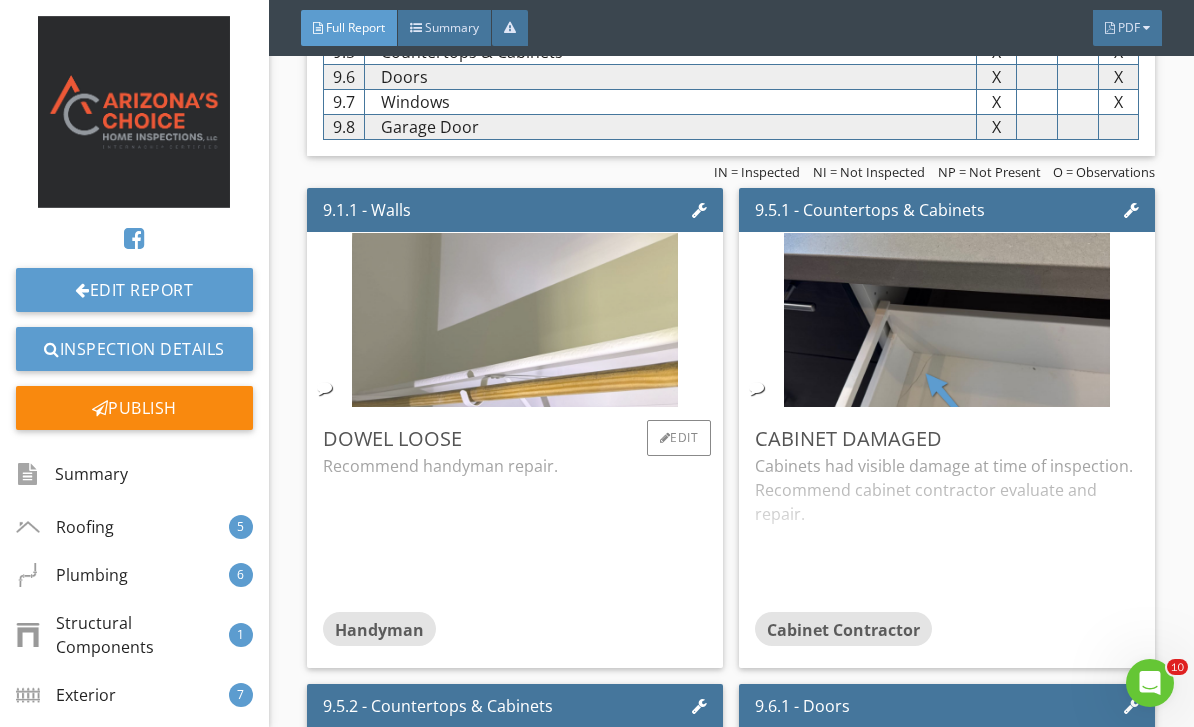click at bounding box center [515, 320] 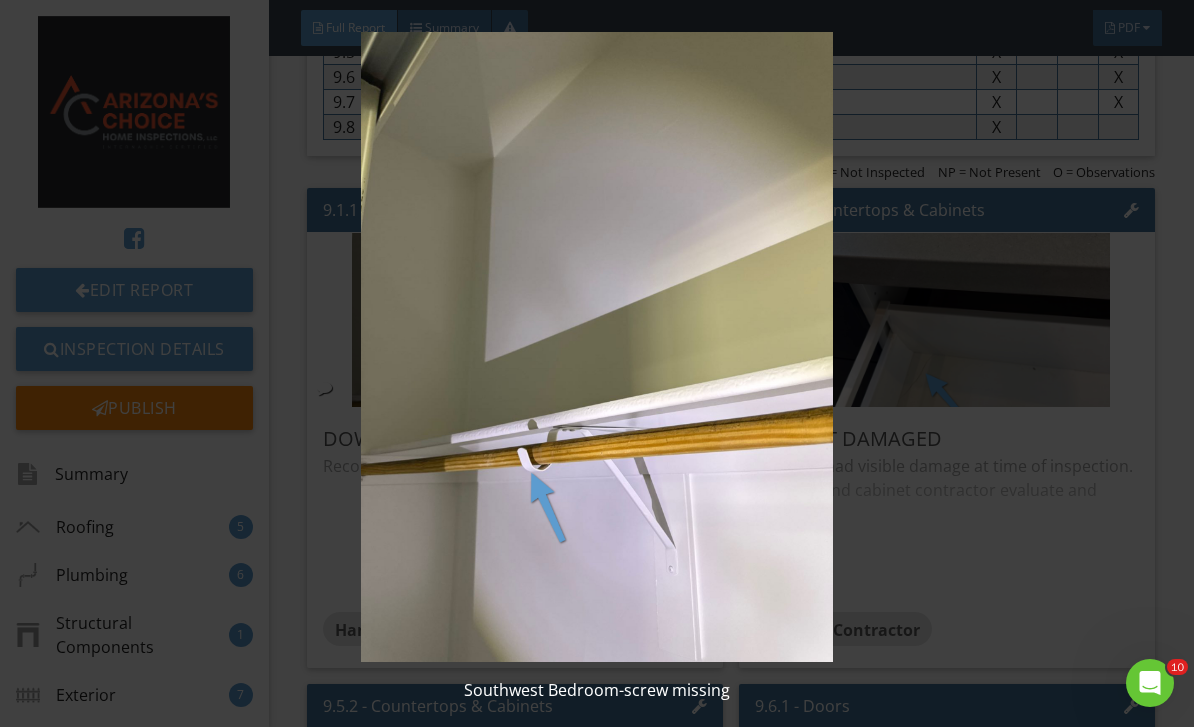 click at bounding box center (597, 347) 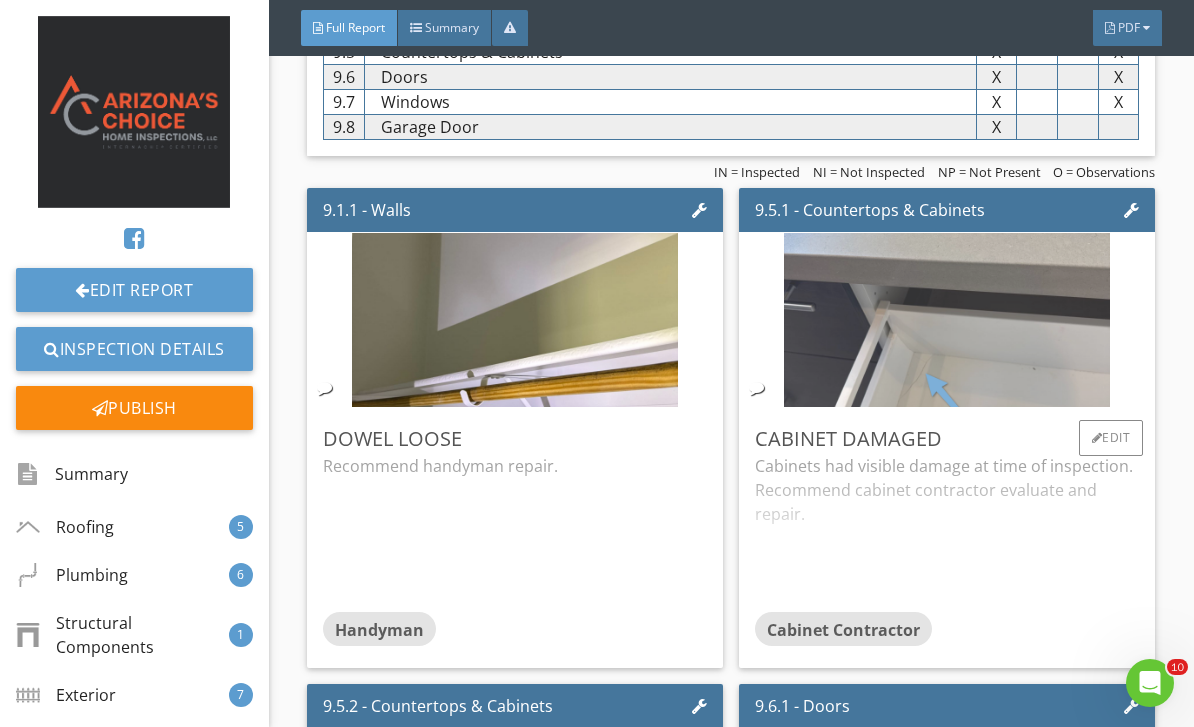 click at bounding box center (947, 320) 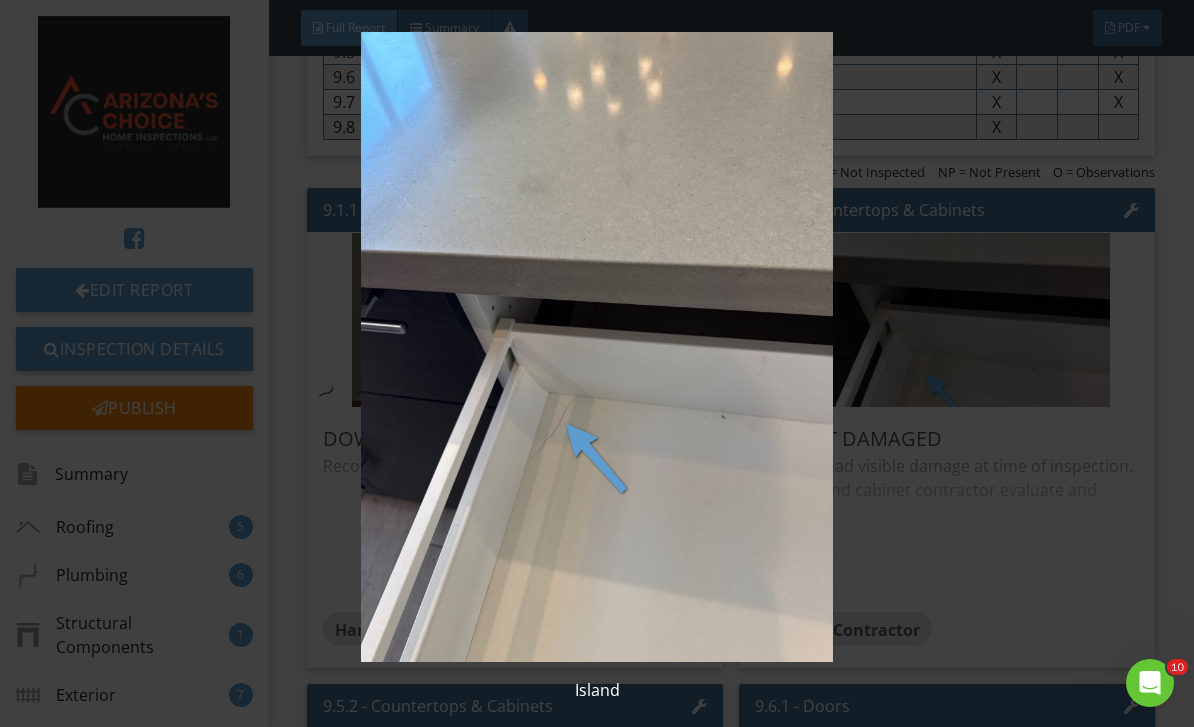 click at bounding box center [597, 347] 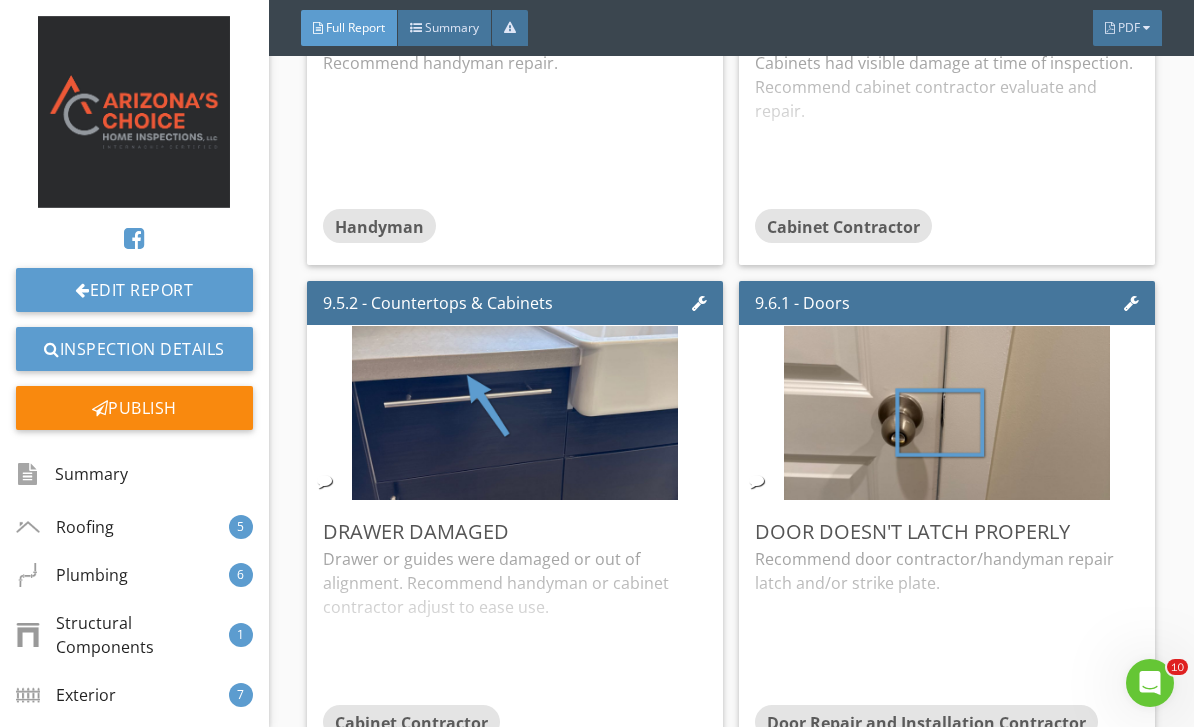 scroll, scrollTop: 11791, scrollLeft: 0, axis: vertical 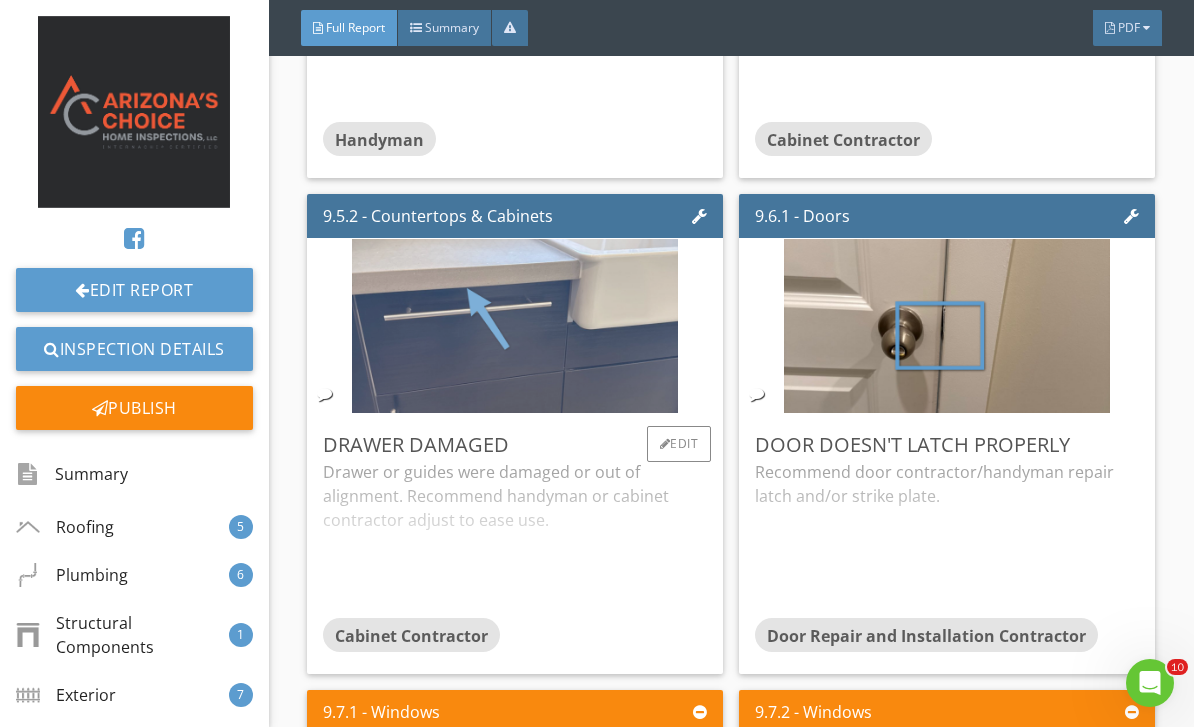 click at bounding box center (515, 326) 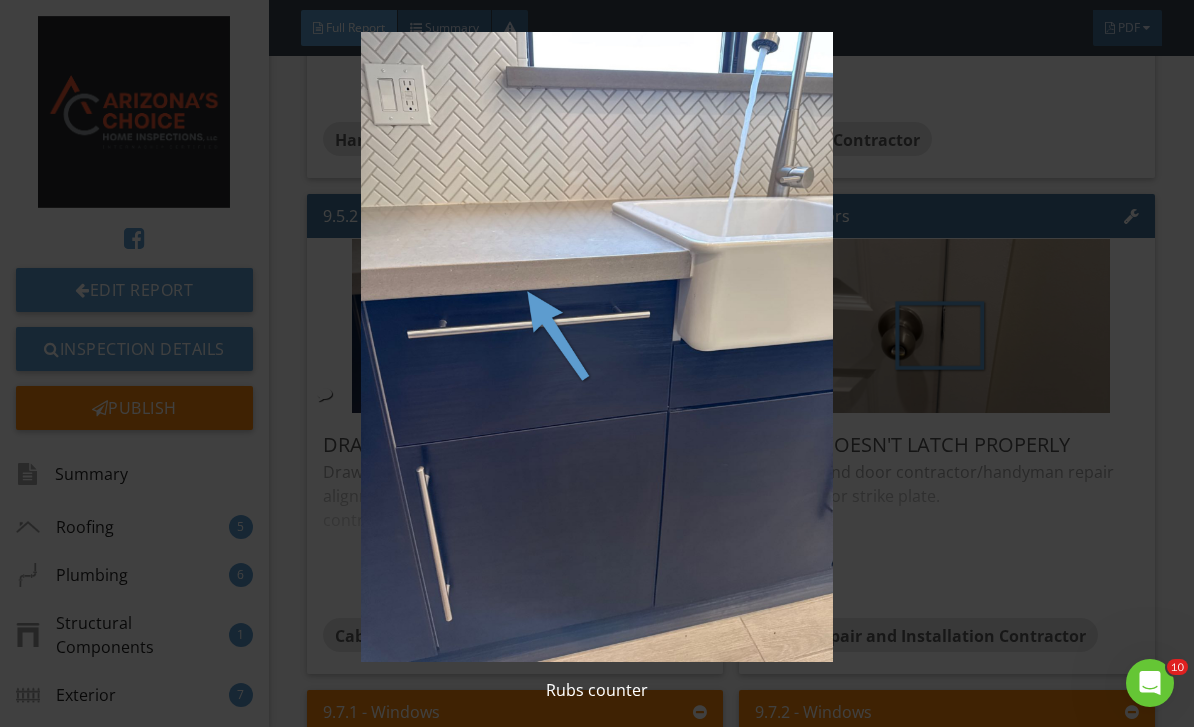 click at bounding box center [597, 347] 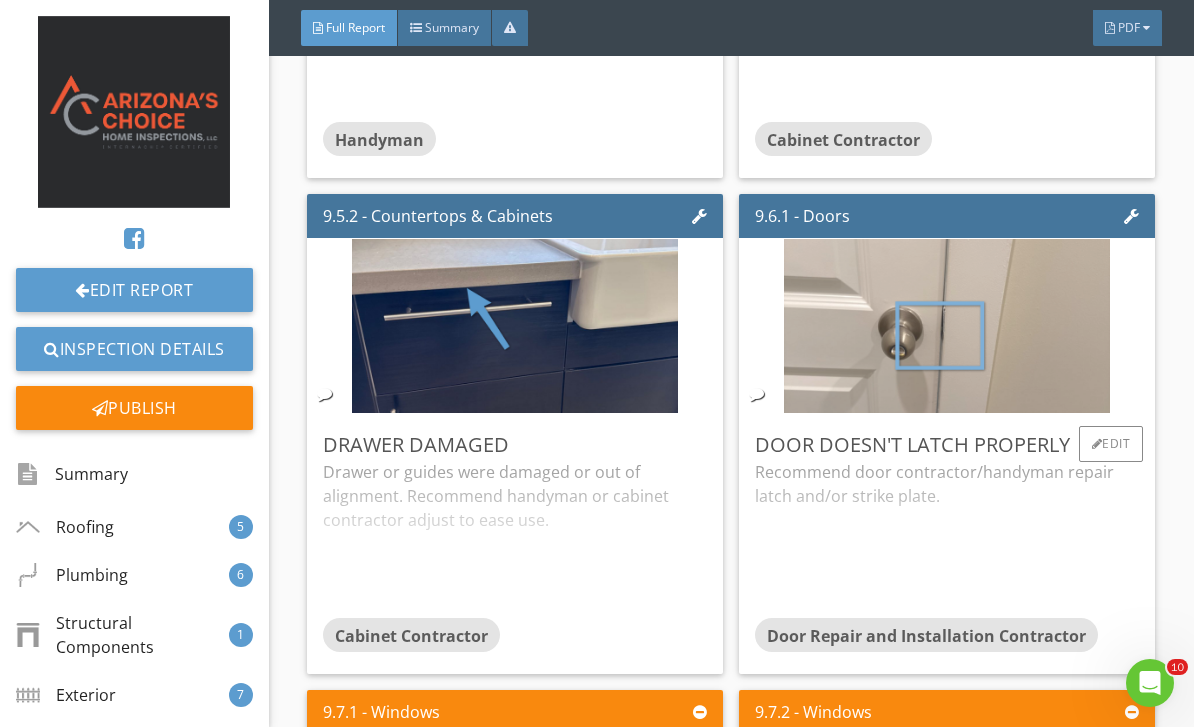 click at bounding box center [947, 326] 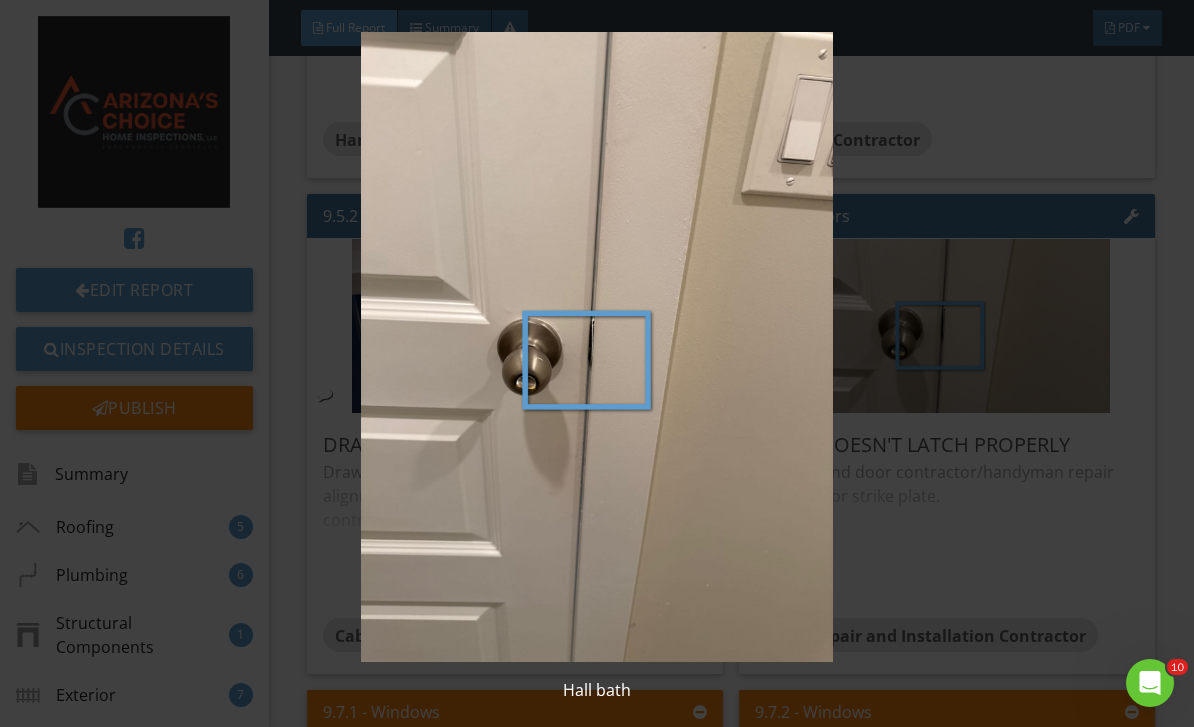 click at bounding box center (597, 347) 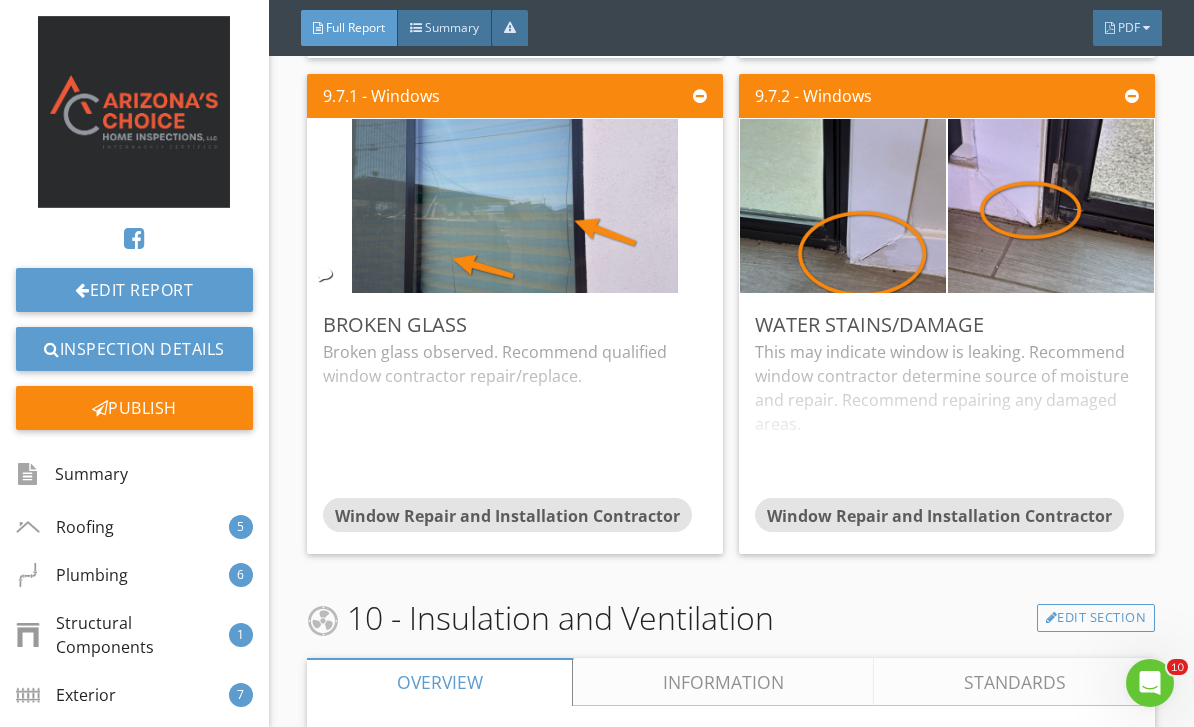 scroll, scrollTop: 12409, scrollLeft: 0, axis: vertical 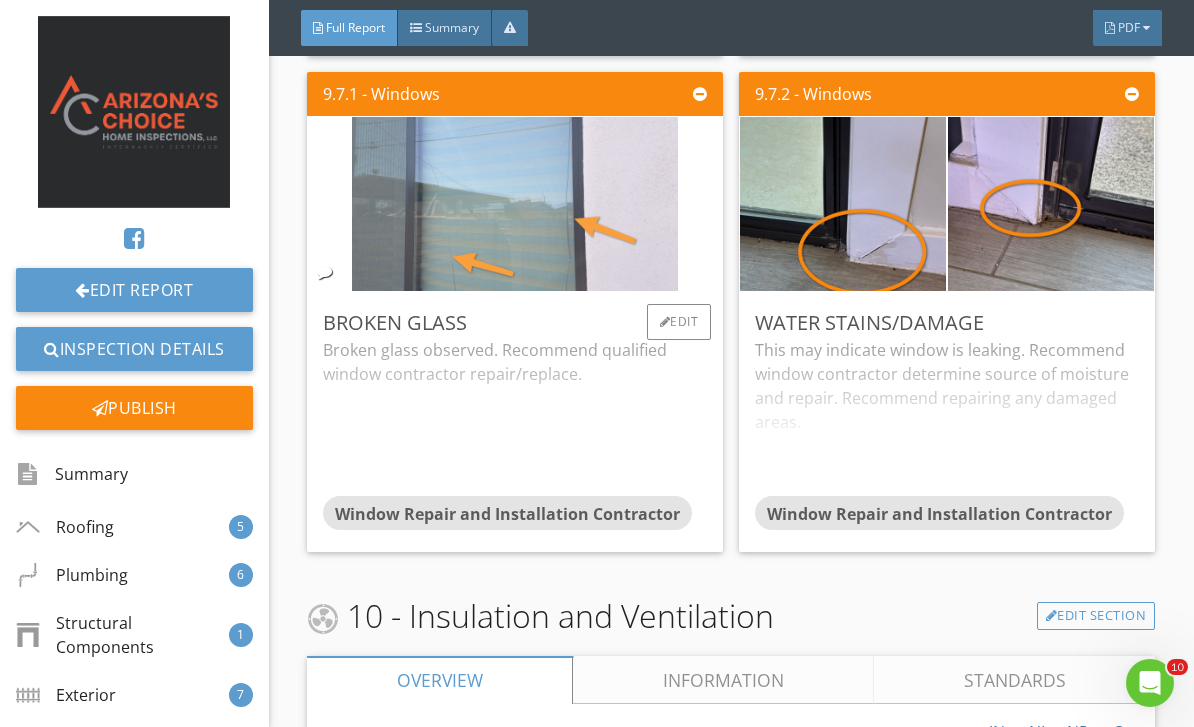 click at bounding box center (515, 204) 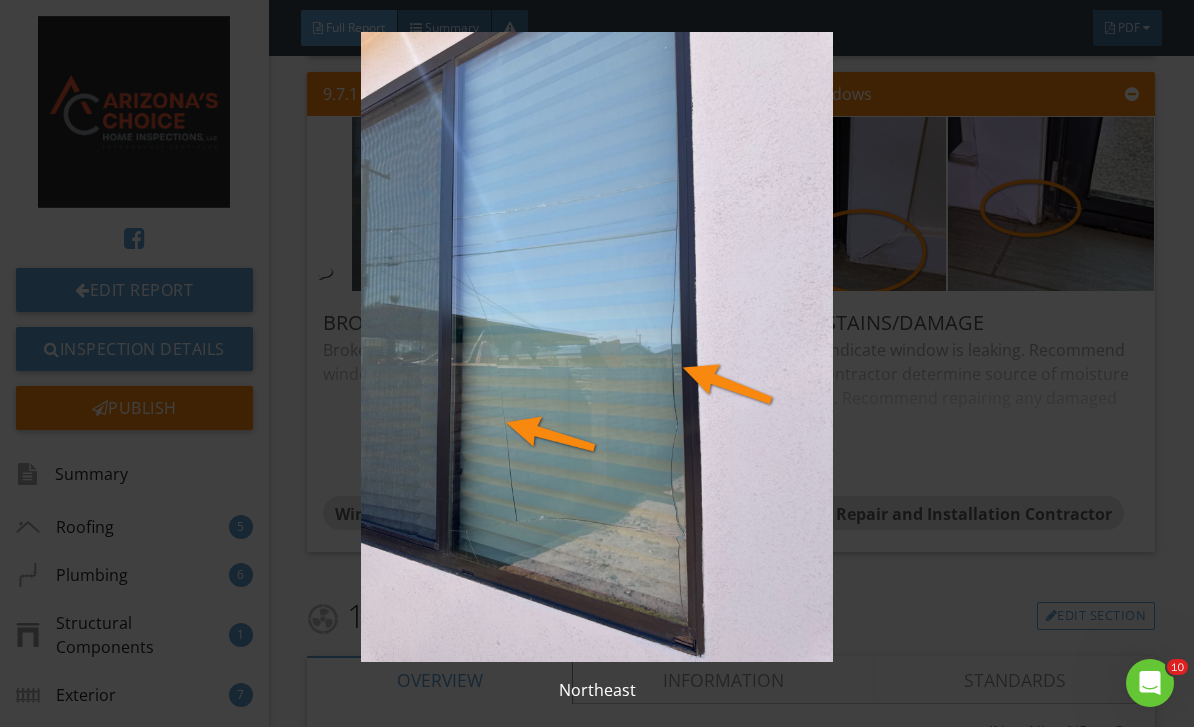 click at bounding box center [597, 347] 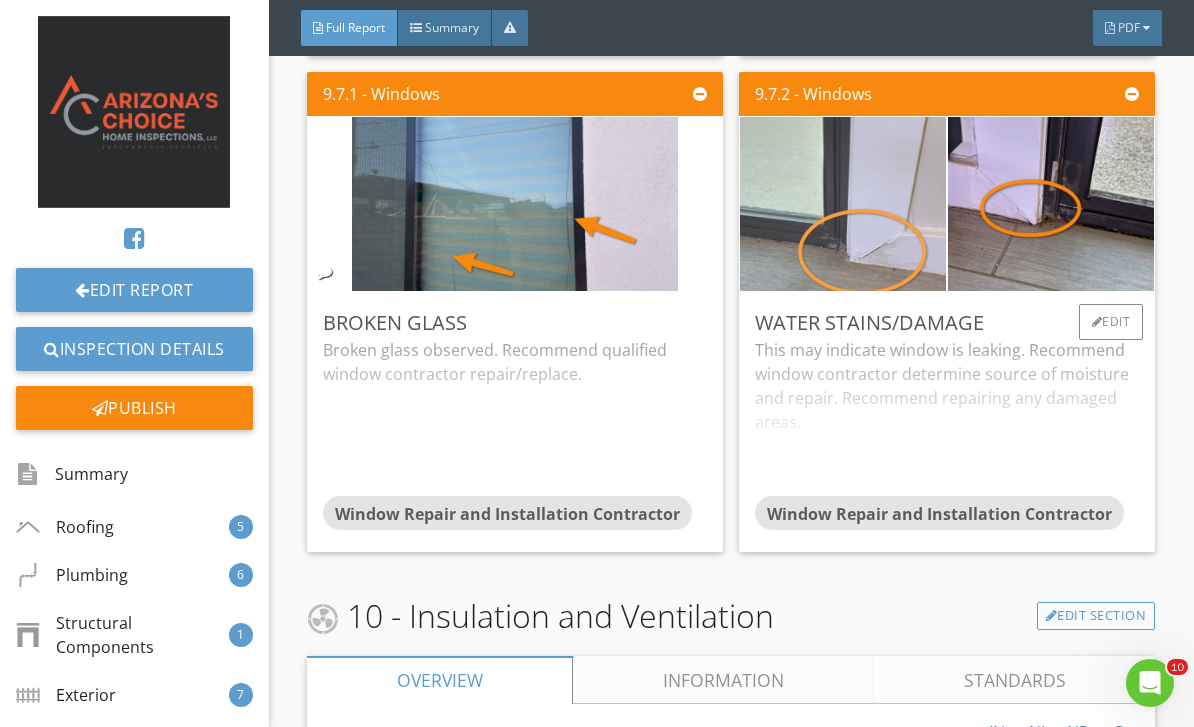 click at bounding box center [843, 204] 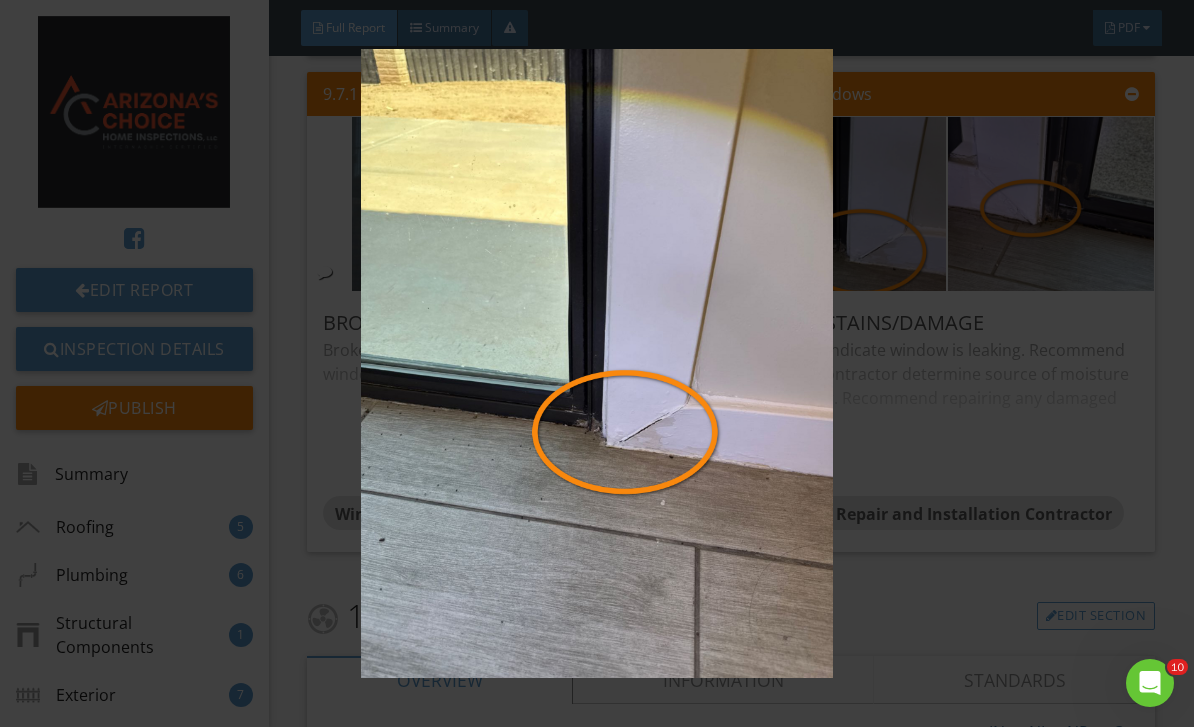 click at bounding box center [597, 364] 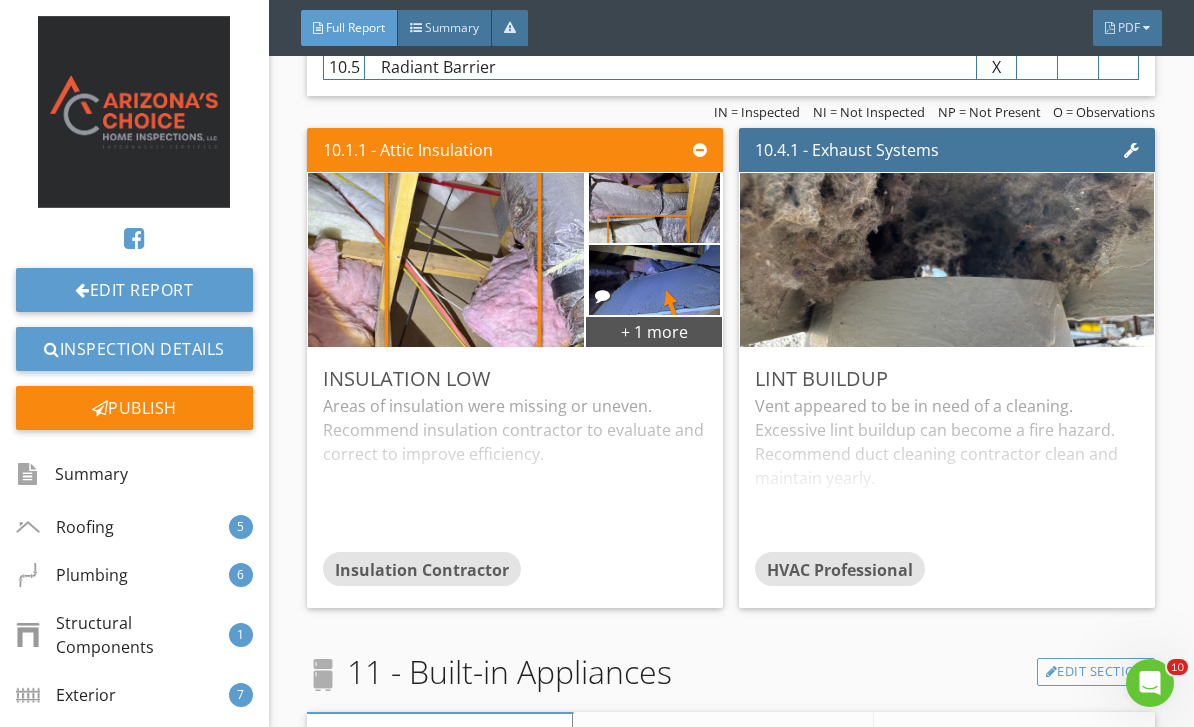 scroll, scrollTop: 13207, scrollLeft: 0, axis: vertical 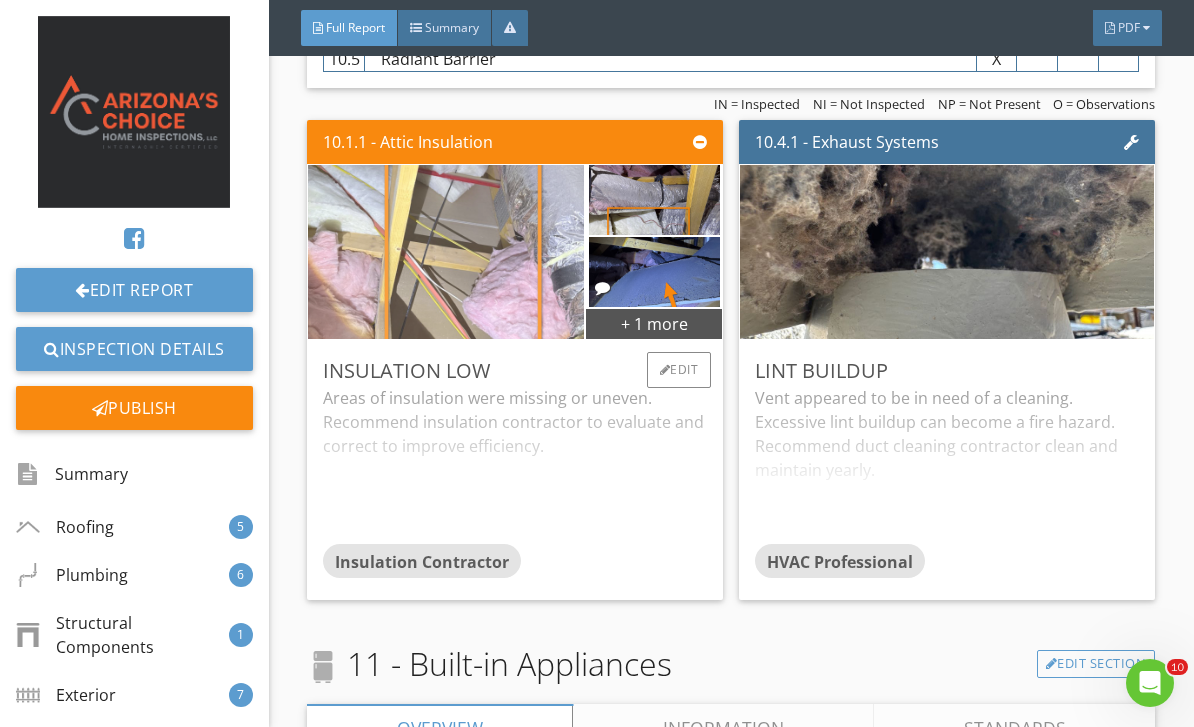 click at bounding box center (446, 252) 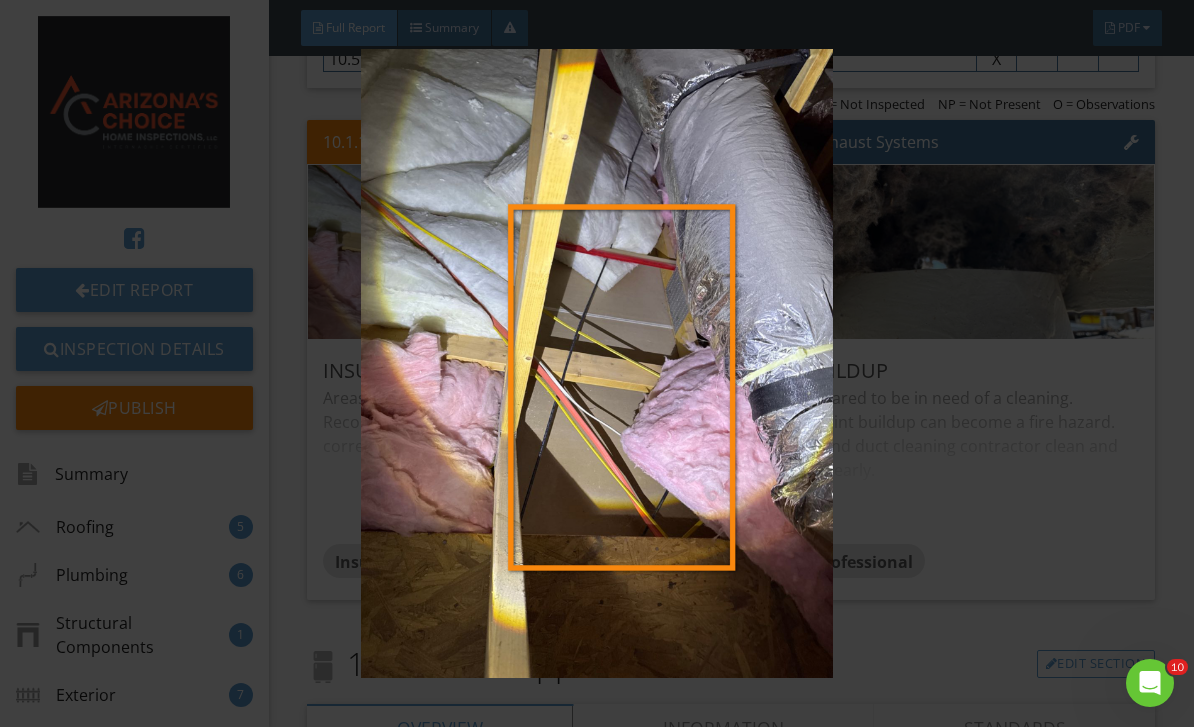 click at bounding box center [597, 364] 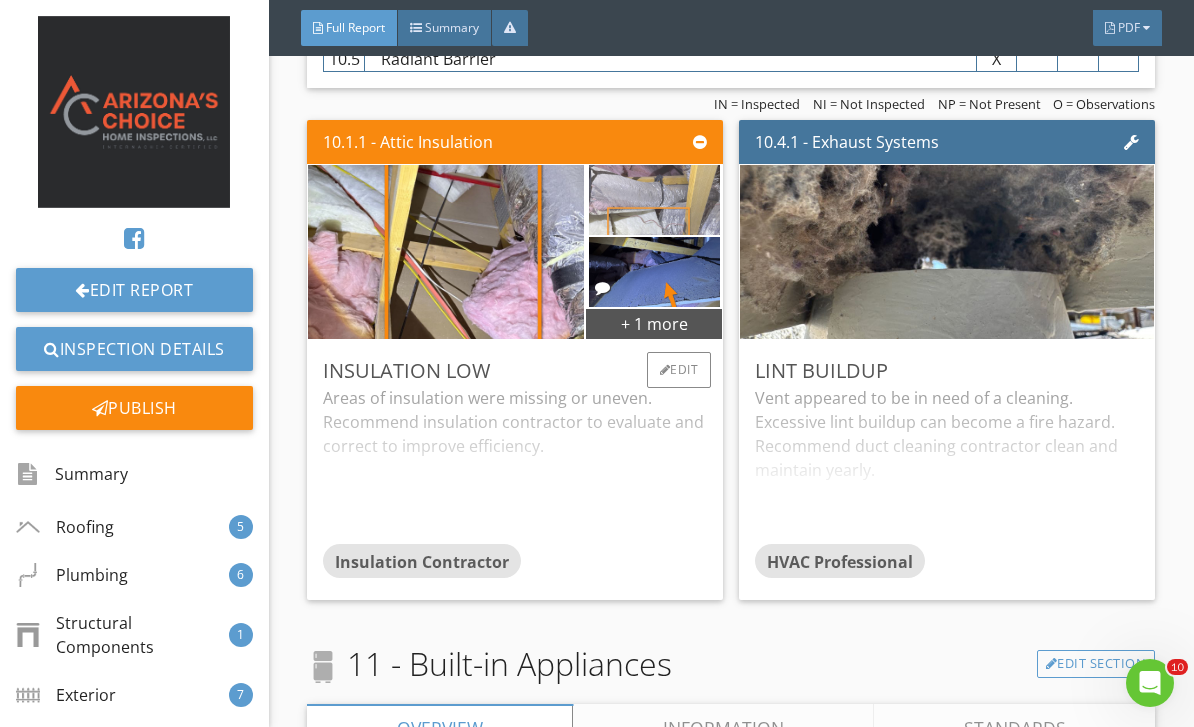 click at bounding box center (654, 200) 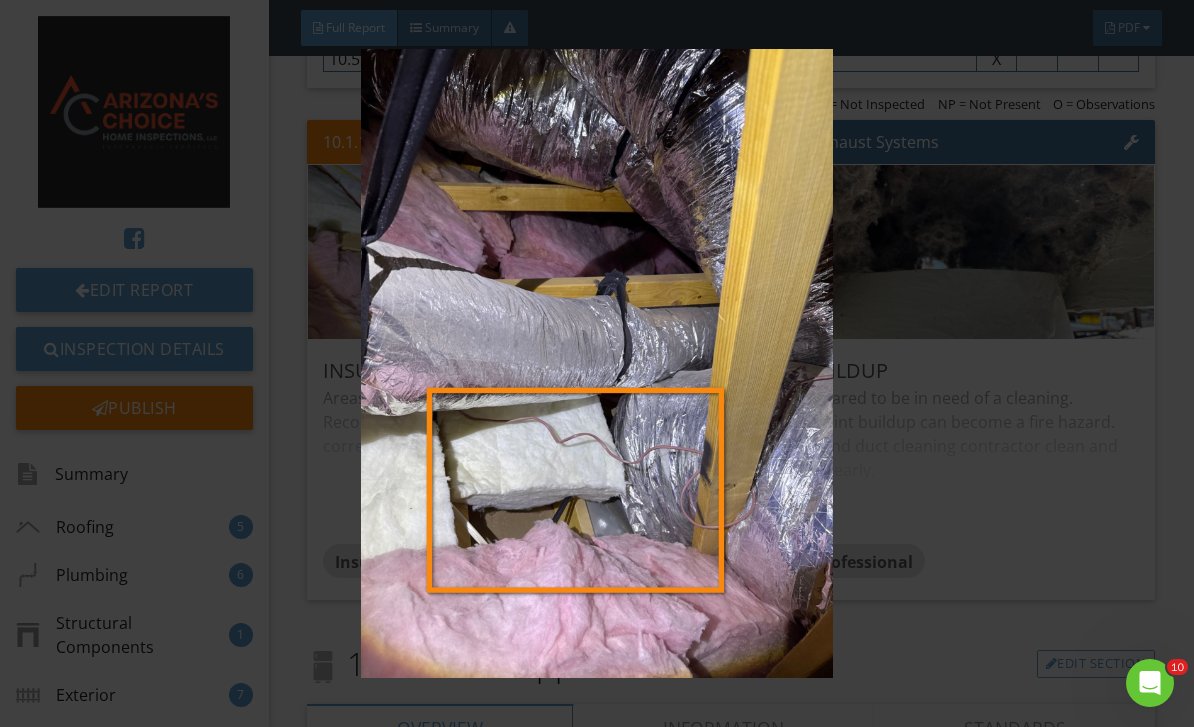 click at bounding box center (597, 364) 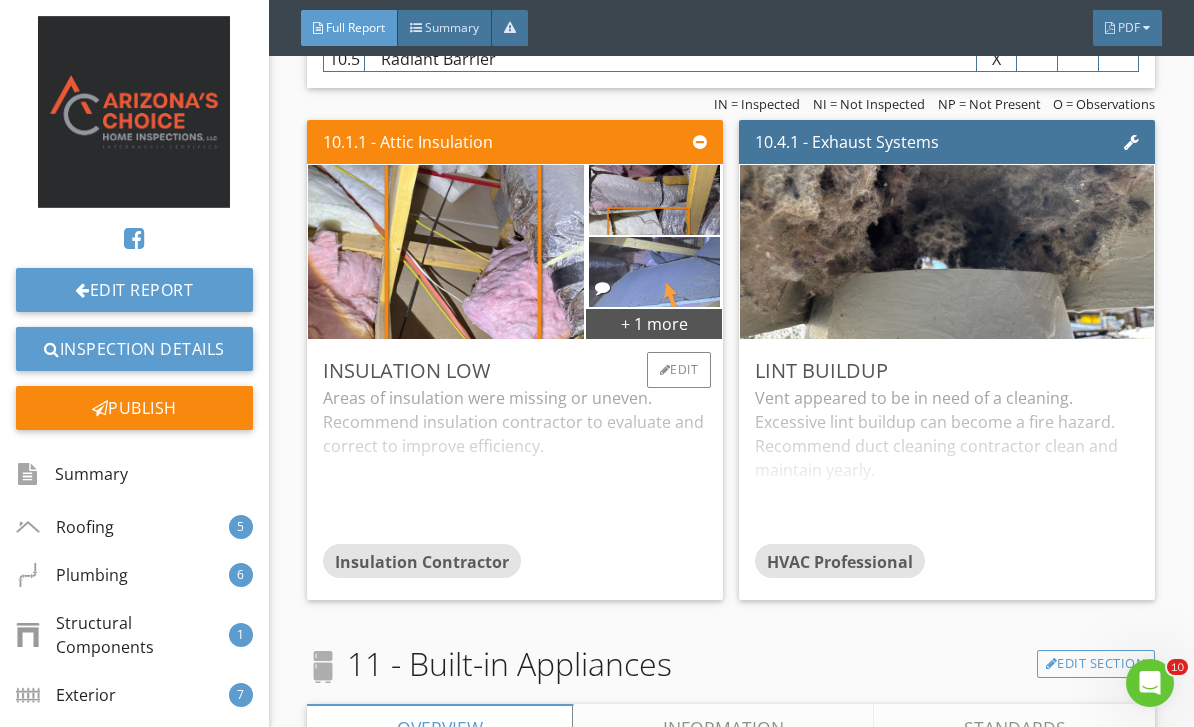 click at bounding box center [654, 272] 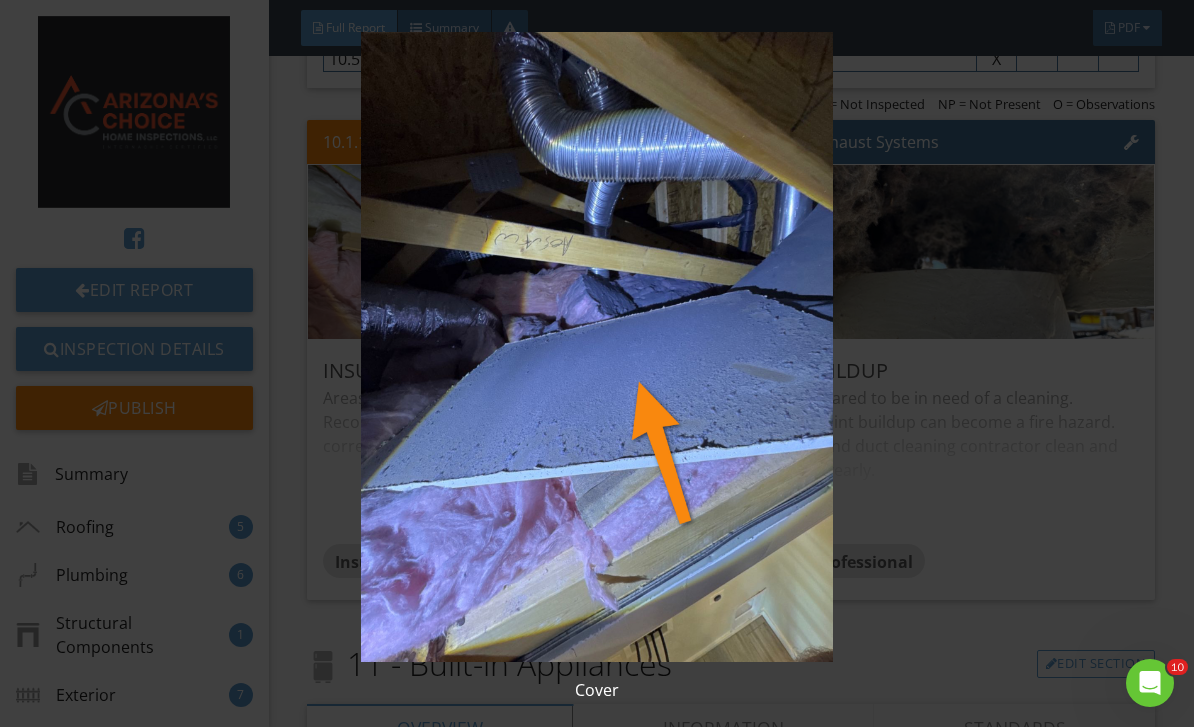 click at bounding box center [597, 347] 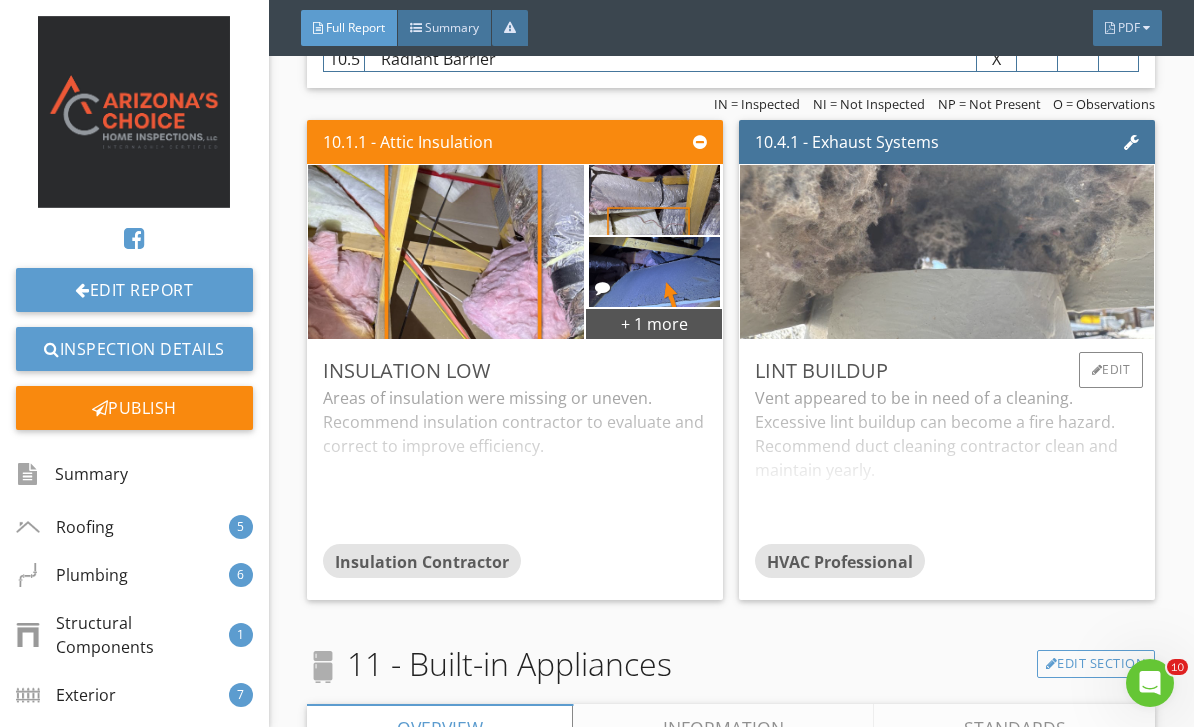 click at bounding box center (947, 252) 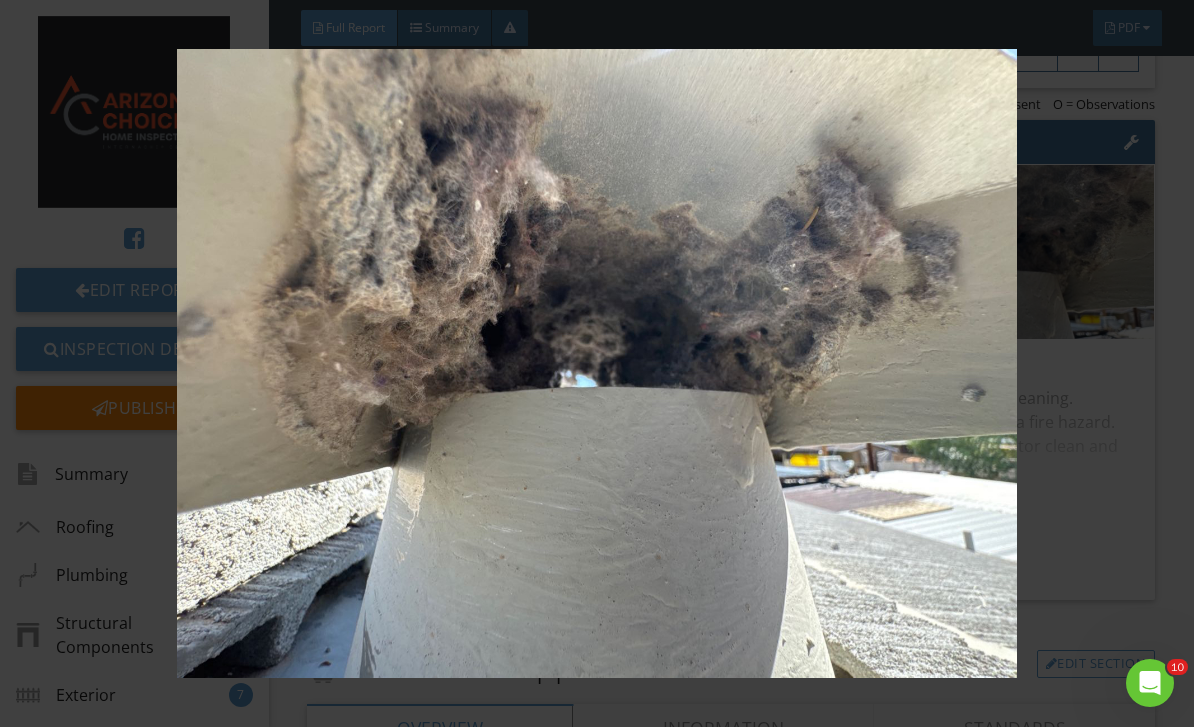 click at bounding box center [597, 364] 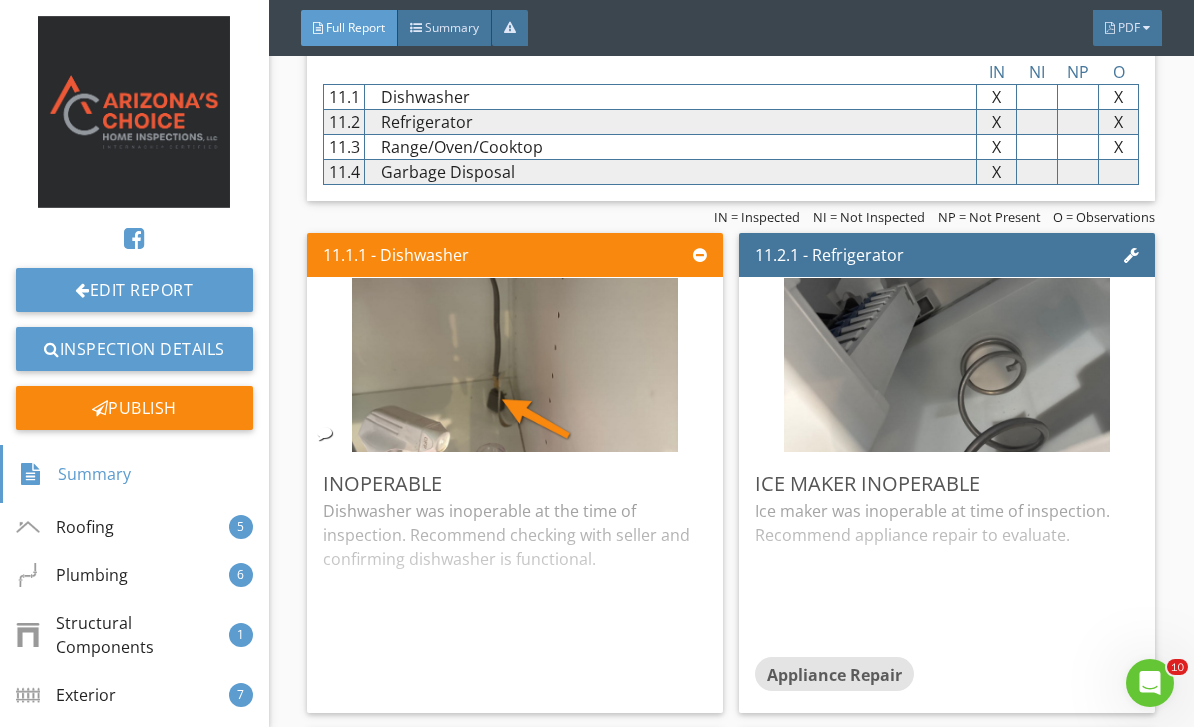 scroll, scrollTop: 13968, scrollLeft: 0, axis: vertical 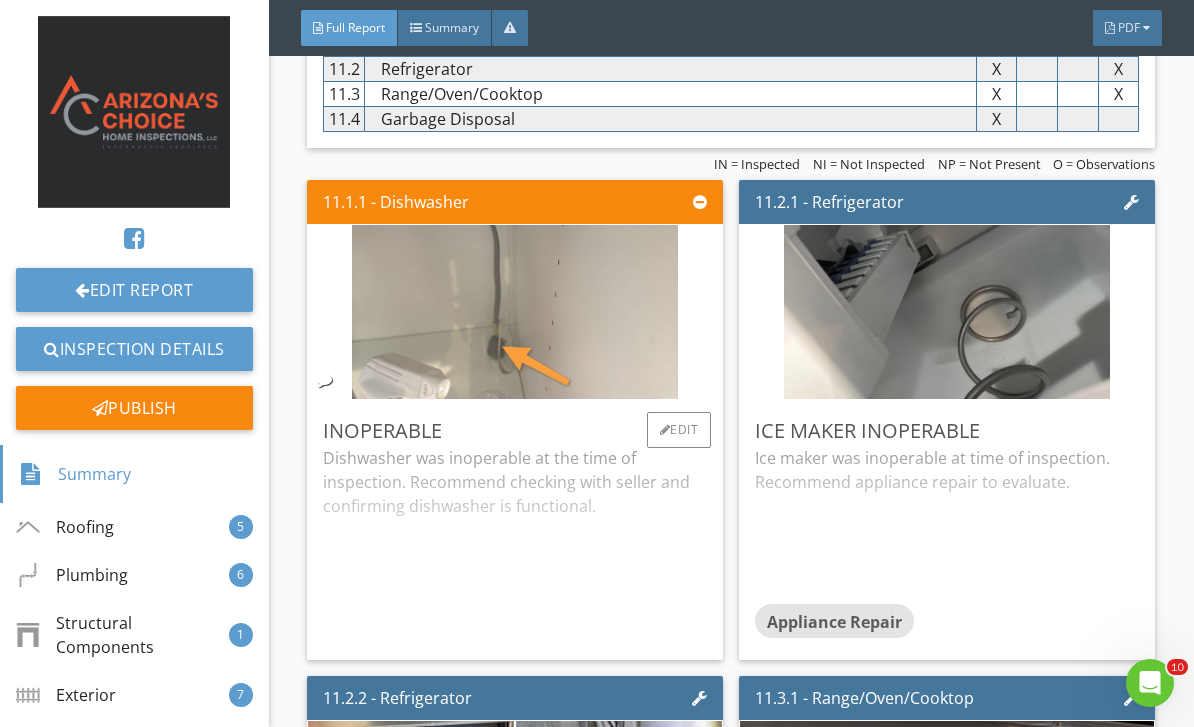 click at bounding box center (515, 312) 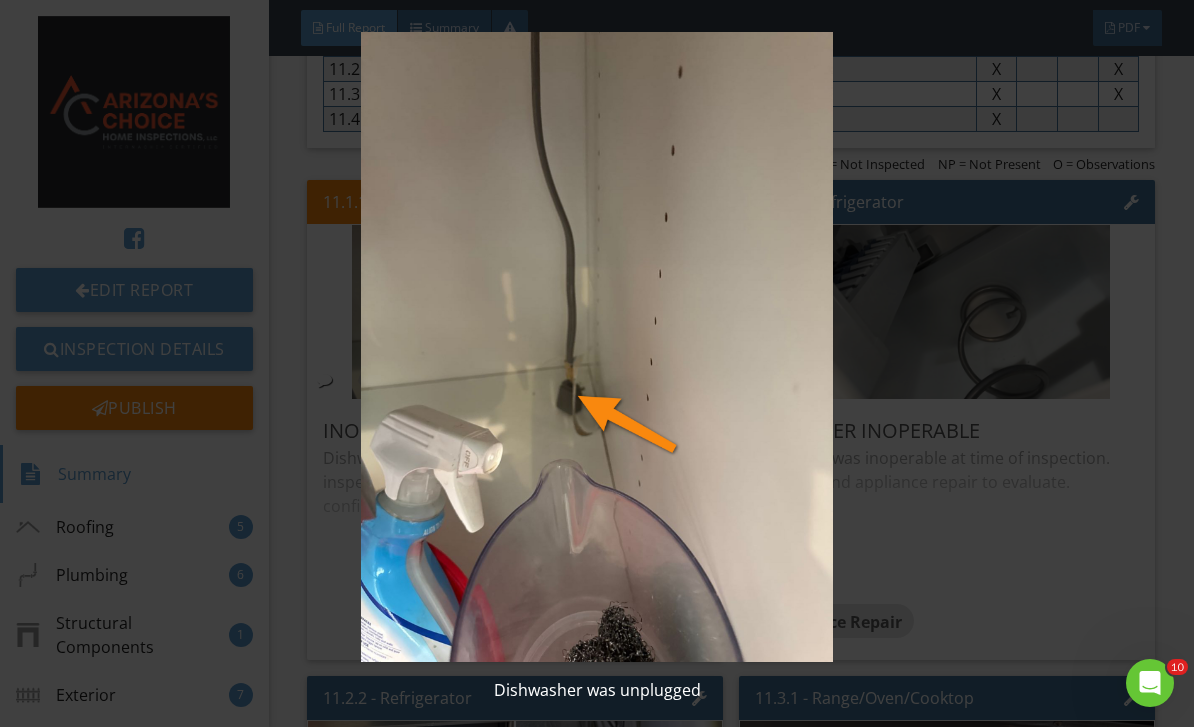 click at bounding box center (597, 347) 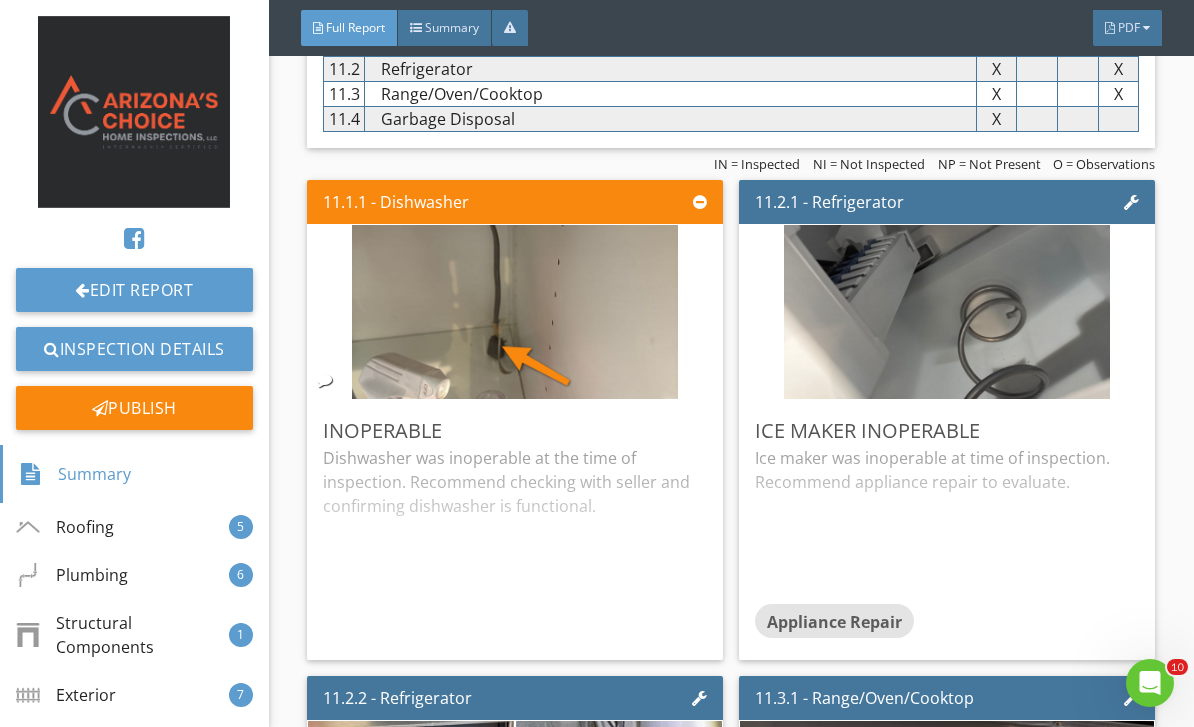 scroll, scrollTop: 13982, scrollLeft: 0, axis: vertical 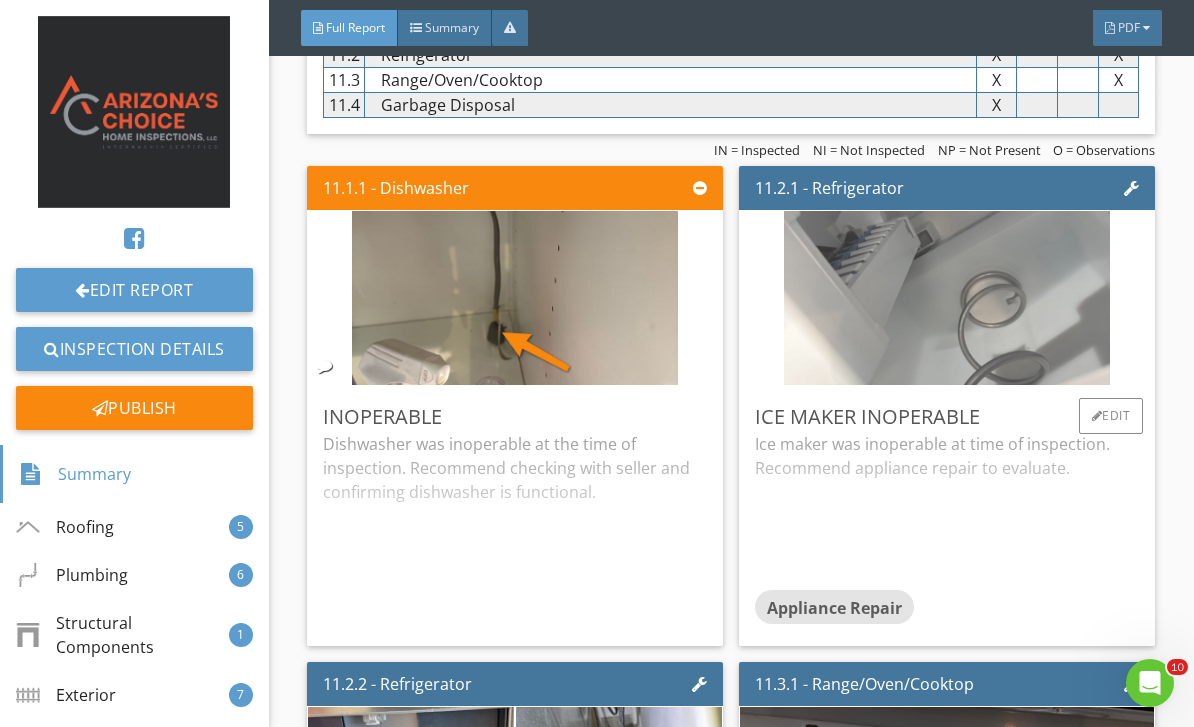 click at bounding box center [947, 298] 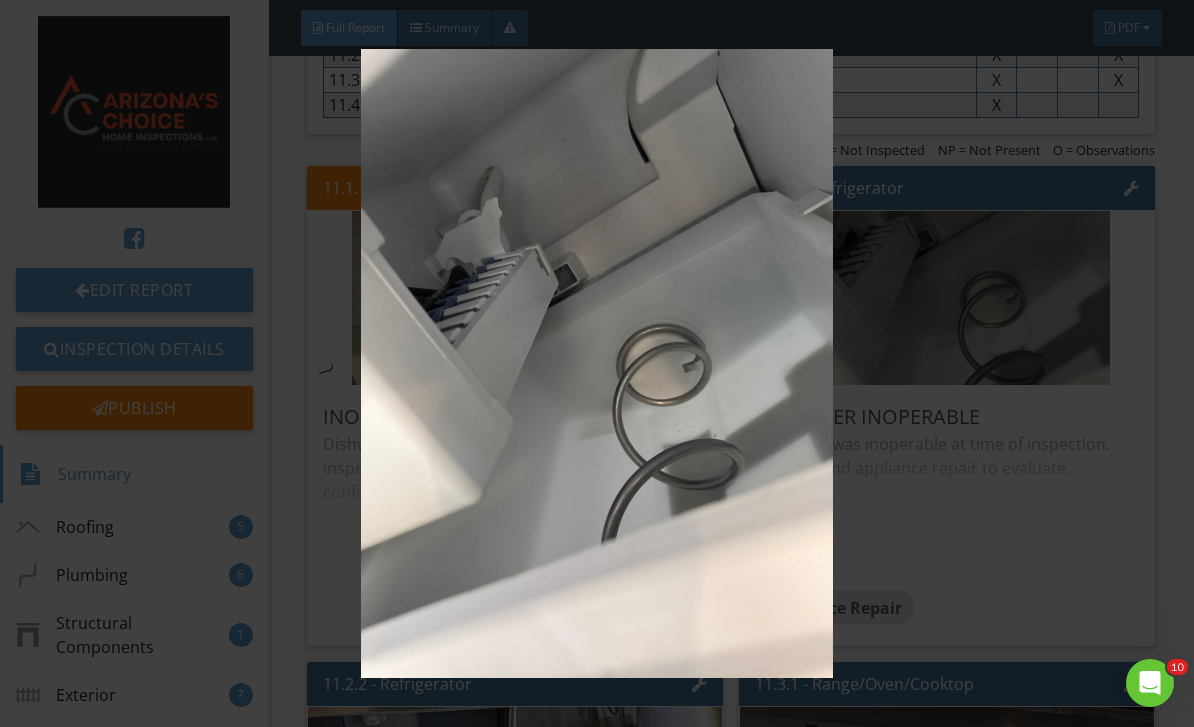 click at bounding box center (597, 364) 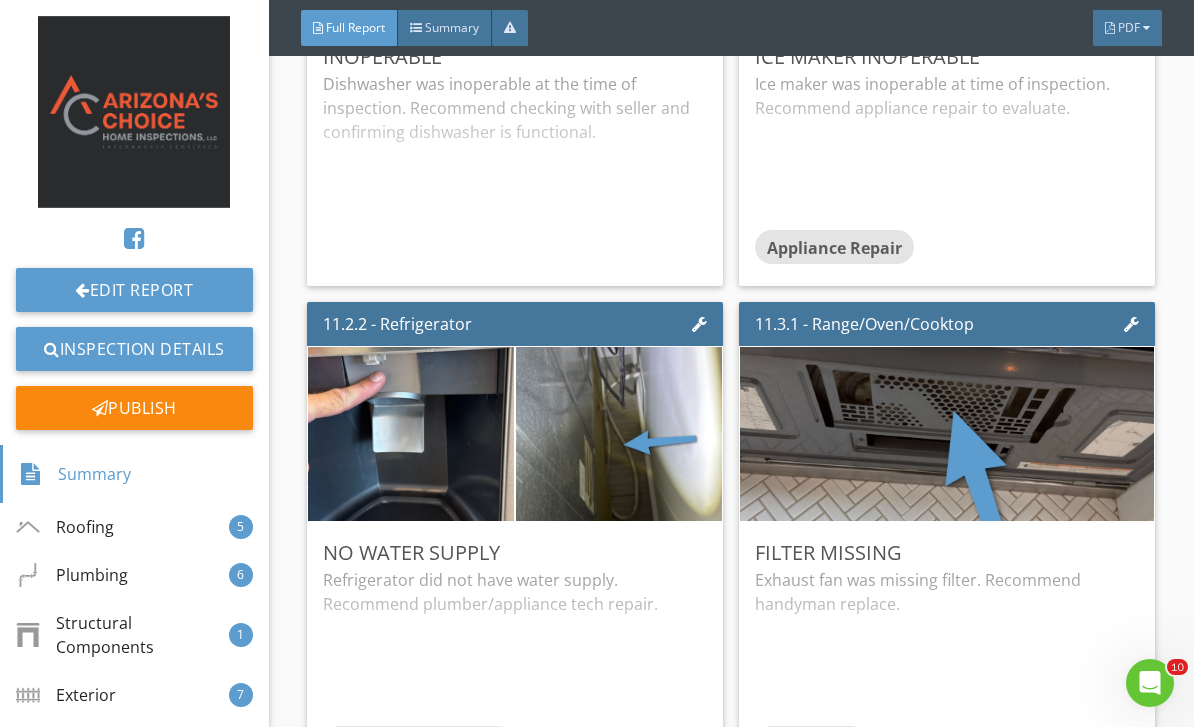 scroll, scrollTop: 14341, scrollLeft: 0, axis: vertical 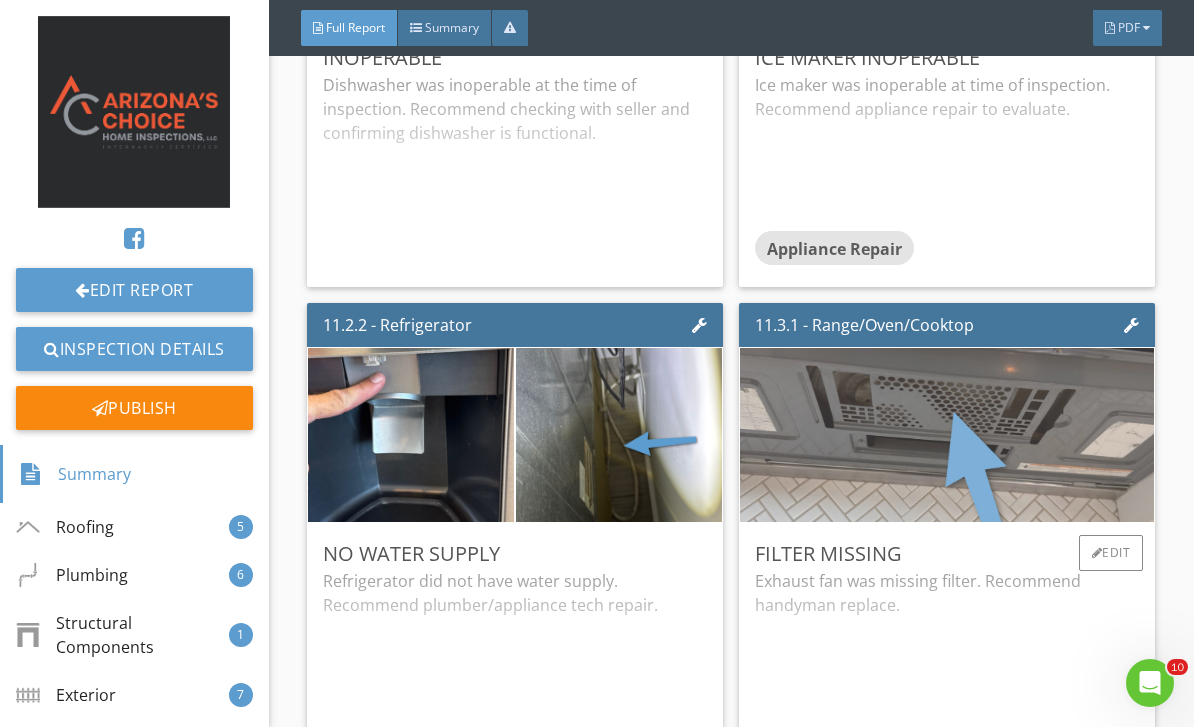 click at bounding box center [947, 435] 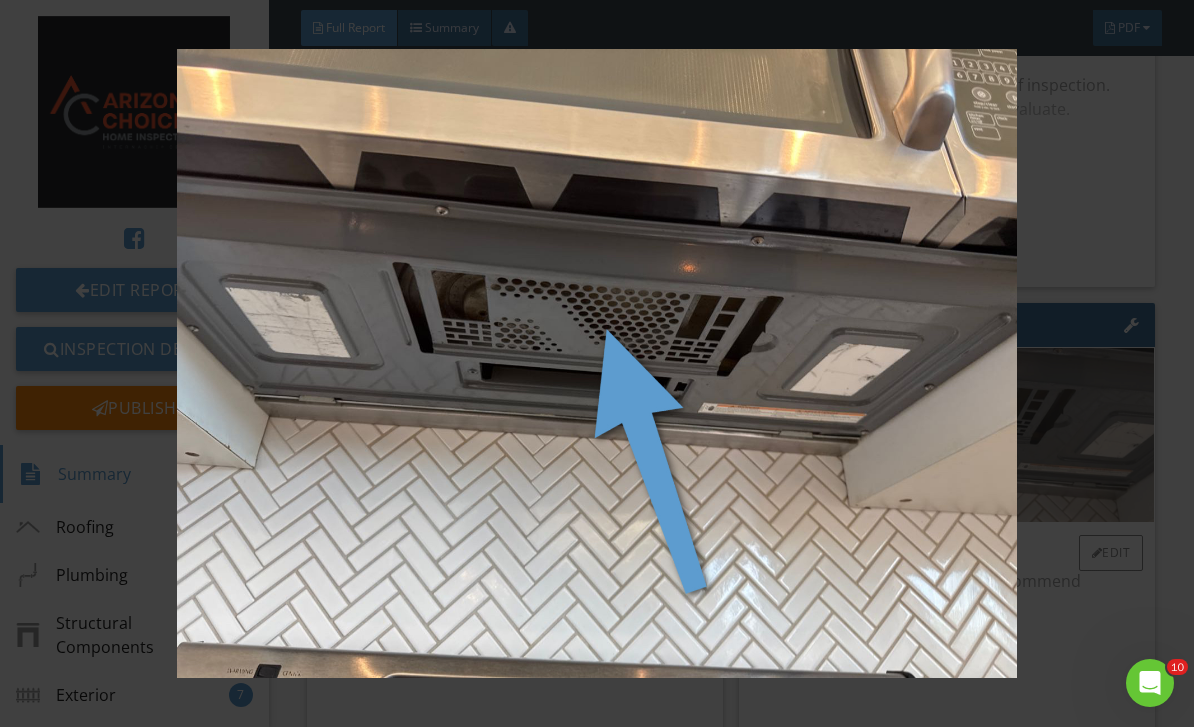 click at bounding box center [597, 363] 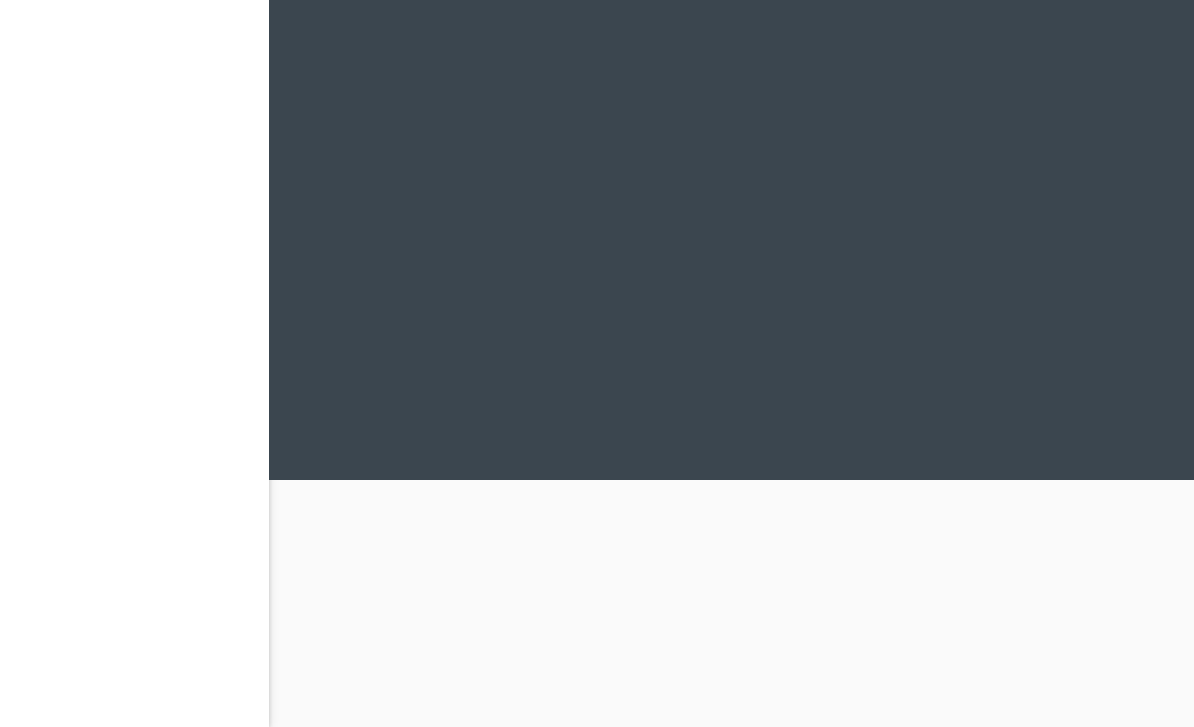 scroll, scrollTop: 0, scrollLeft: 0, axis: both 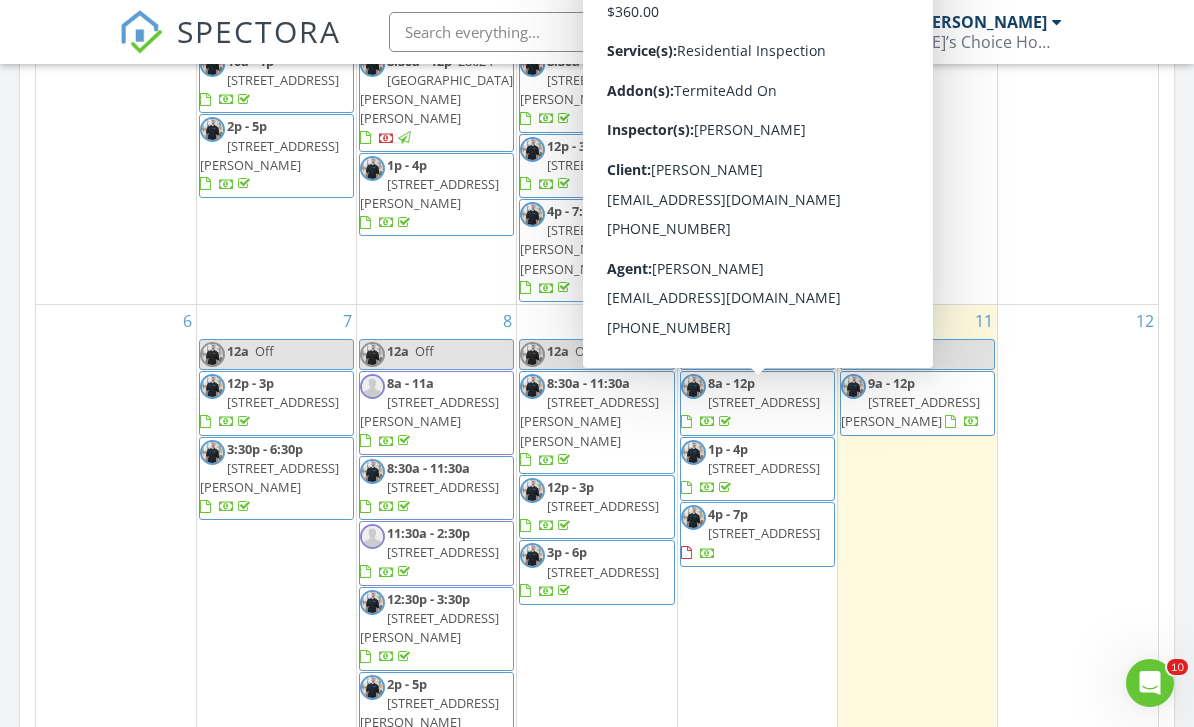 click on "576 N Pasadena, Mesa 85201" at bounding box center [764, 468] 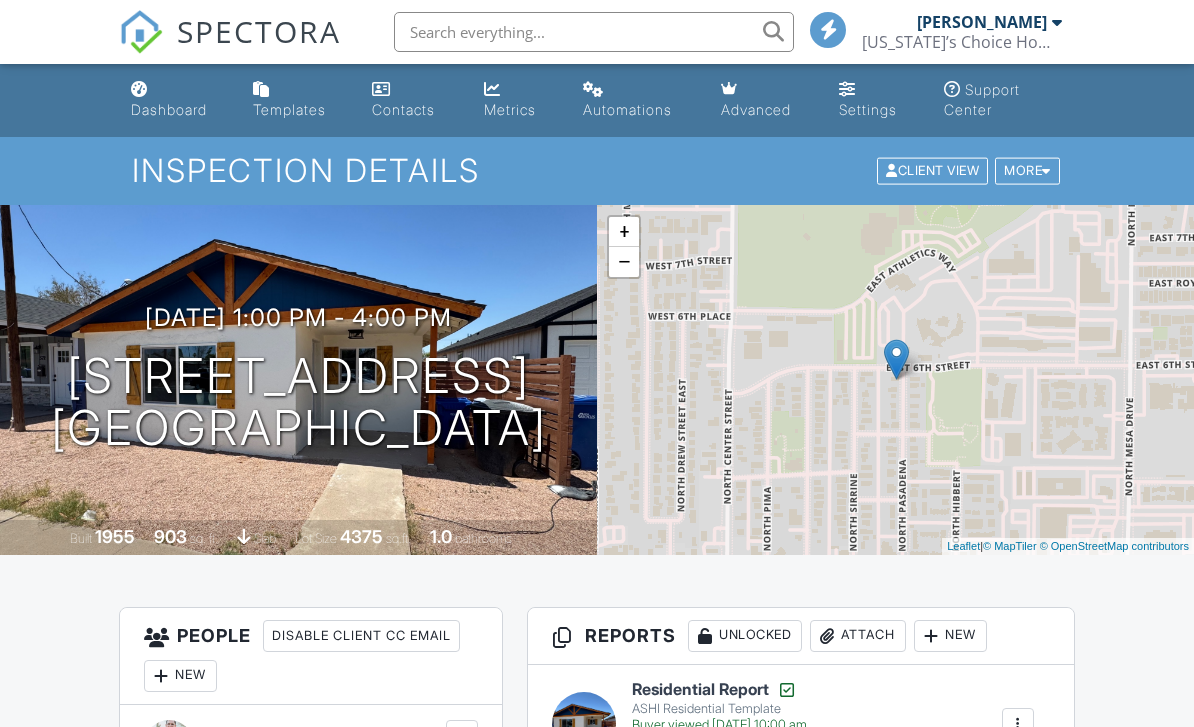 scroll, scrollTop: 0, scrollLeft: 0, axis: both 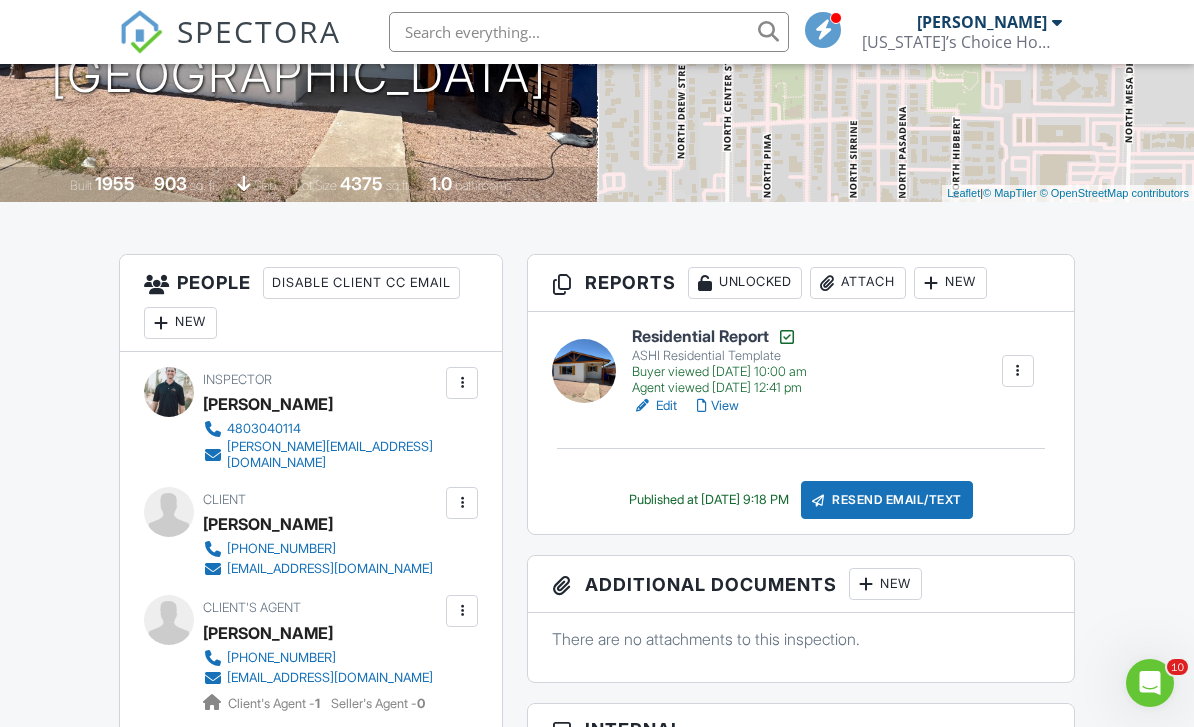 click on "View" at bounding box center [718, 406] 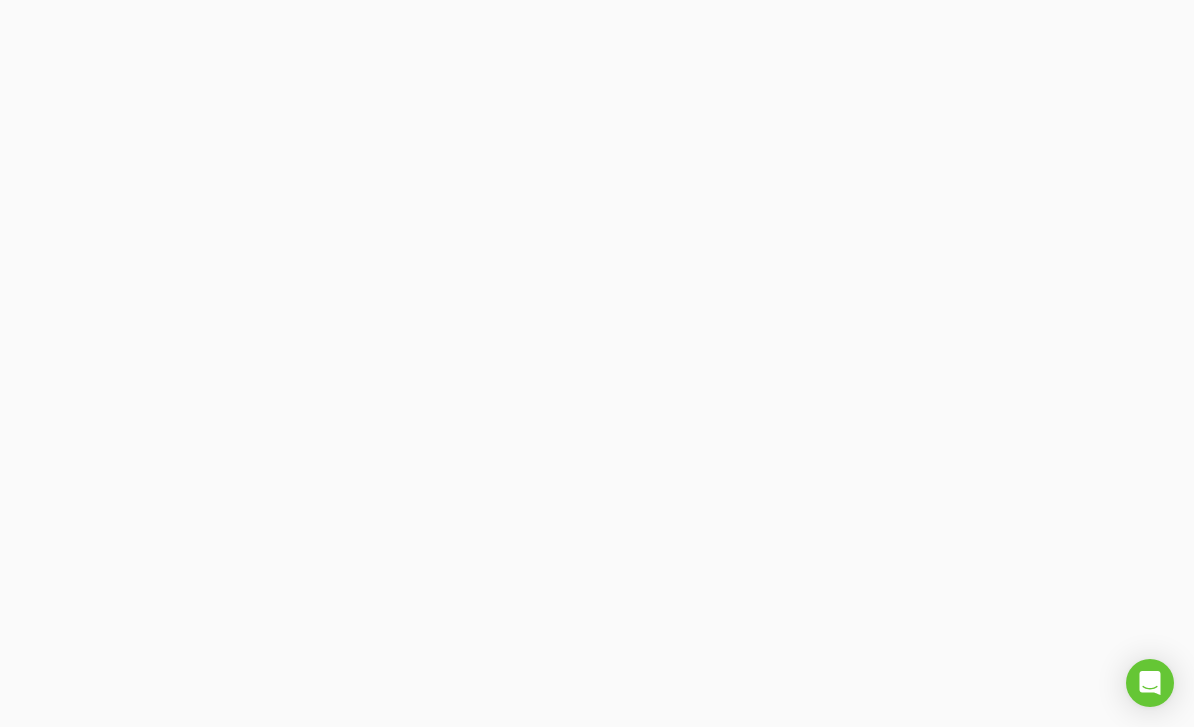 scroll, scrollTop: 0, scrollLeft: 0, axis: both 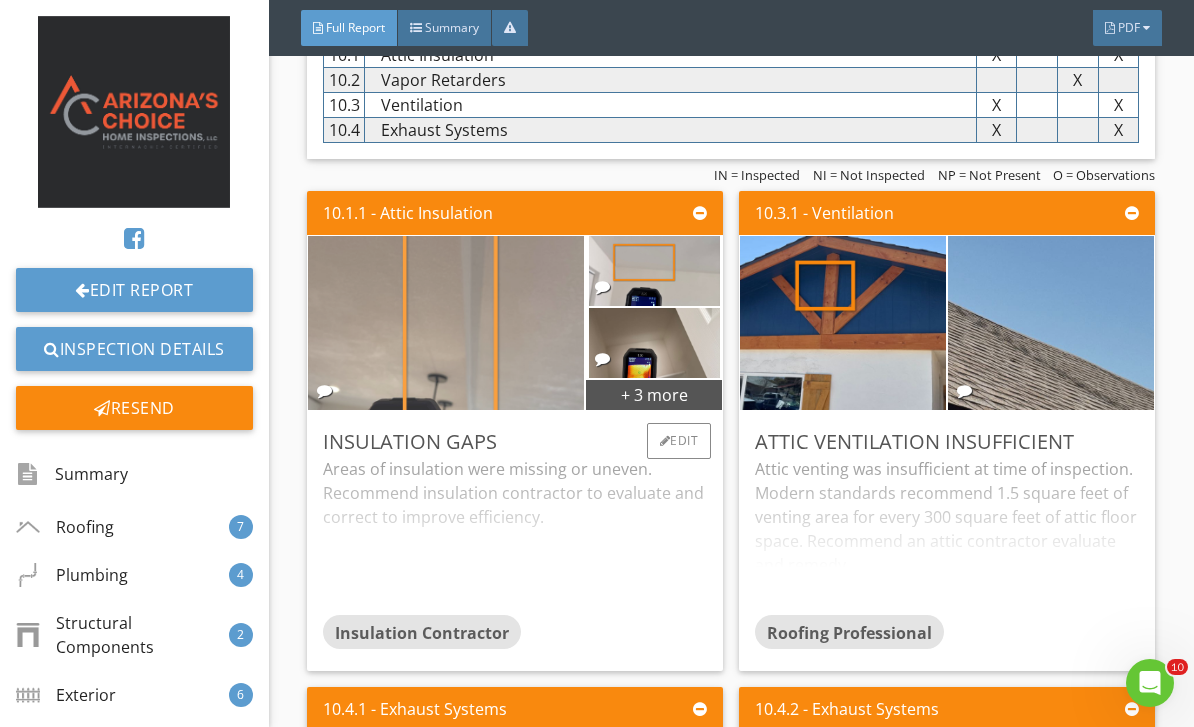 click at bounding box center [446, 323] 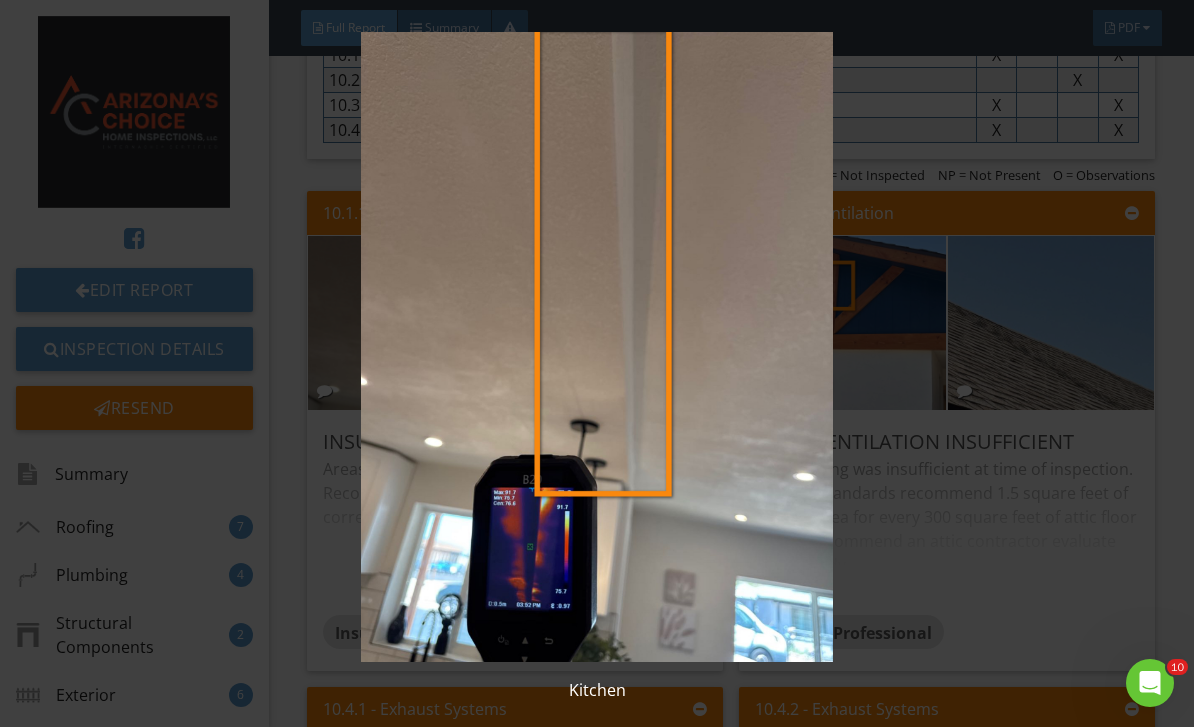 click at bounding box center [597, 347] 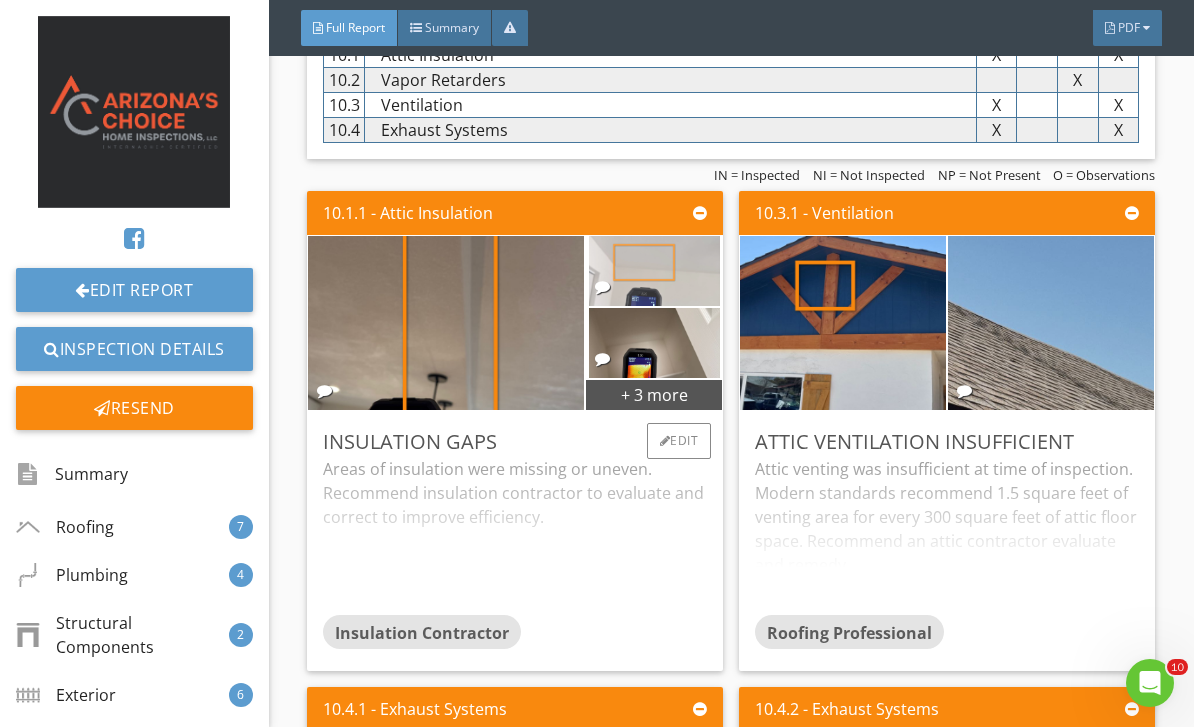 click at bounding box center [654, 271] 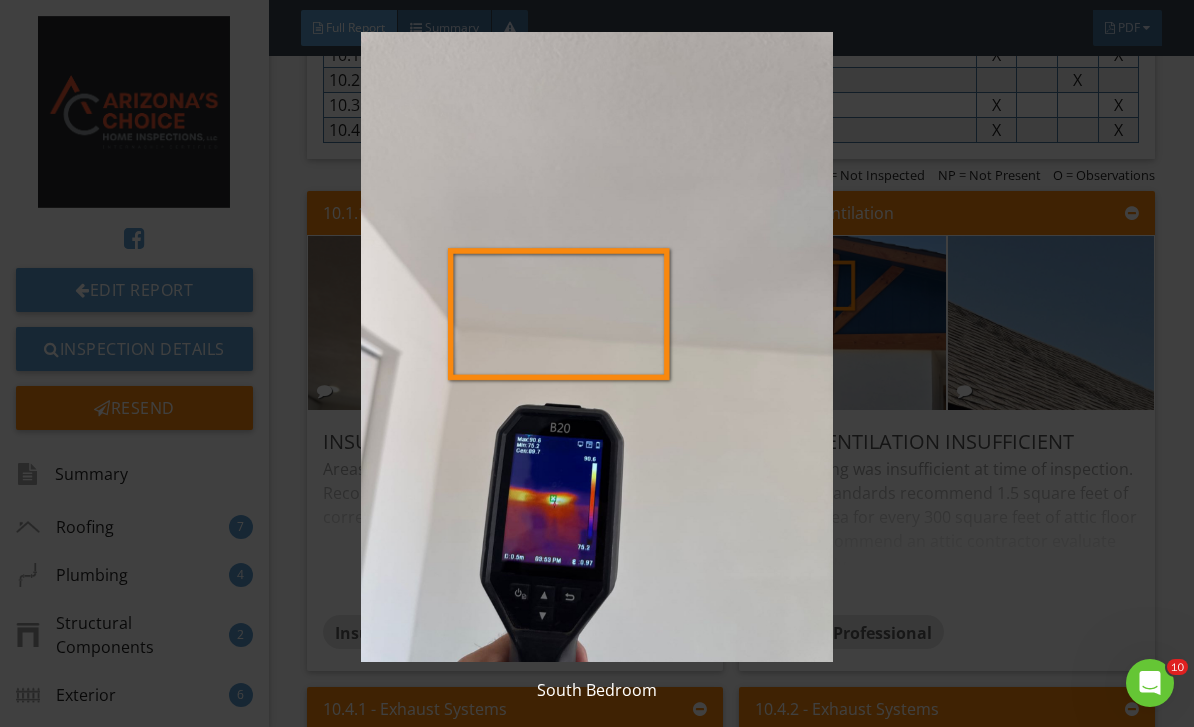 click at bounding box center (597, 347) 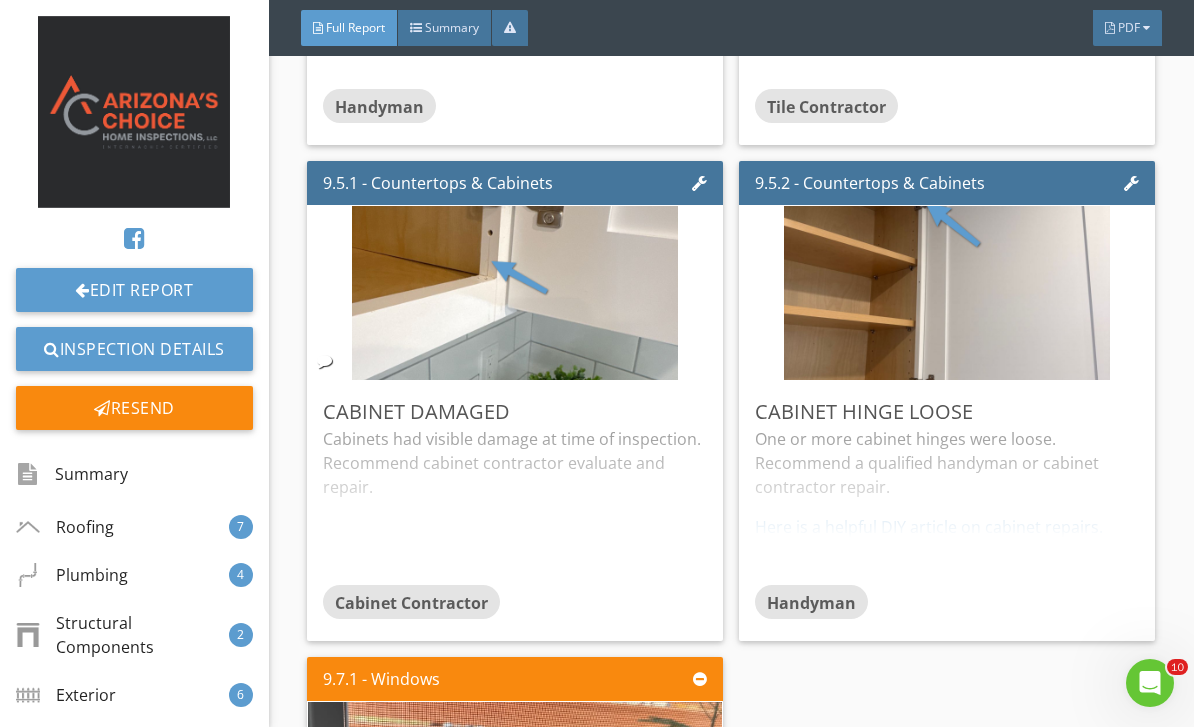 scroll, scrollTop: 11302, scrollLeft: 0, axis: vertical 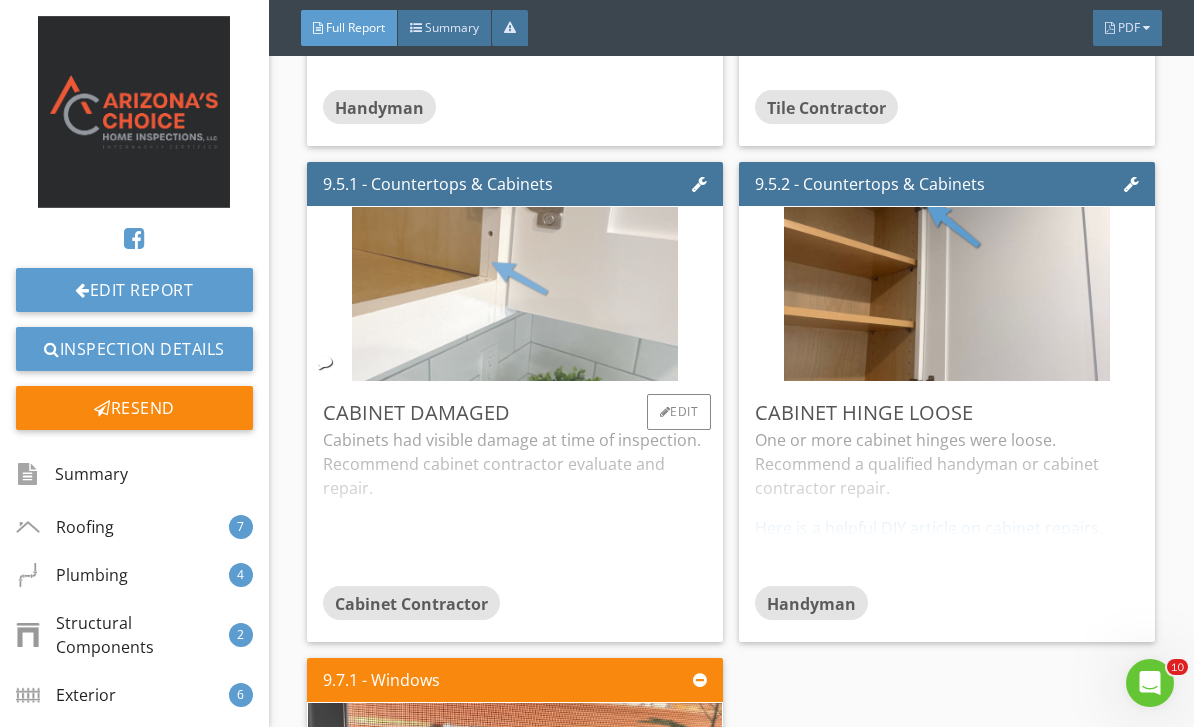 click at bounding box center [515, 294] 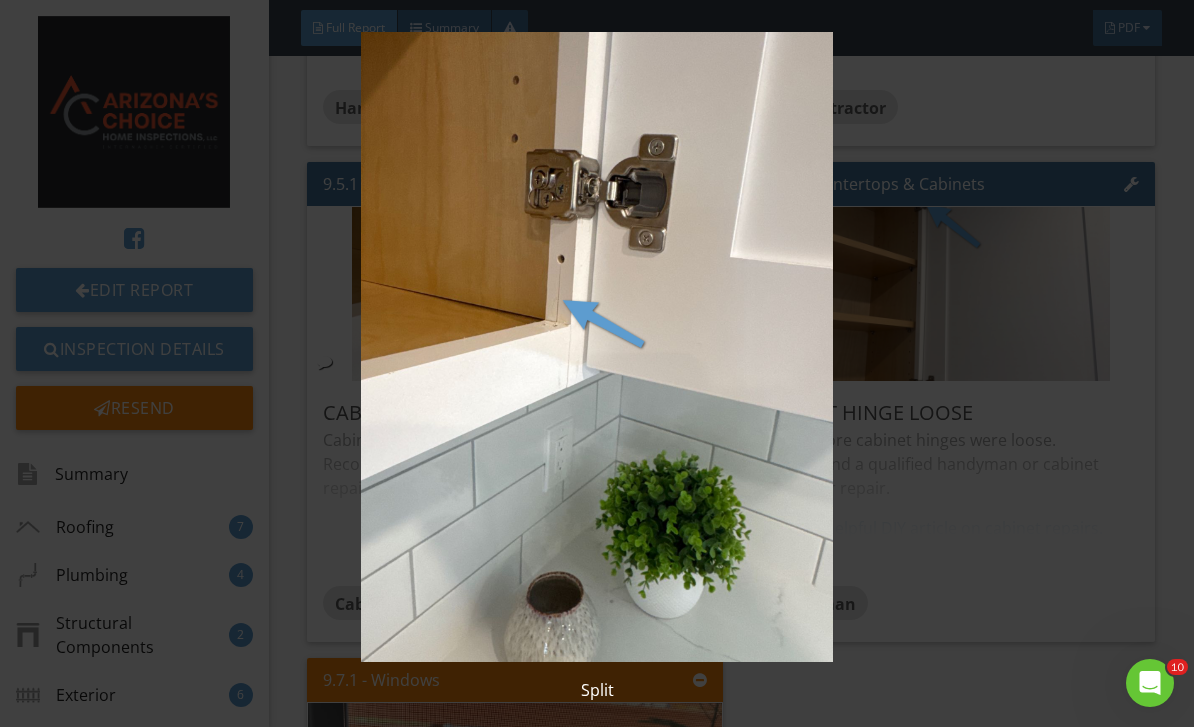 click at bounding box center [597, 347] 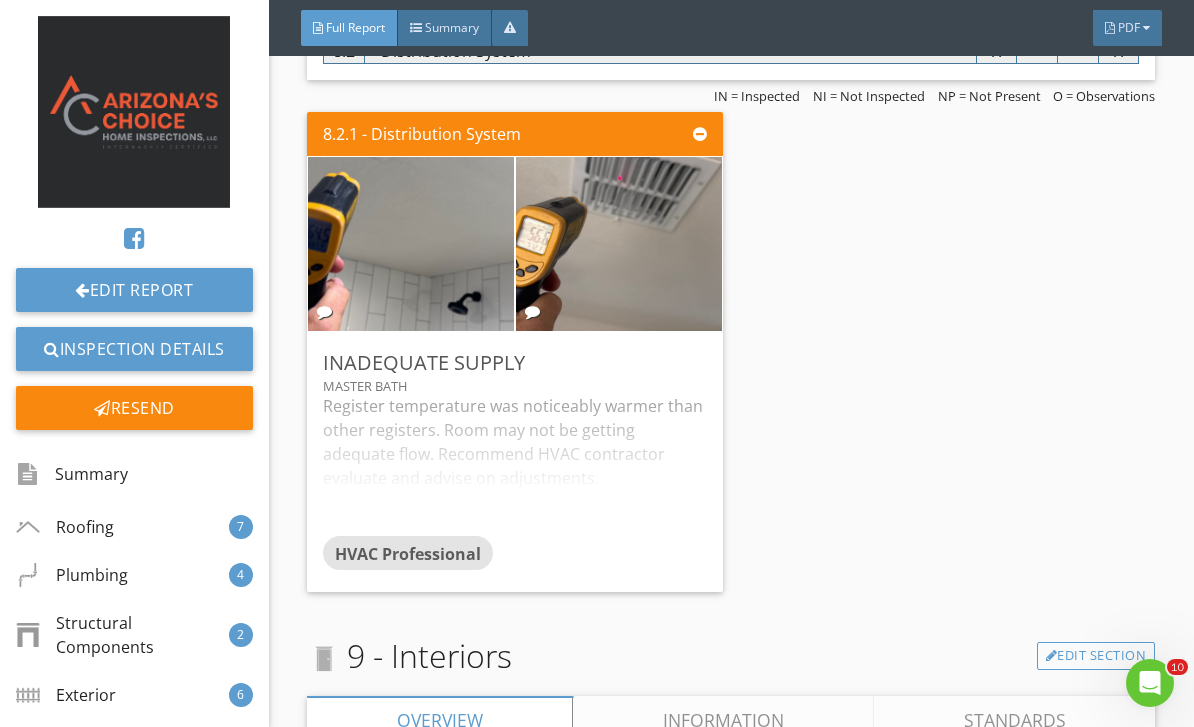 scroll, scrollTop: 9933, scrollLeft: 0, axis: vertical 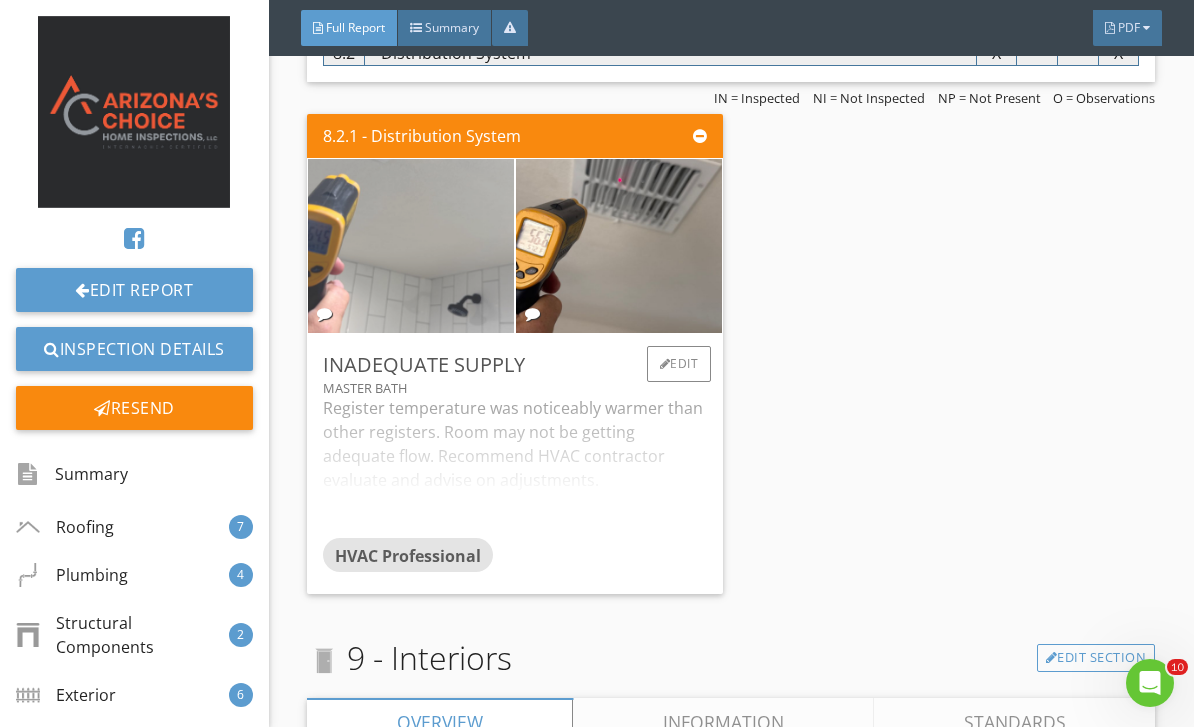 click at bounding box center [411, 246] 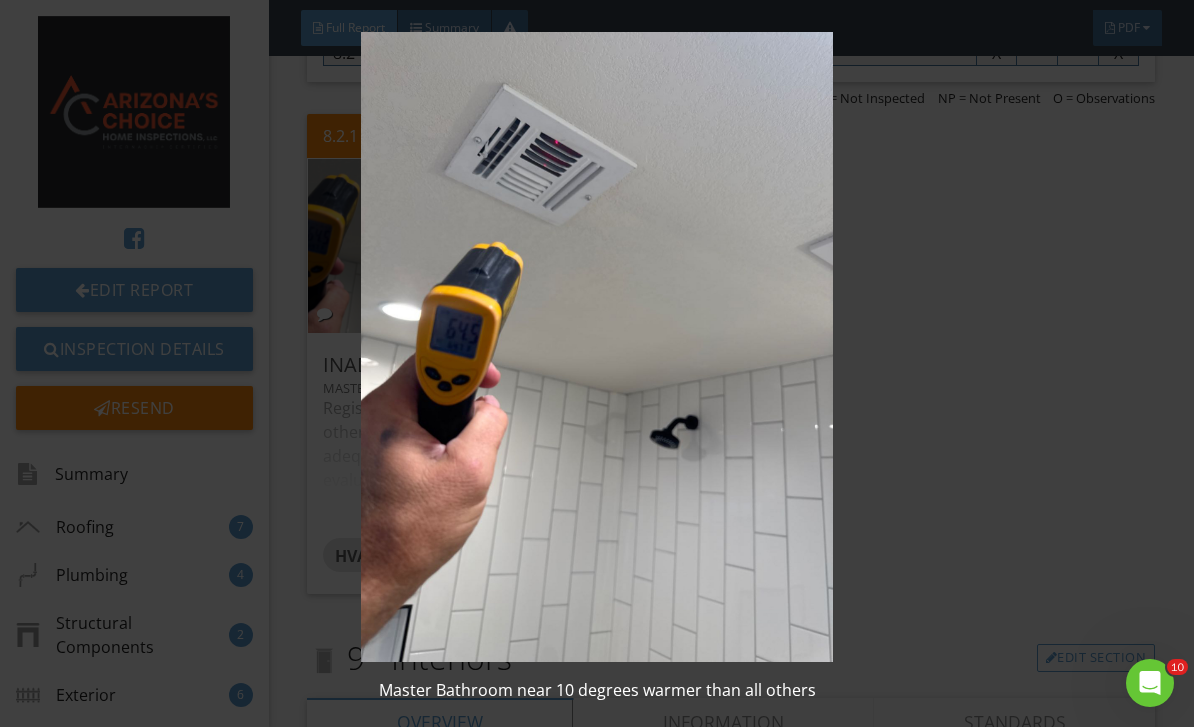 click at bounding box center [597, 347] 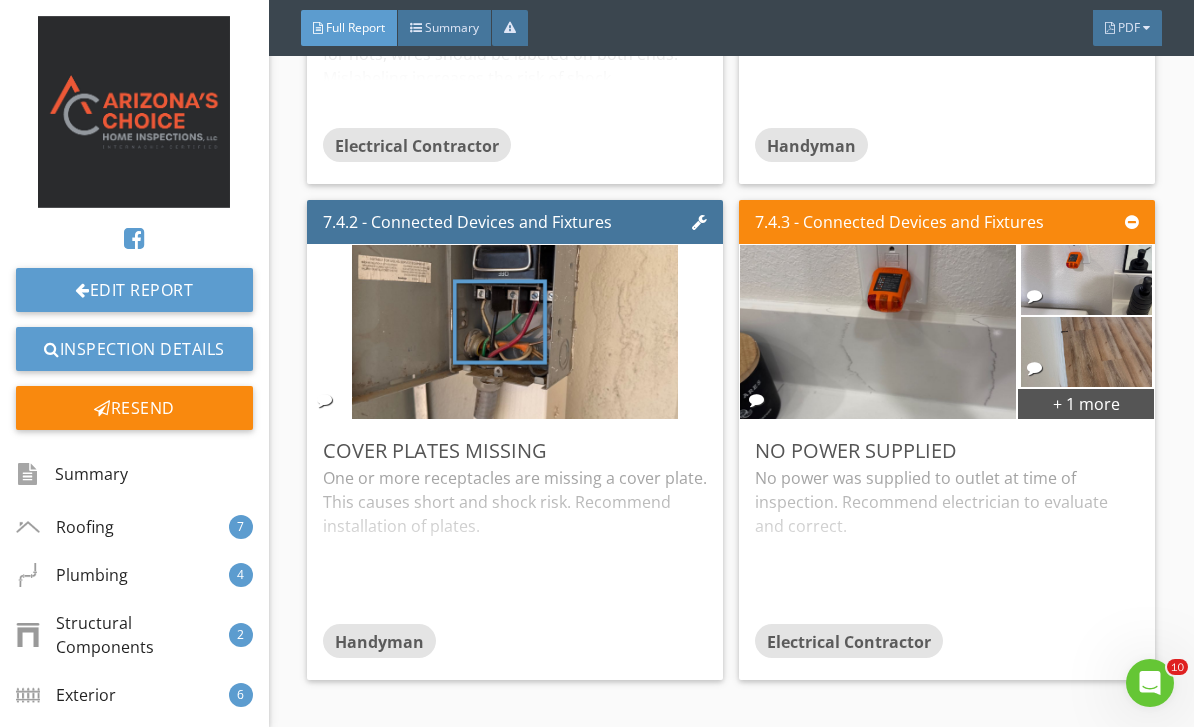 scroll, scrollTop: 9069, scrollLeft: 0, axis: vertical 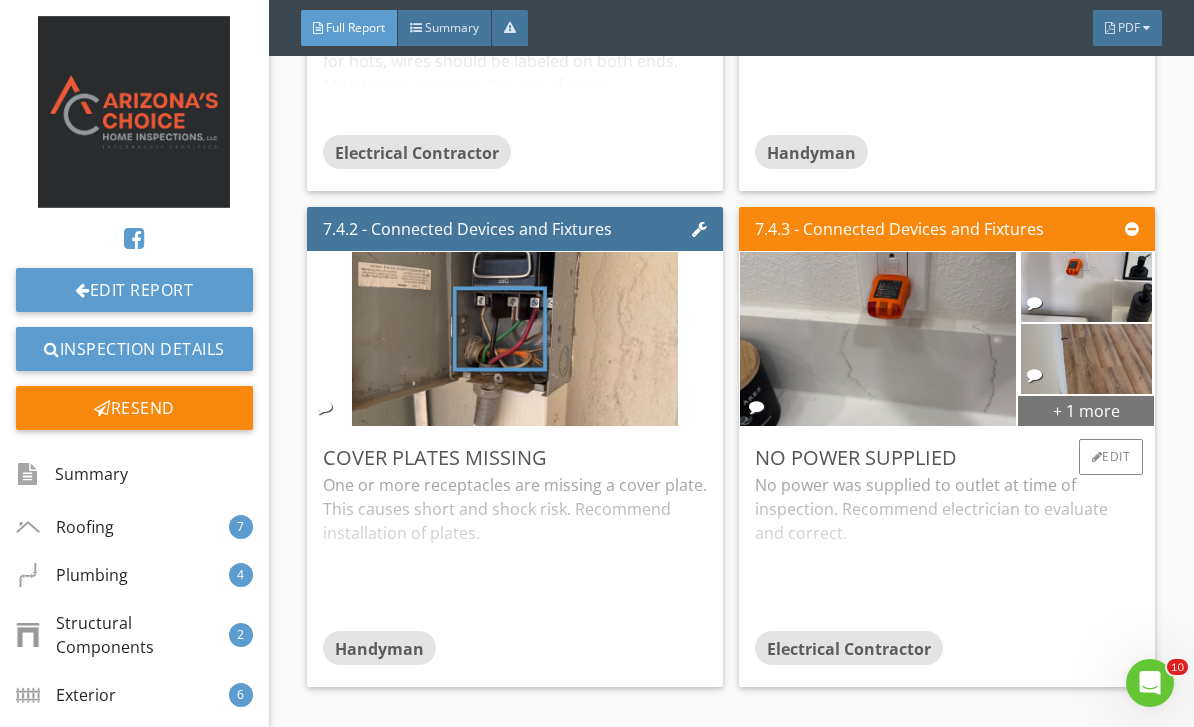 click on "+ 1 more" at bounding box center [1086, 410] 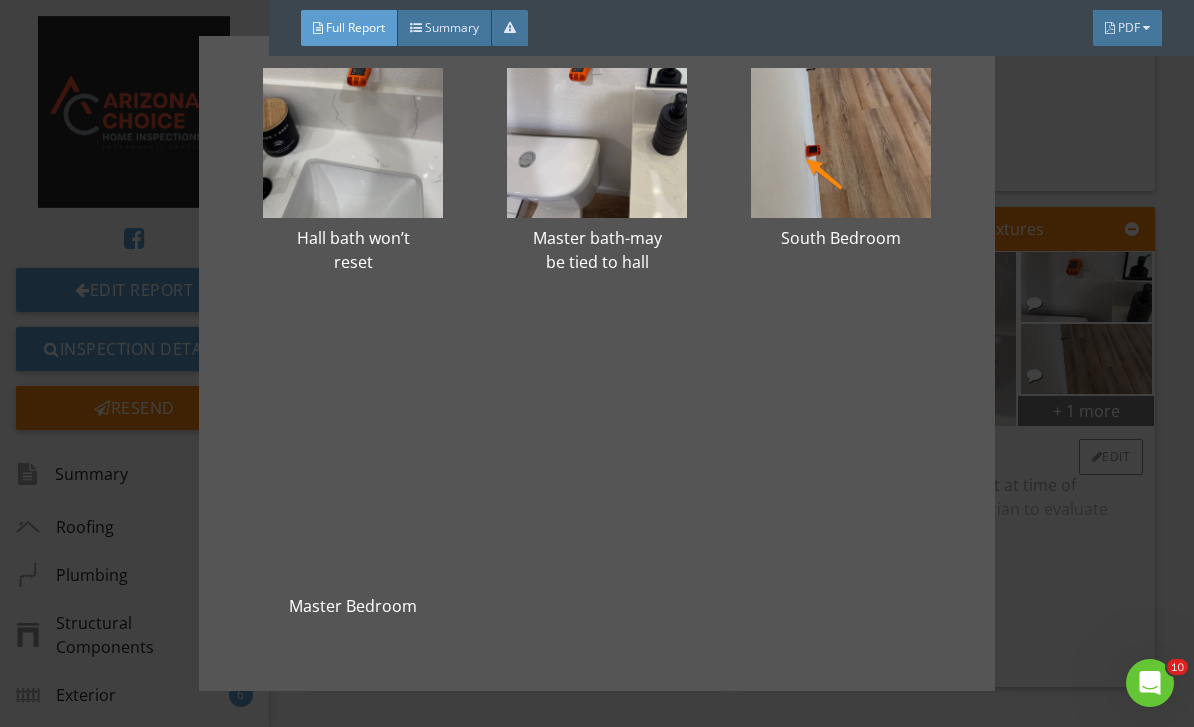 scroll, scrollTop: 122, scrollLeft: 0, axis: vertical 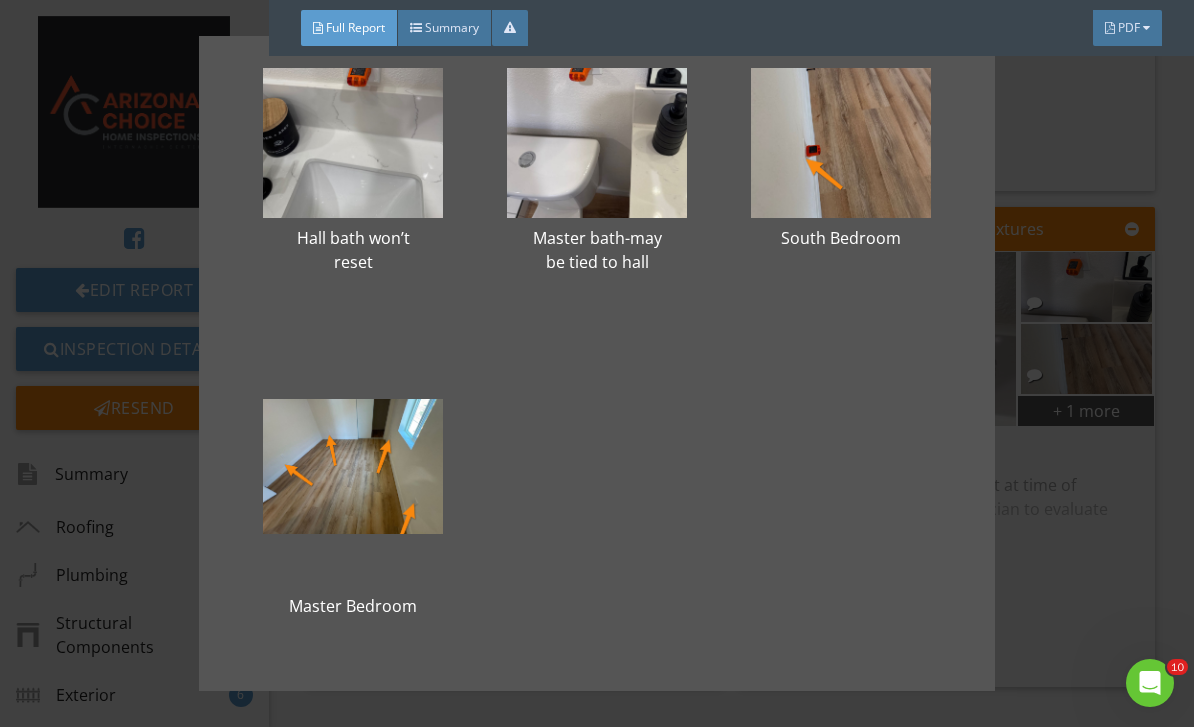 click on "Hall bath won’t reset
Master bath-may be tied to hall
South Bedroom
Master Bedroom" at bounding box center [597, 363] 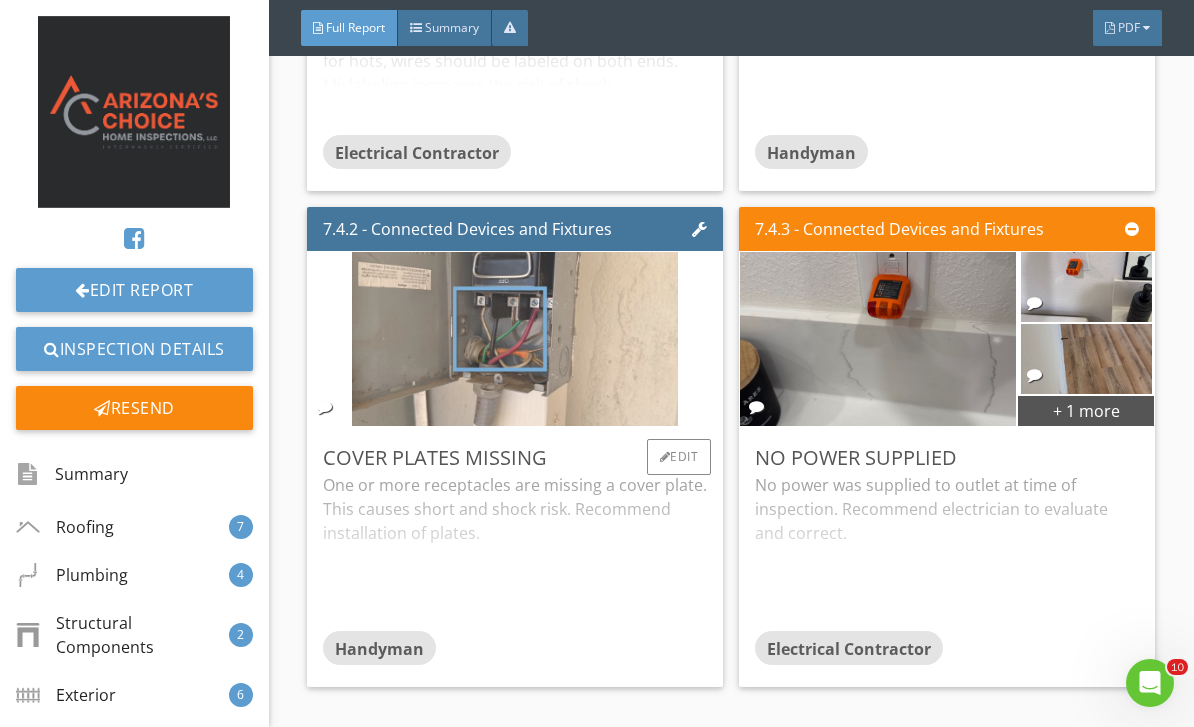 click at bounding box center [515, 339] 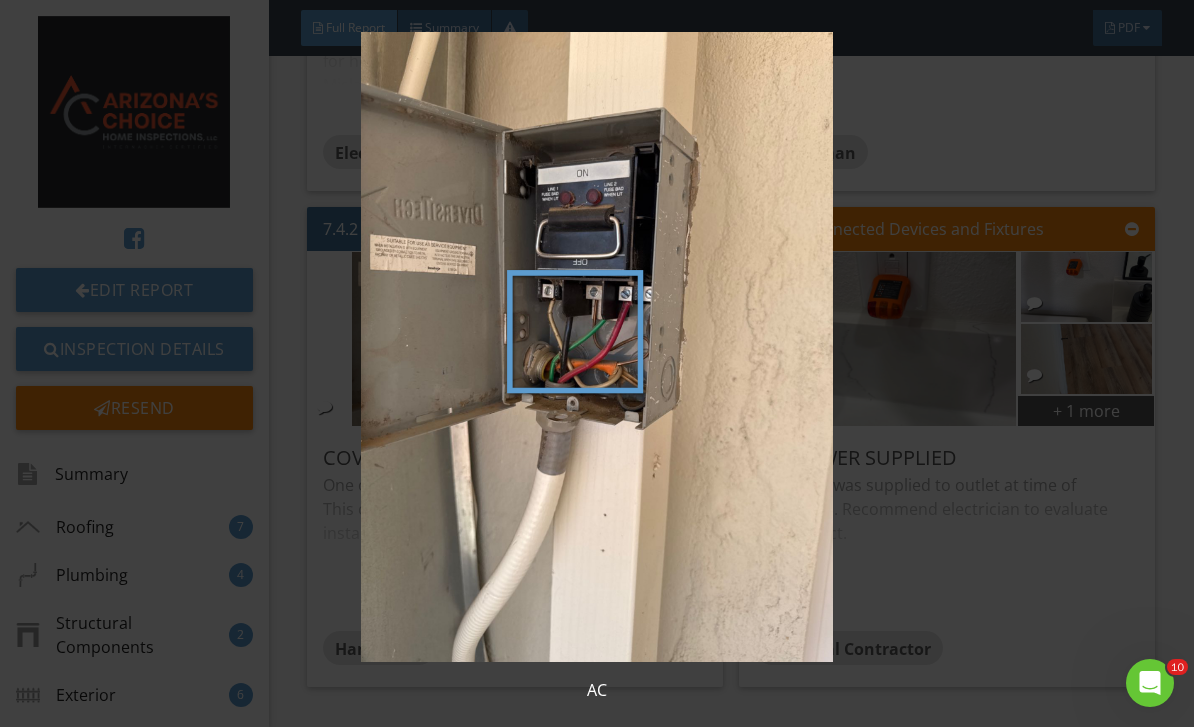 click at bounding box center (597, 347) 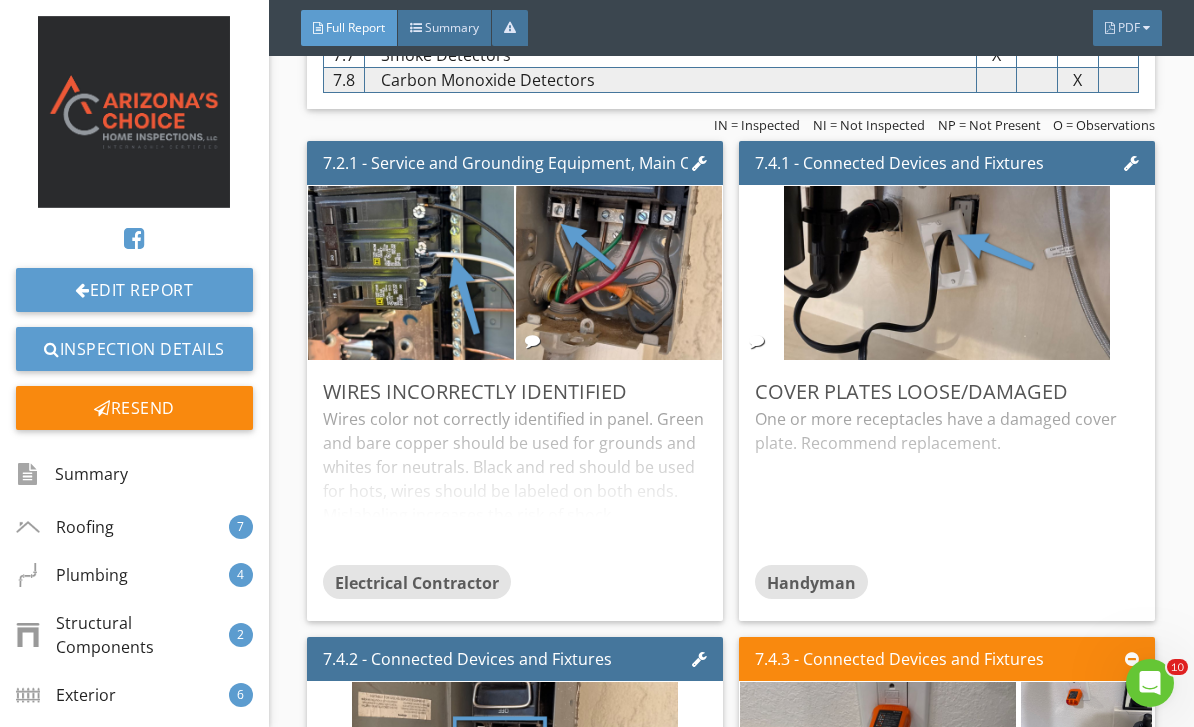 scroll, scrollTop: 8641, scrollLeft: 0, axis: vertical 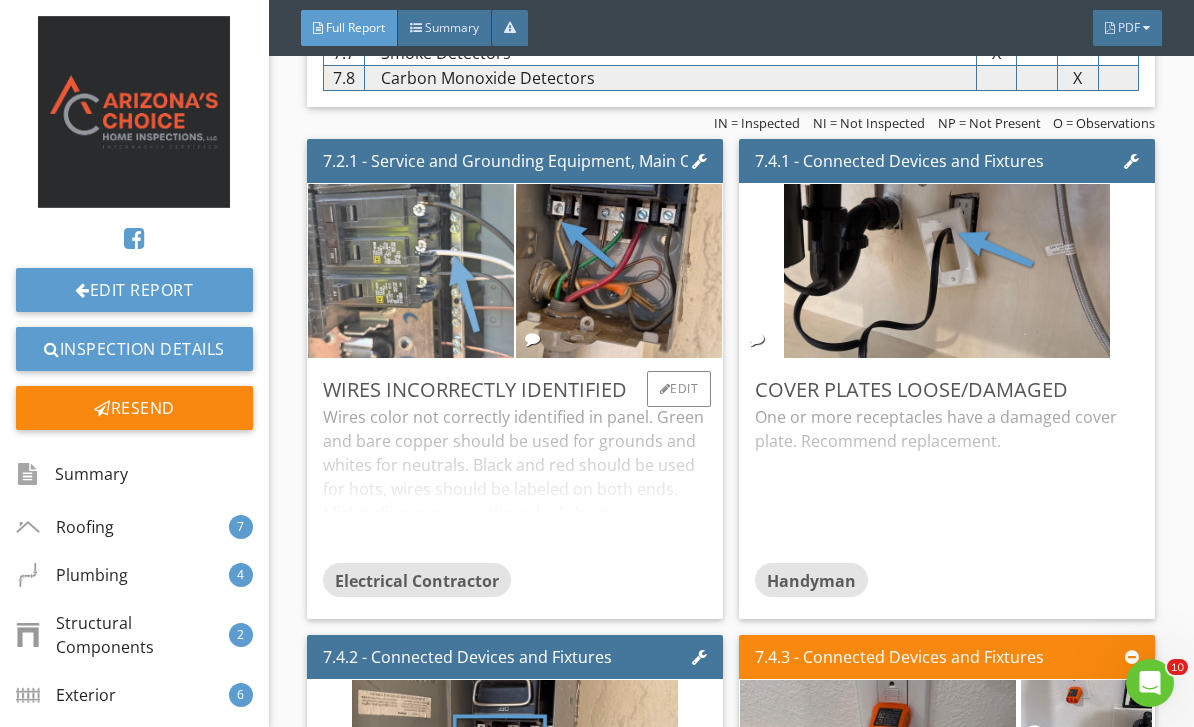 click at bounding box center (411, 271) 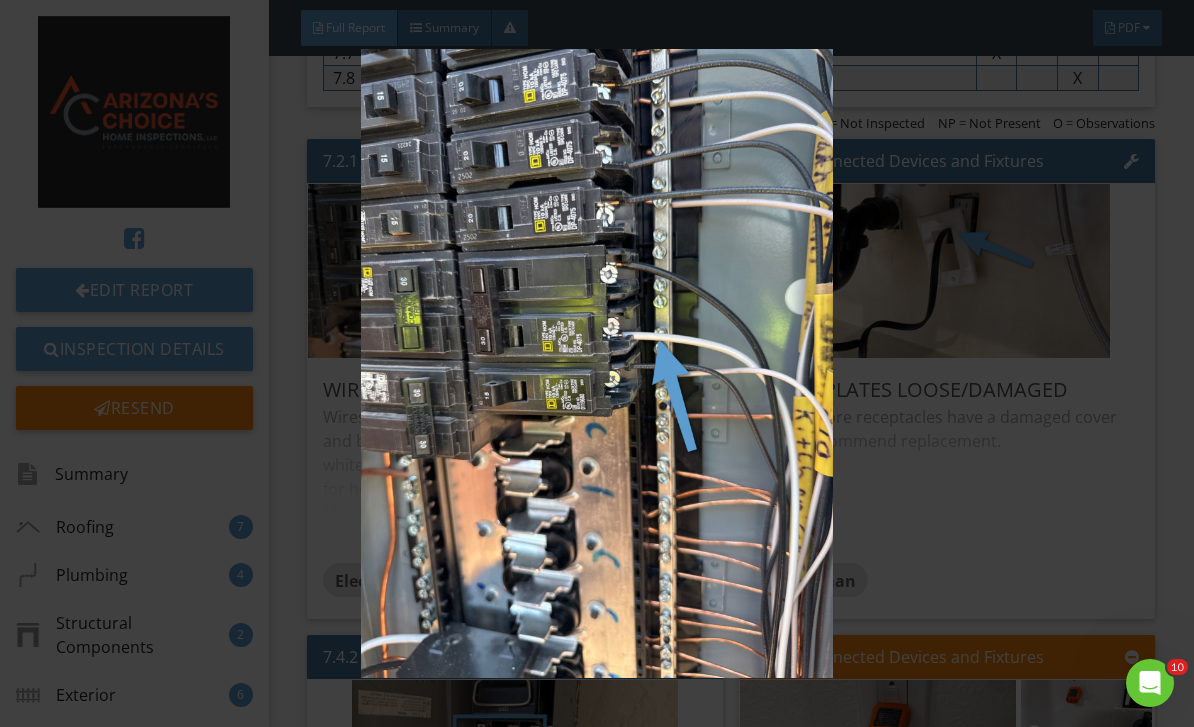 click at bounding box center [597, 364] 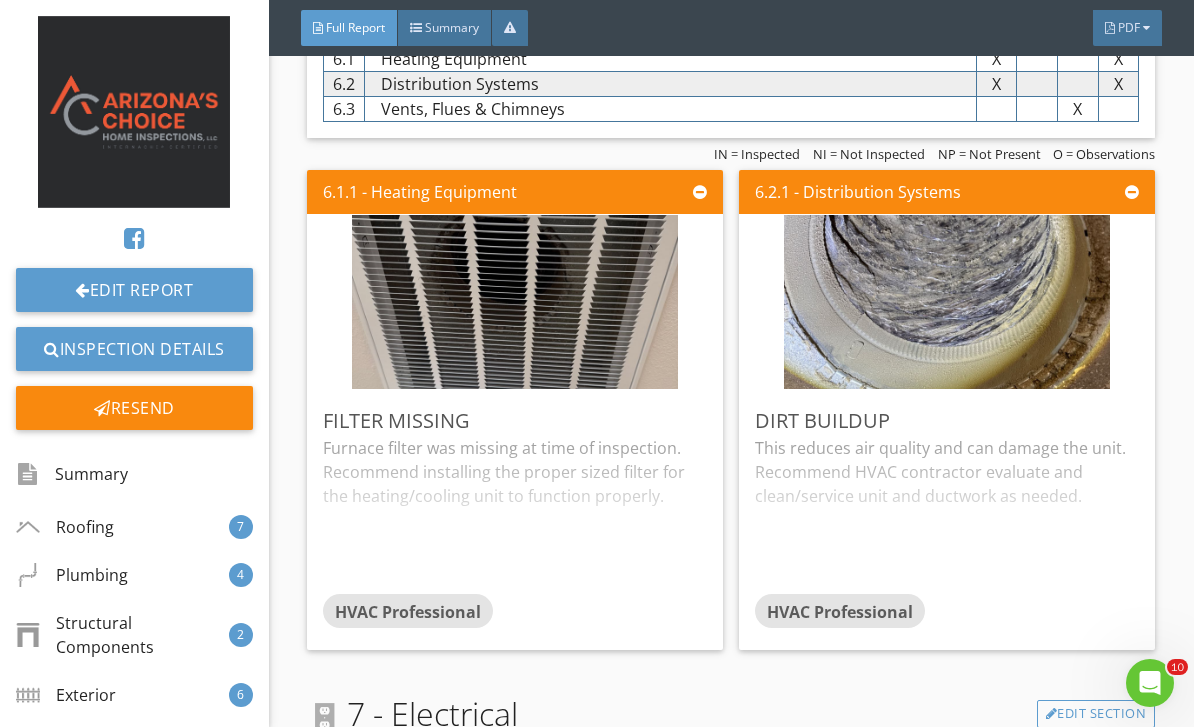 scroll, scrollTop: 7640, scrollLeft: 0, axis: vertical 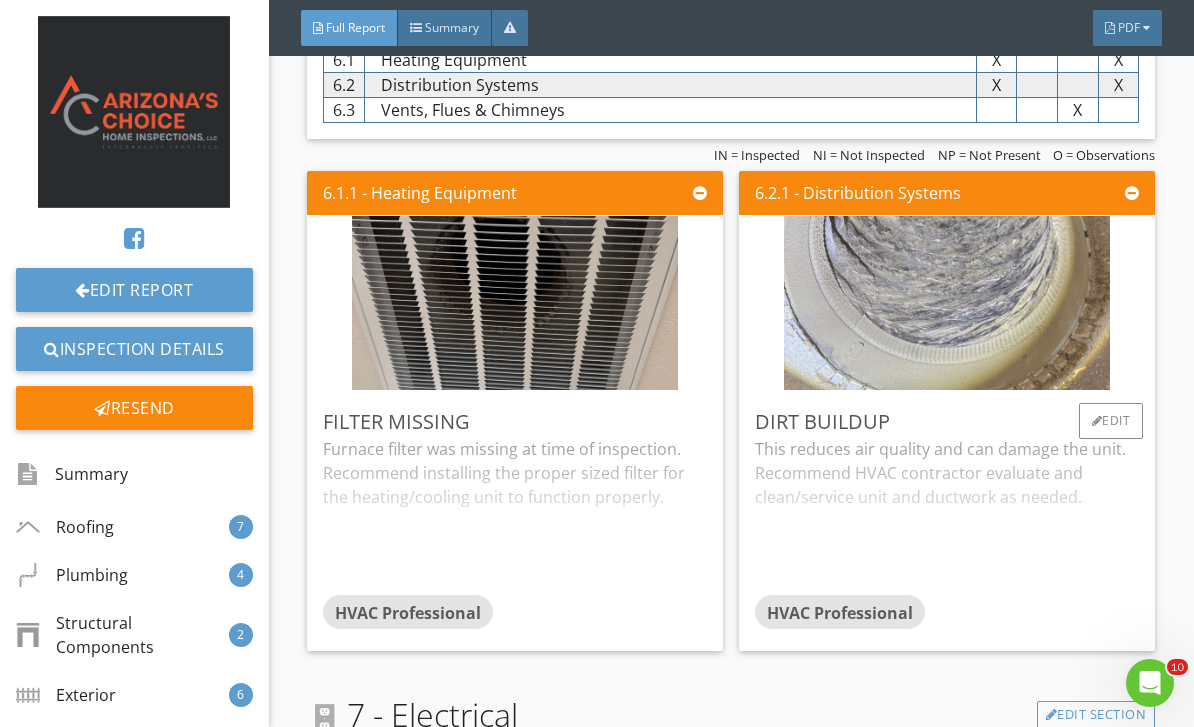 click at bounding box center (947, 303) 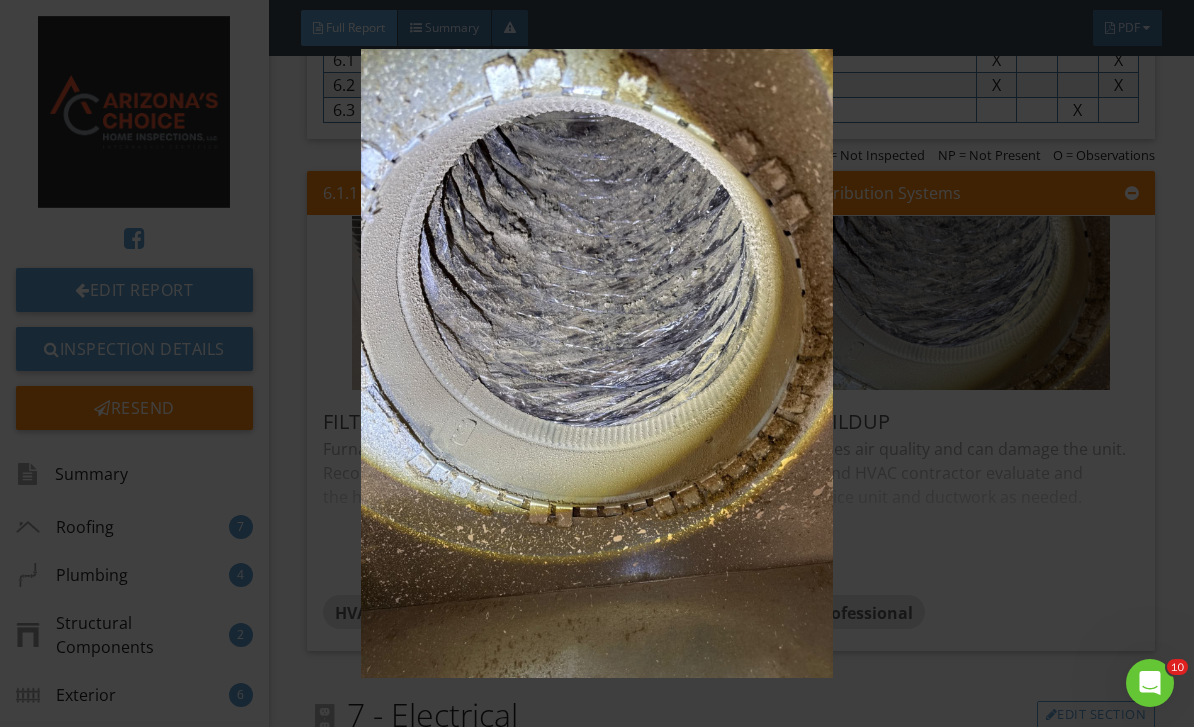 click at bounding box center (597, 364) 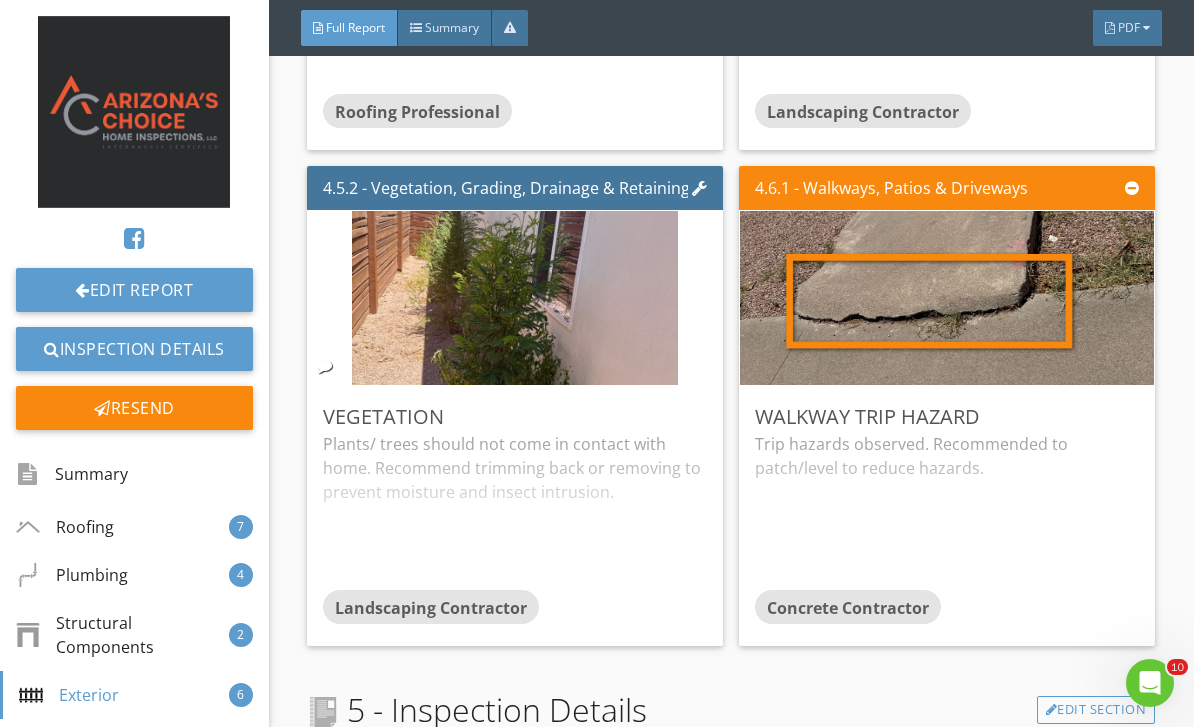 scroll, scrollTop: 6424, scrollLeft: 0, axis: vertical 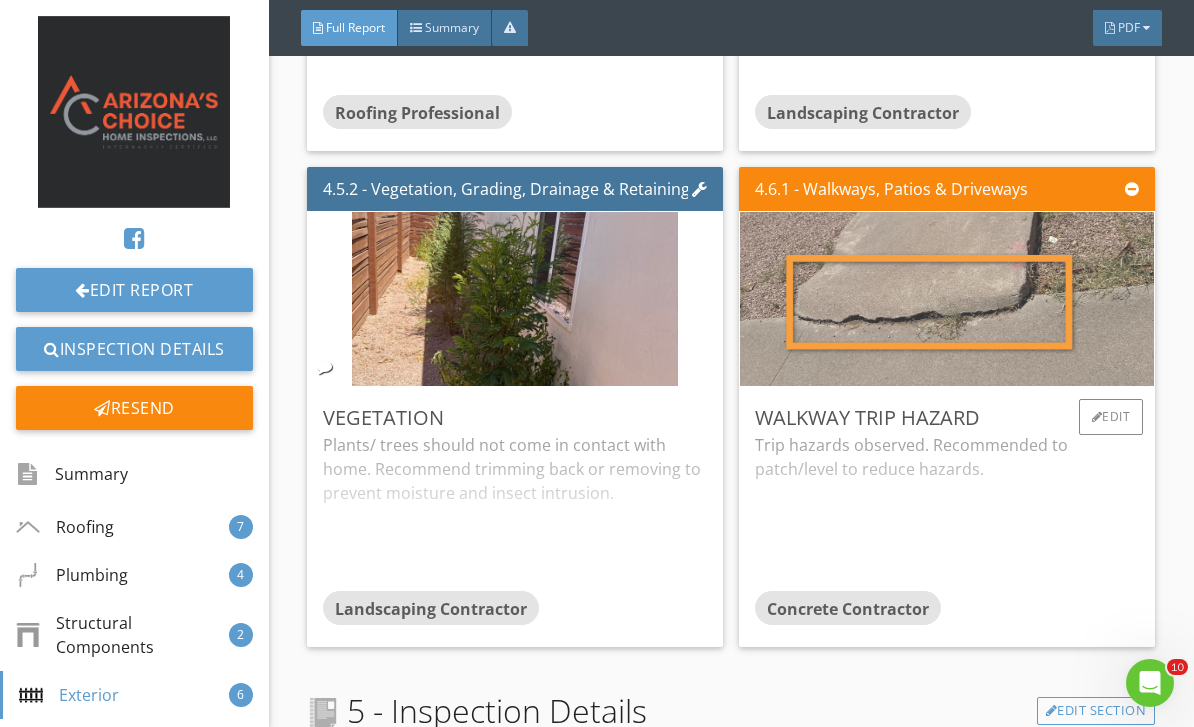 click at bounding box center (947, 299) 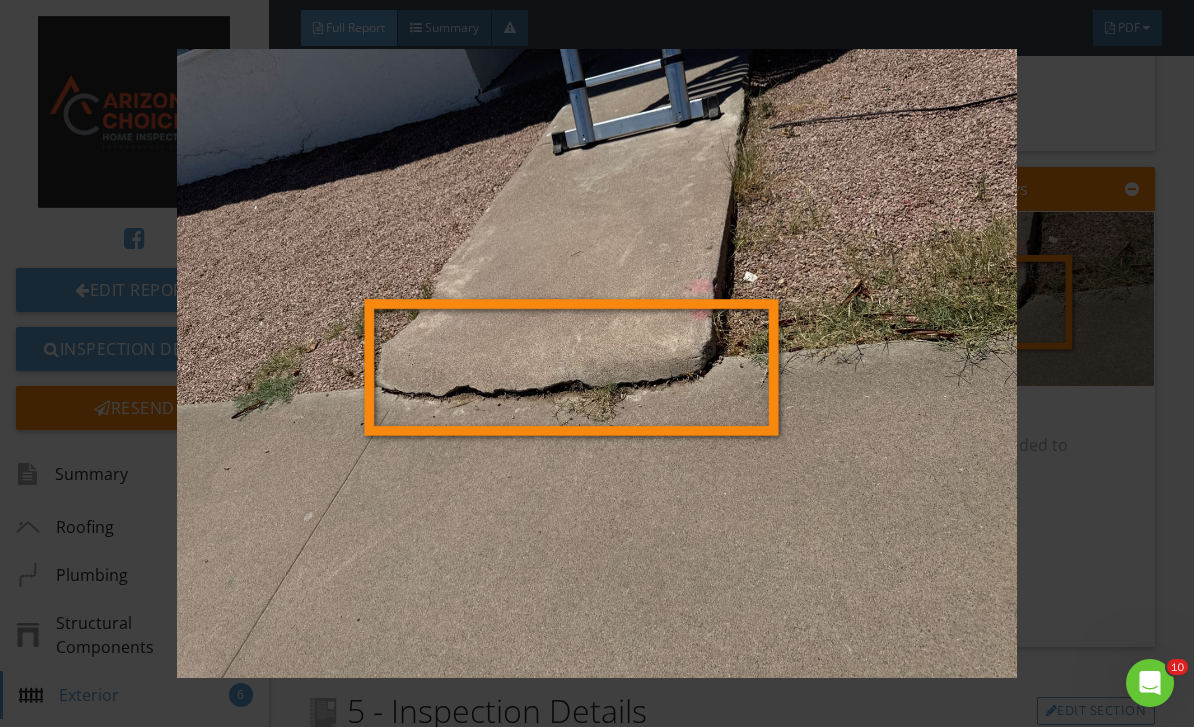 click at bounding box center (597, 364) 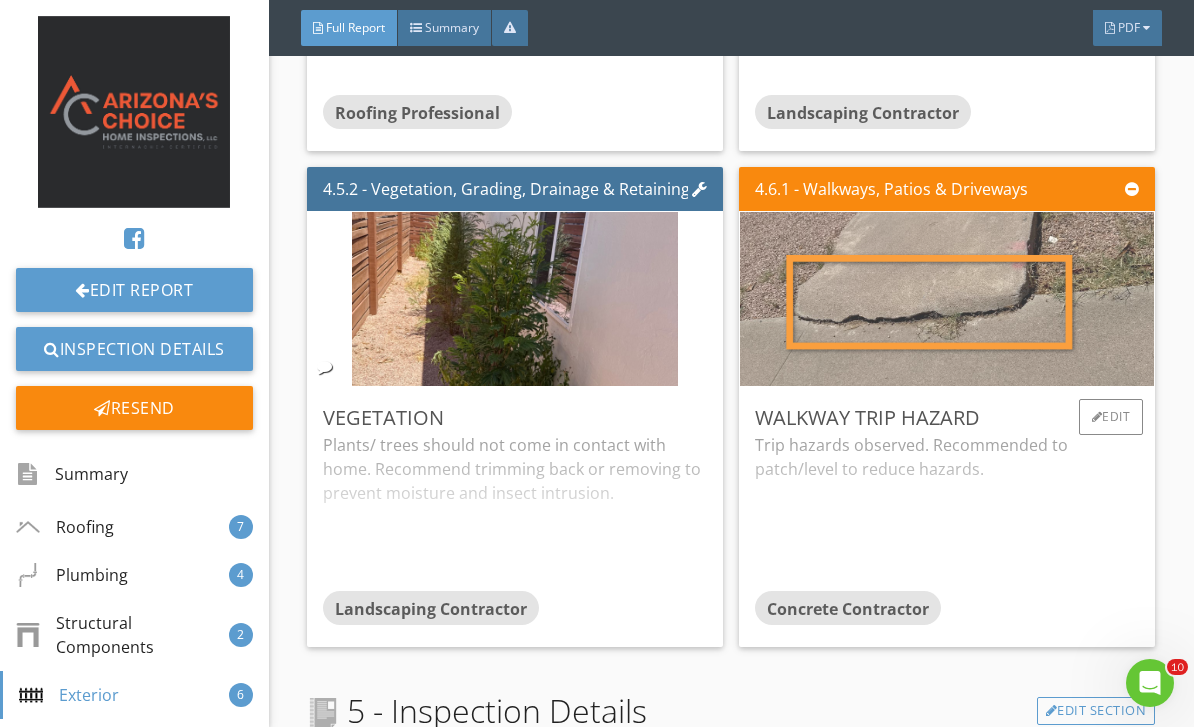 click at bounding box center [947, 299] 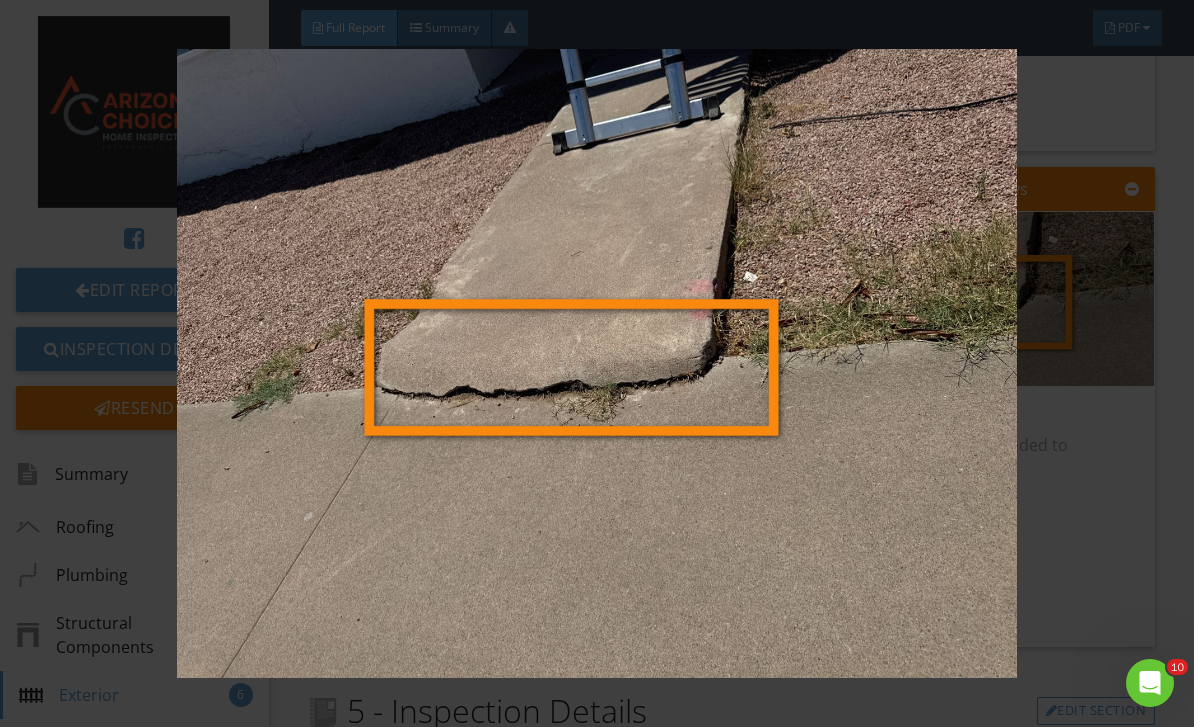 click at bounding box center (597, 364) 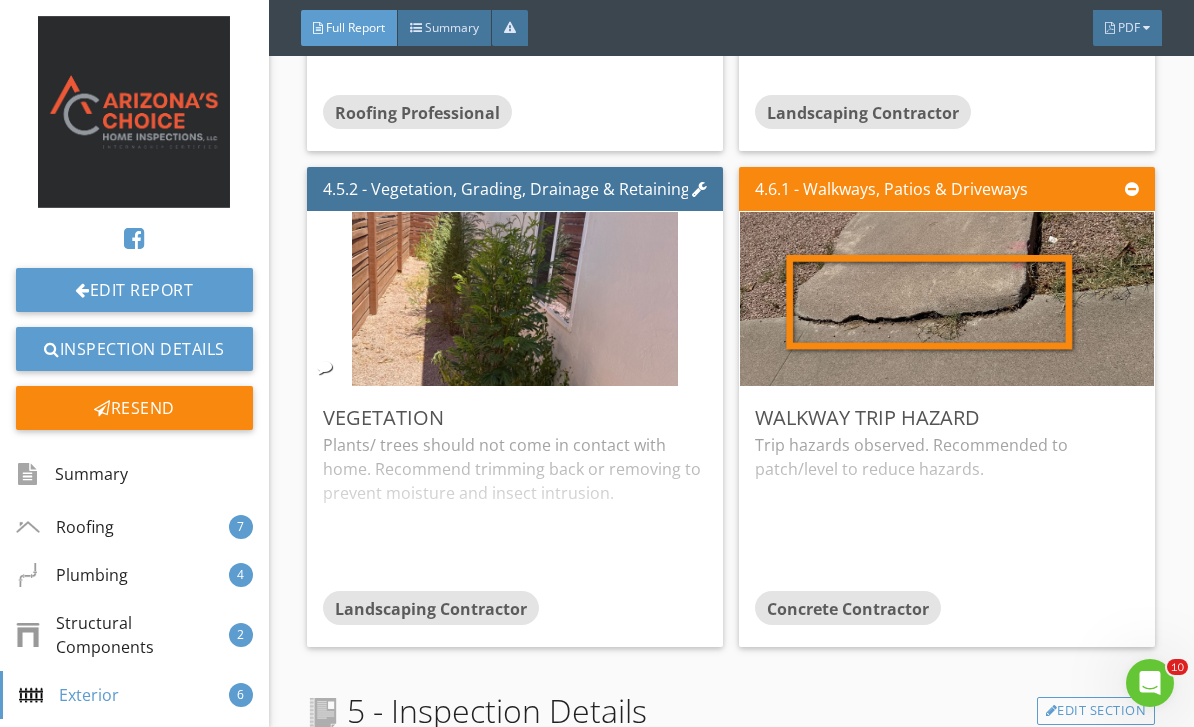 scroll, scrollTop: 6465, scrollLeft: 0, axis: vertical 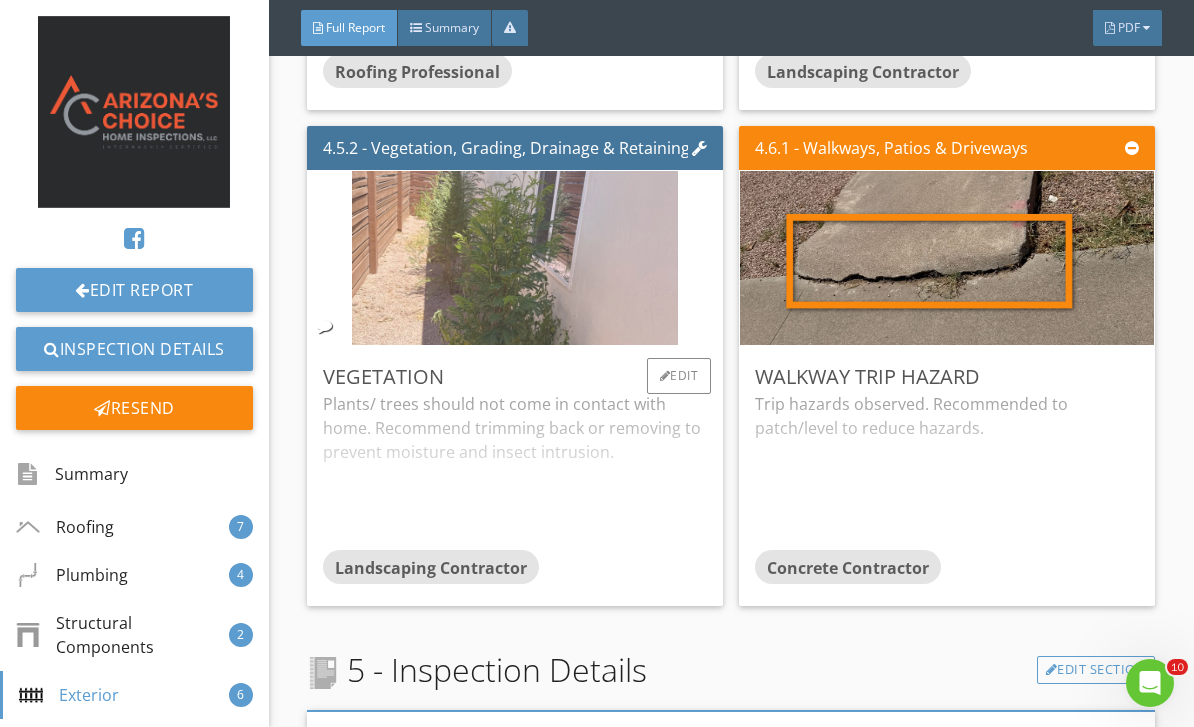 click at bounding box center (515, 258) 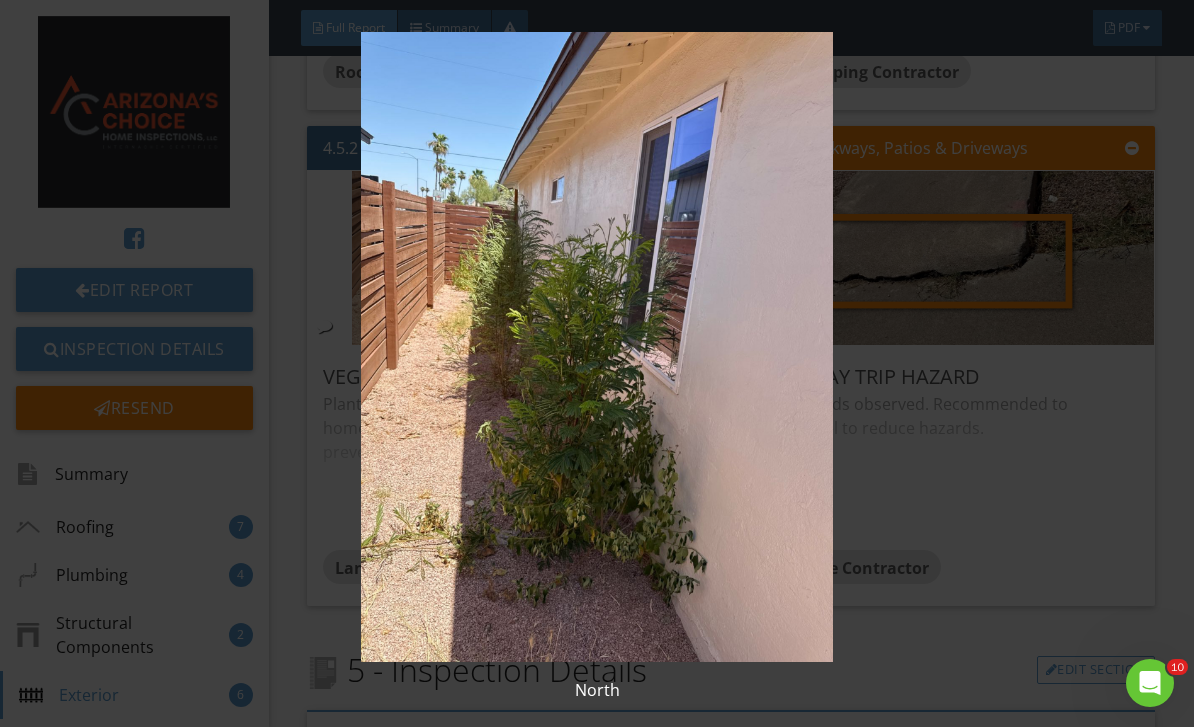 click at bounding box center [597, 347] 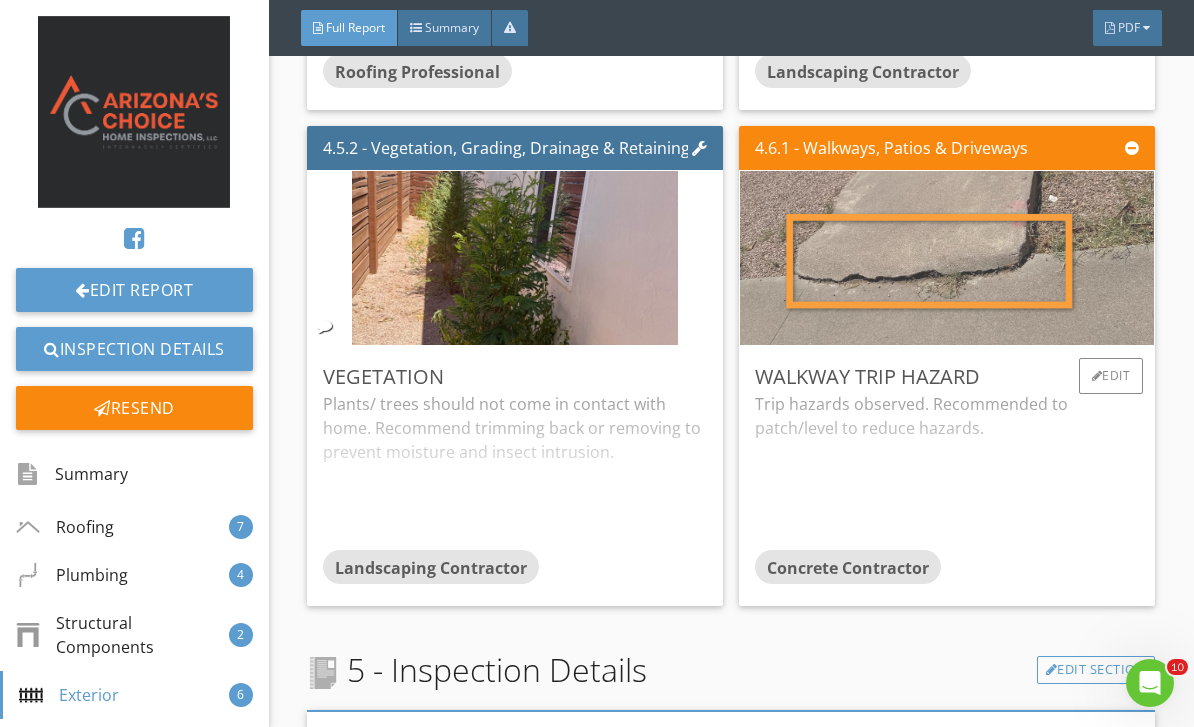 click at bounding box center (947, 258) 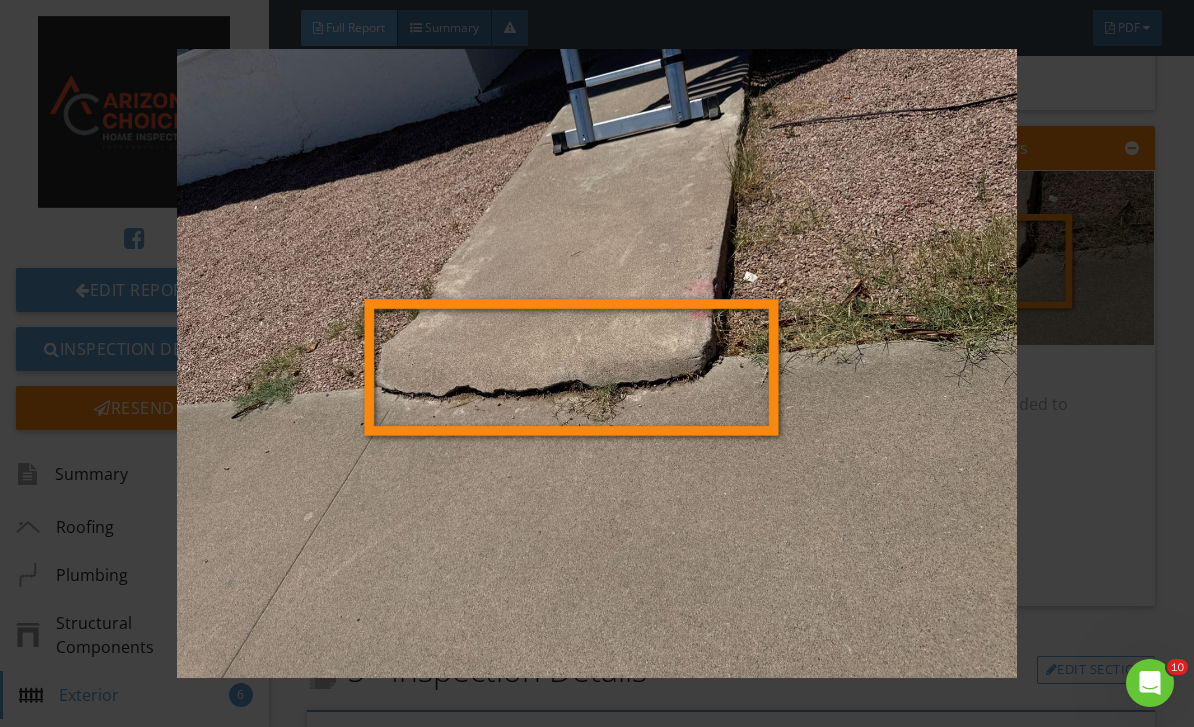 click at bounding box center (597, 364) 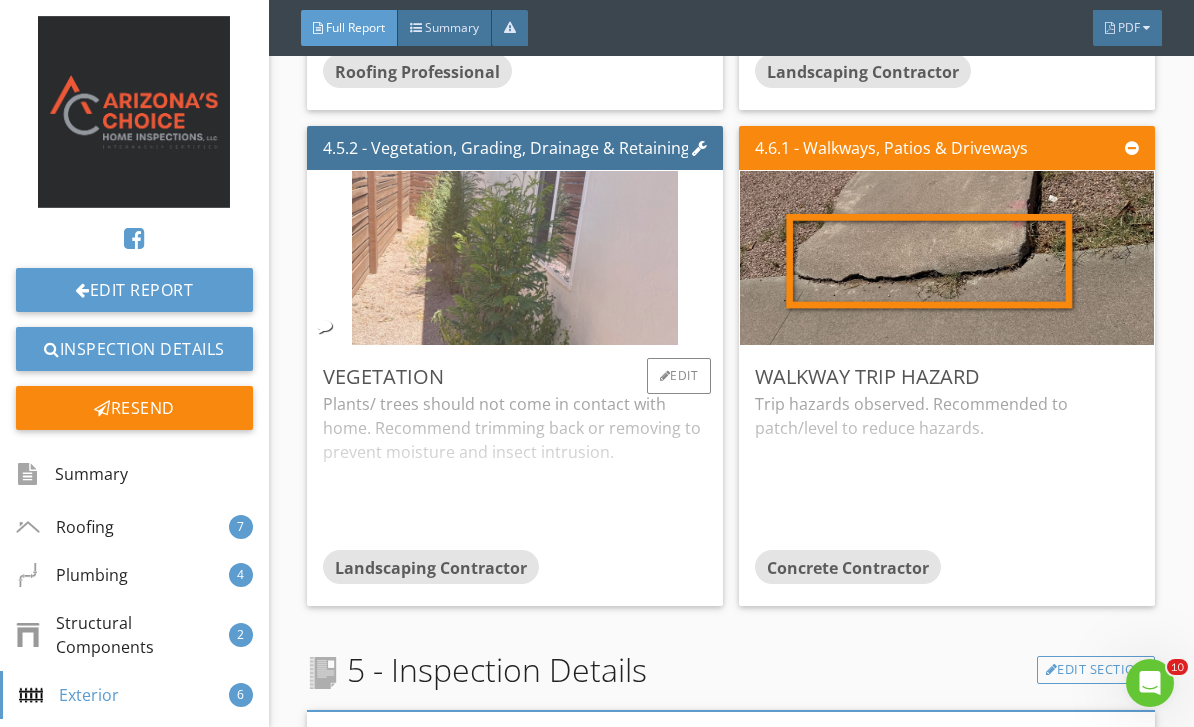 click at bounding box center [515, 258] 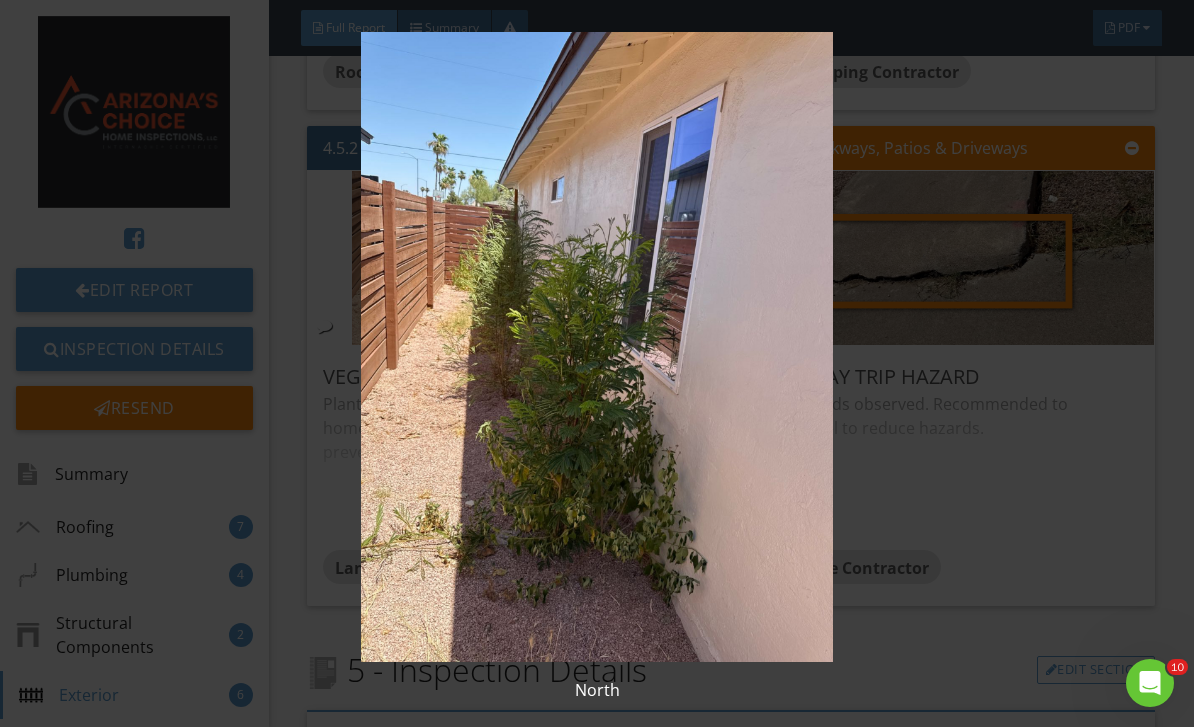click at bounding box center [597, 347] 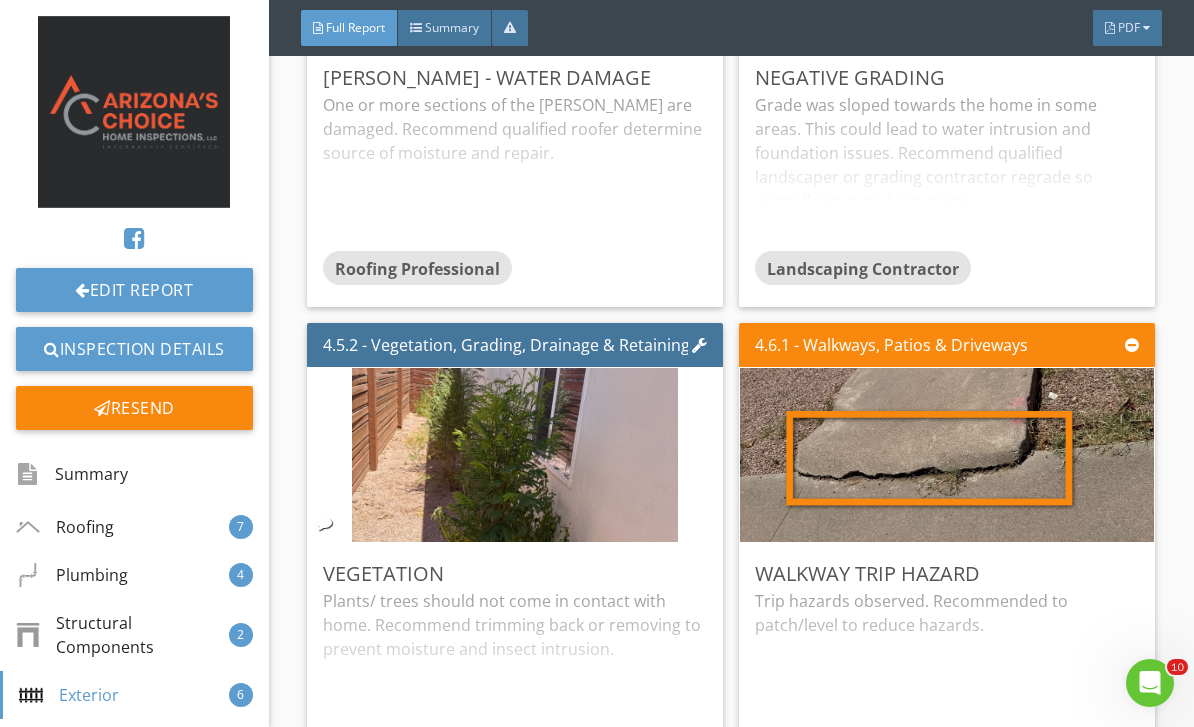 scroll, scrollTop: 6315, scrollLeft: 0, axis: vertical 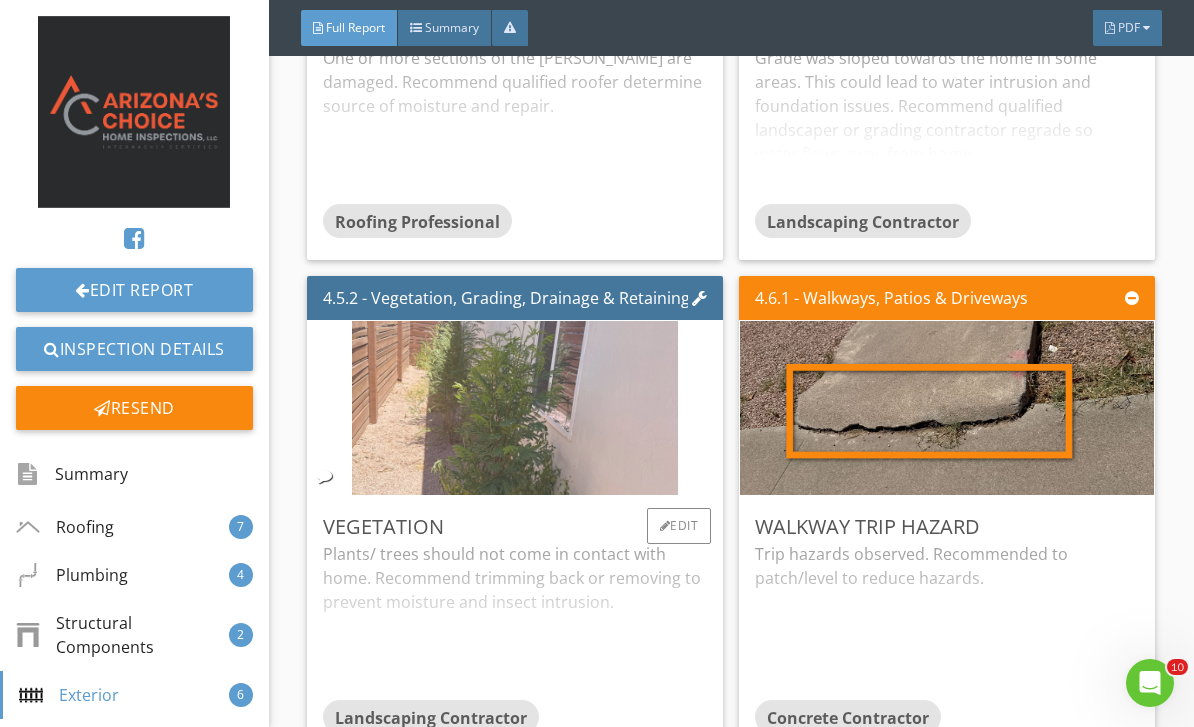 click at bounding box center [515, 408] 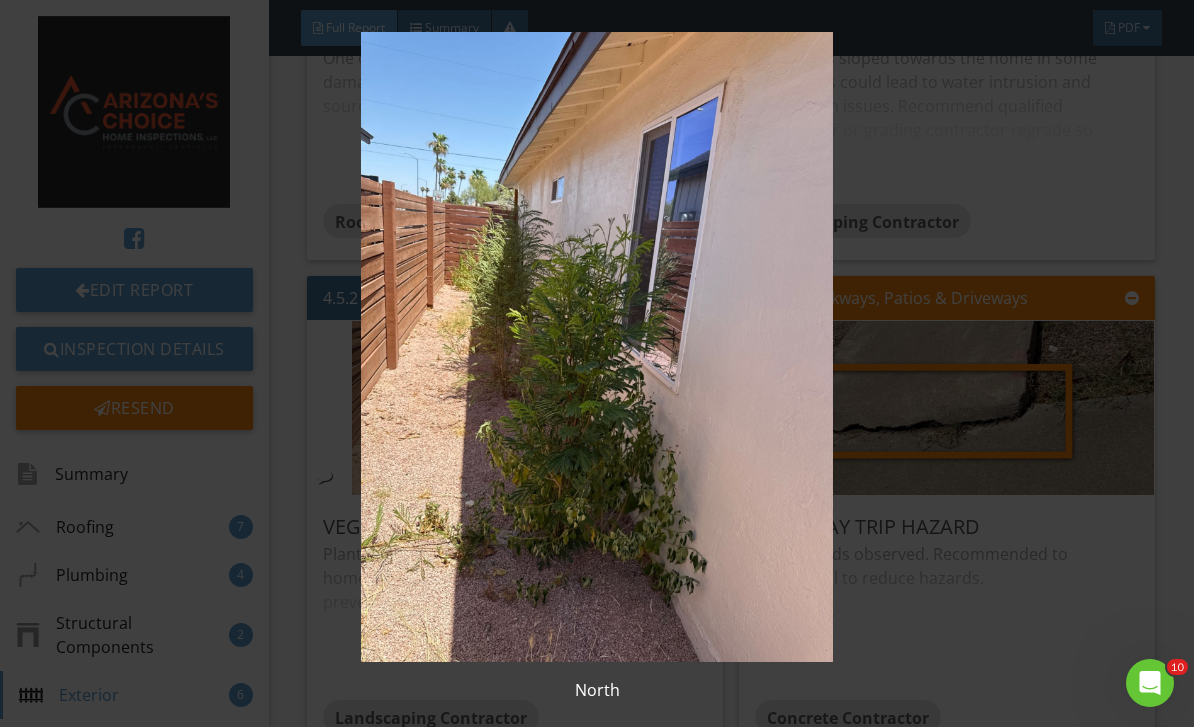 click at bounding box center (597, 347) 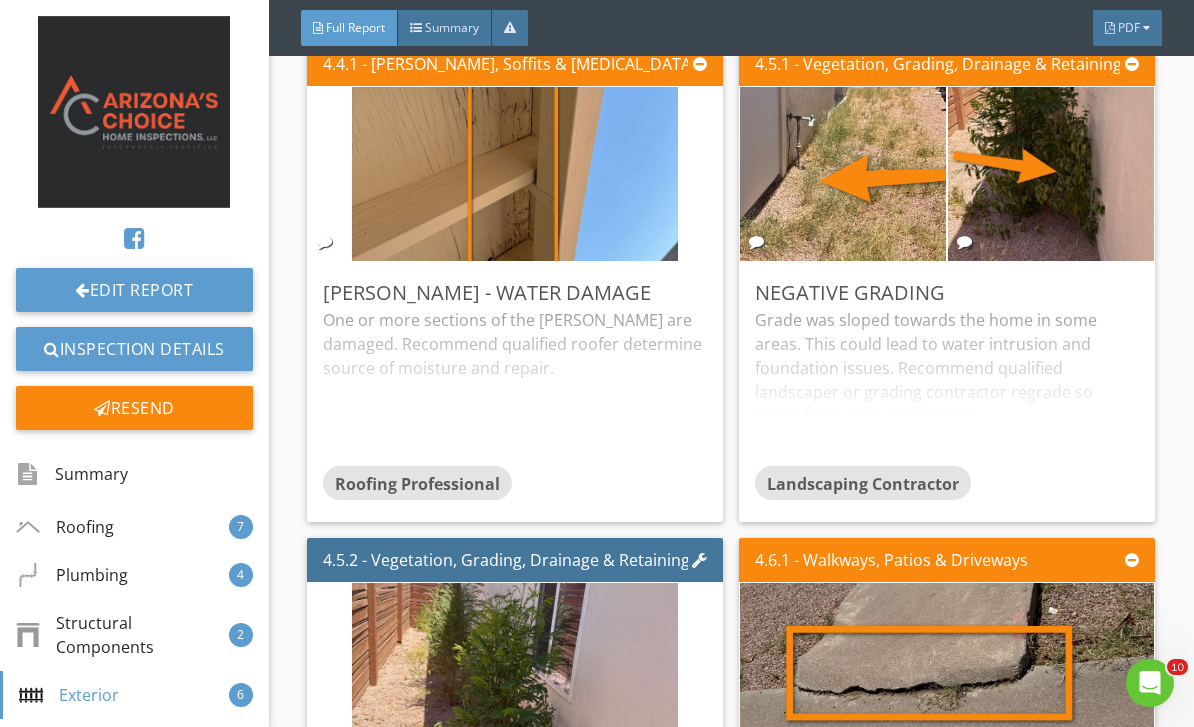 scroll, scrollTop: 6014, scrollLeft: 0, axis: vertical 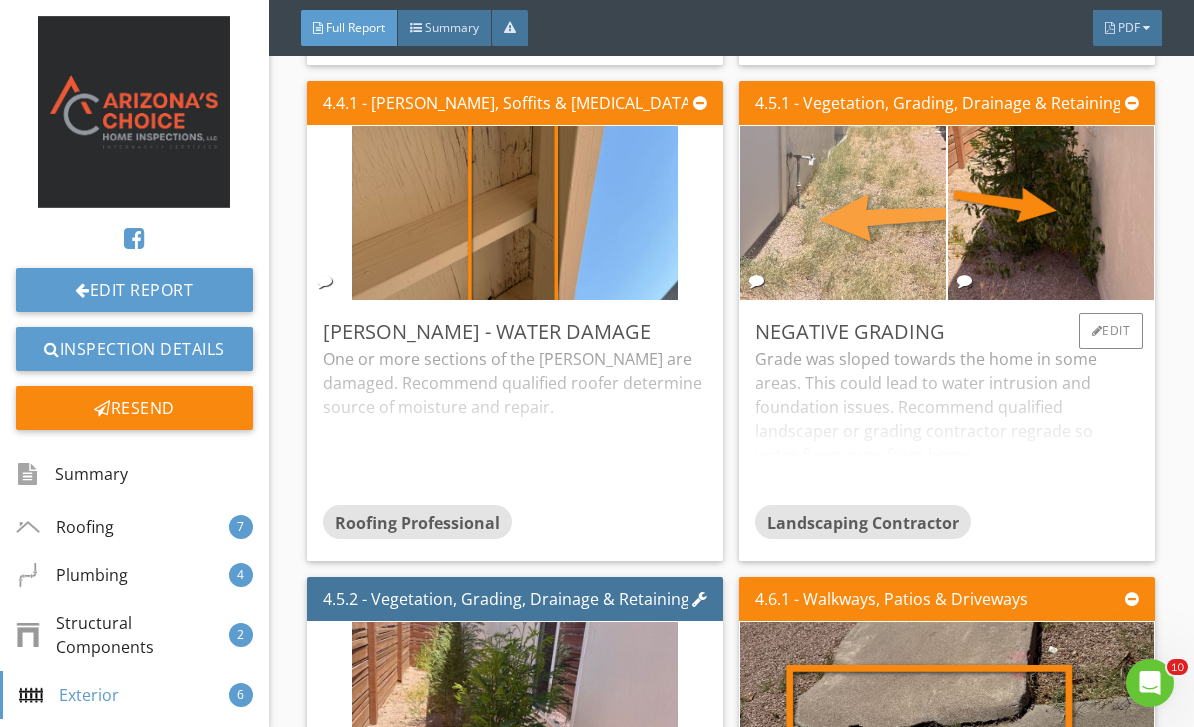 click at bounding box center [843, 213] 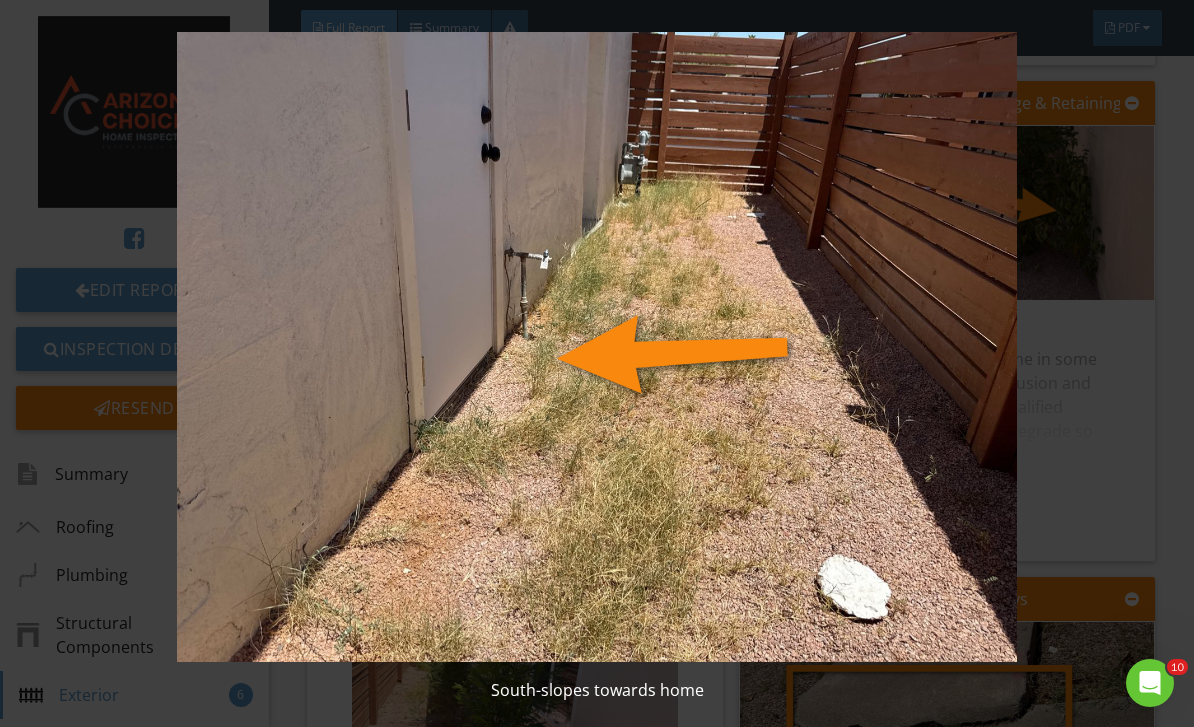 click at bounding box center [597, 347] 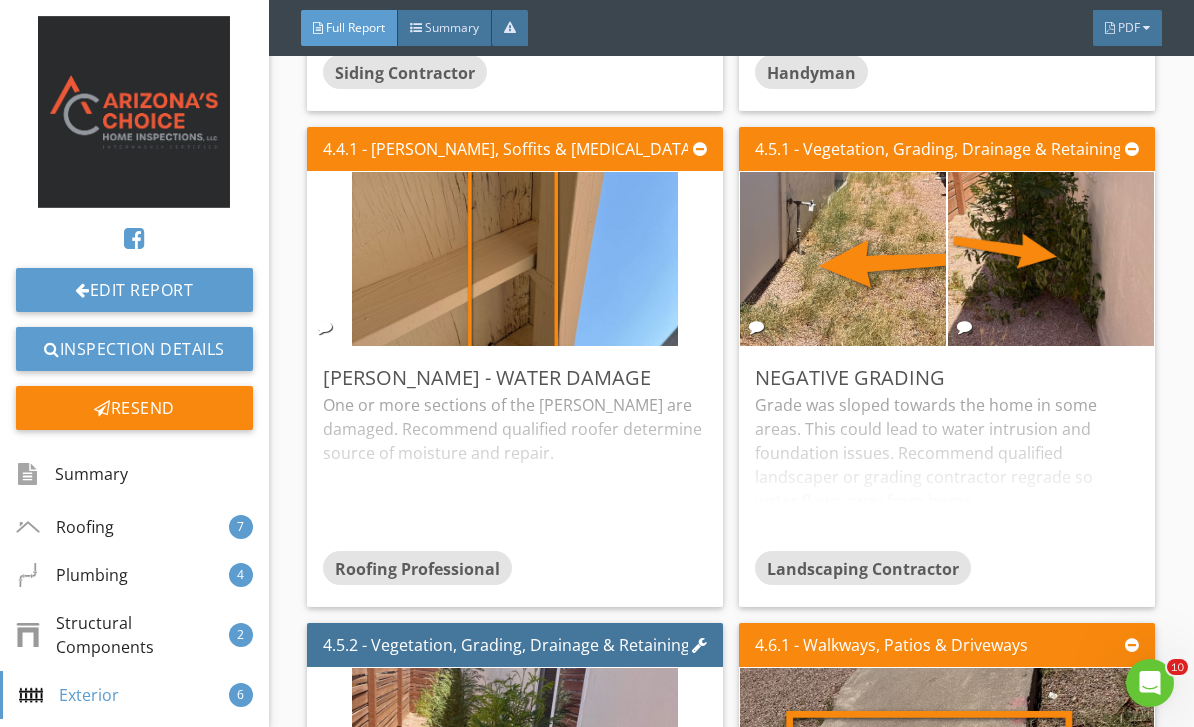 scroll, scrollTop: 5967, scrollLeft: 0, axis: vertical 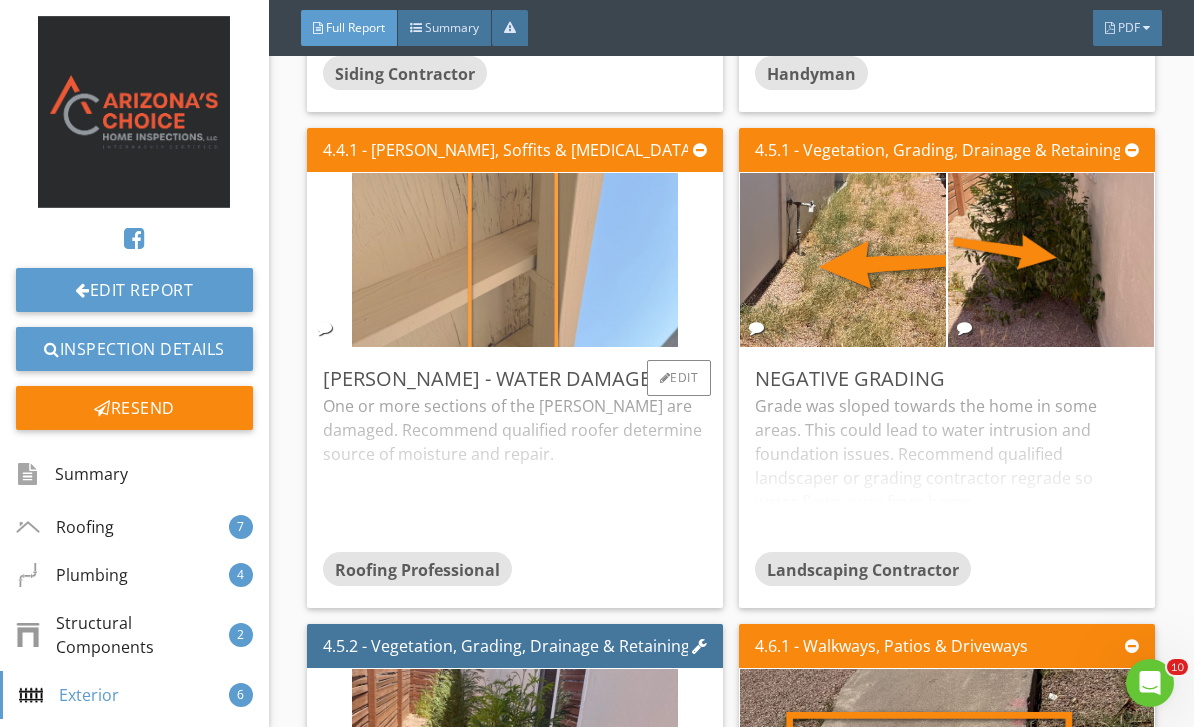 click at bounding box center [515, 260] 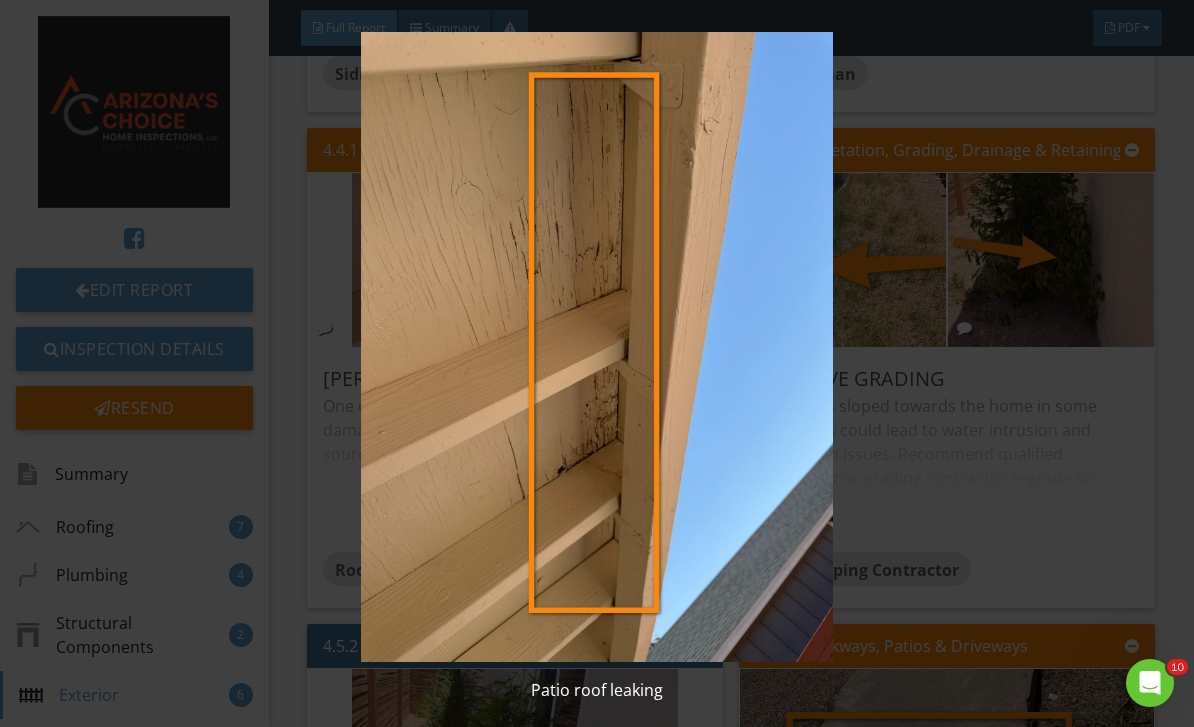 click at bounding box center (597, 347) 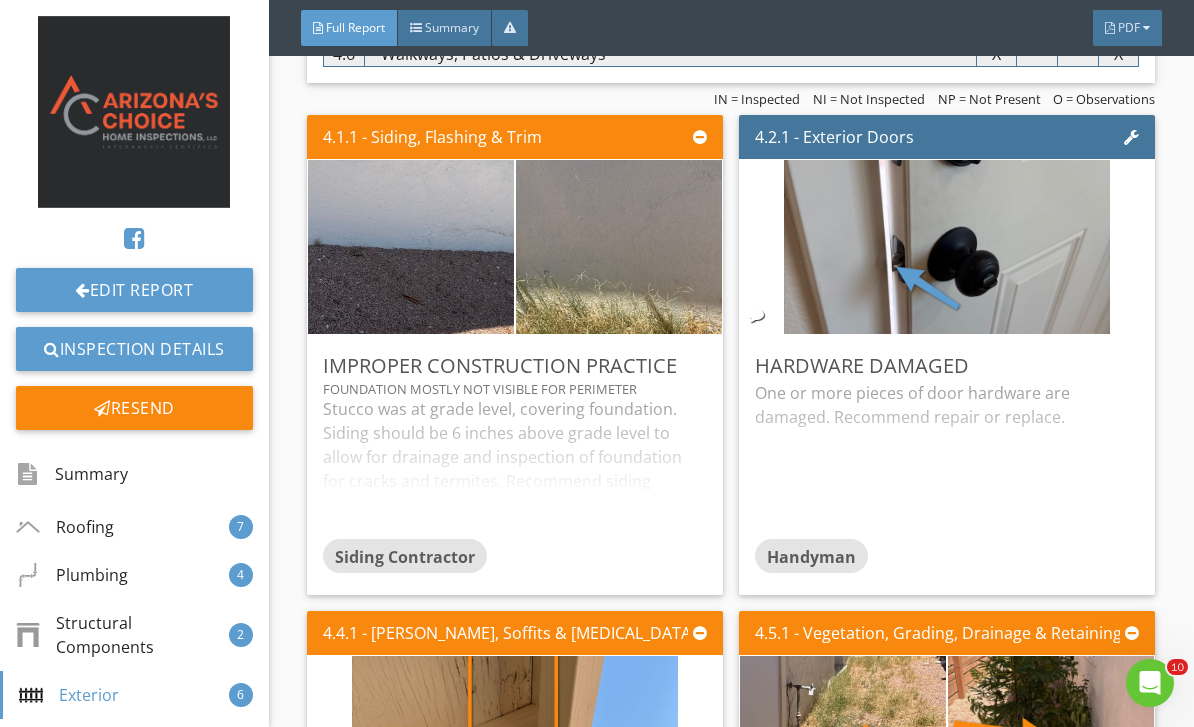 scroll, scrollTop: 5454, scrollLeft: 0, axis: vertical 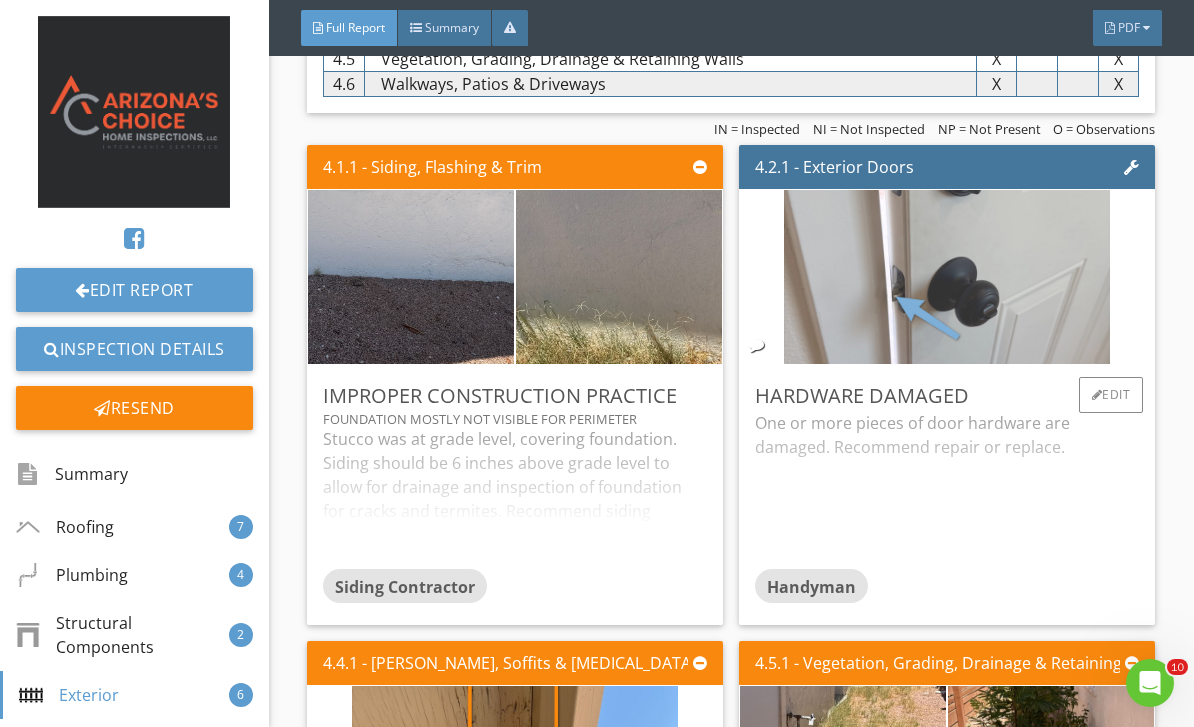 click at bounding box center (947, 277) 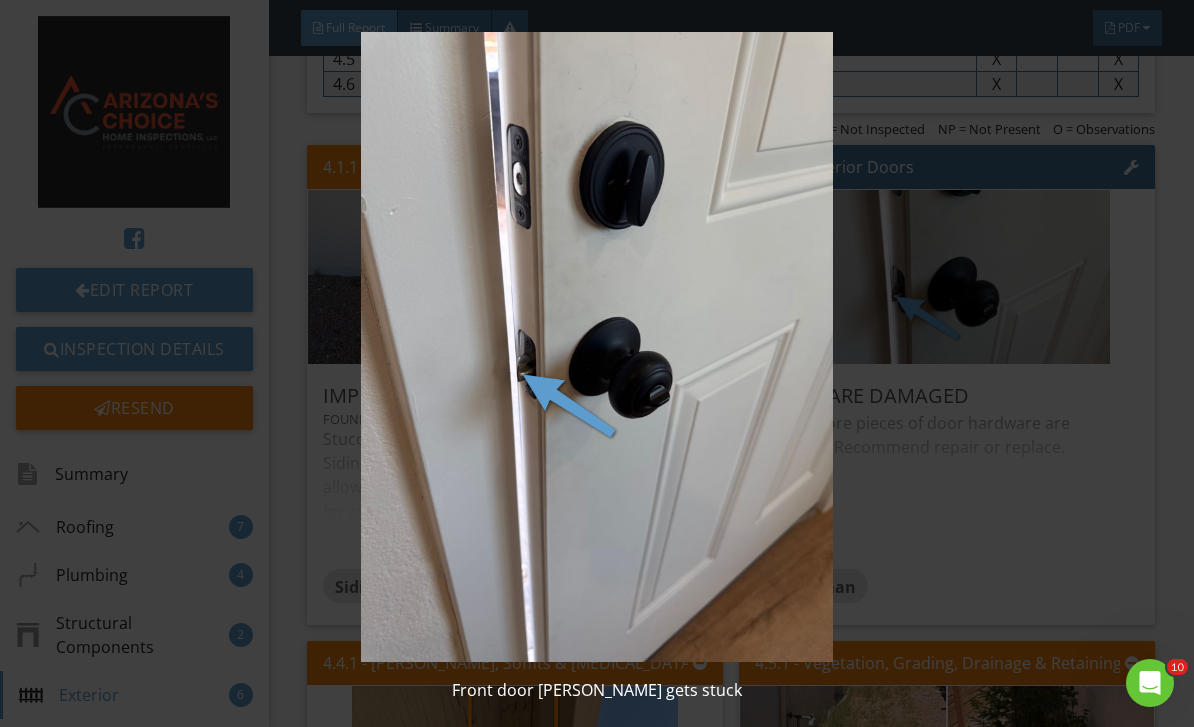 click at bounding box center (597, 347) 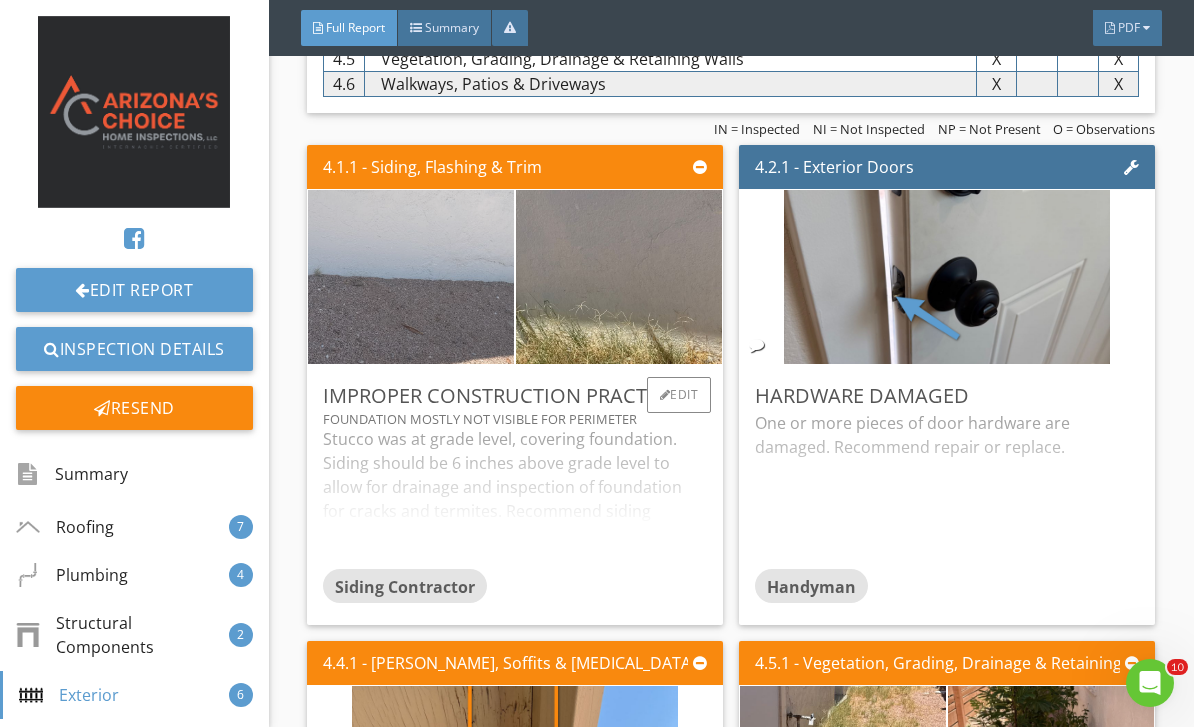 click at bounding box center (411, 277) 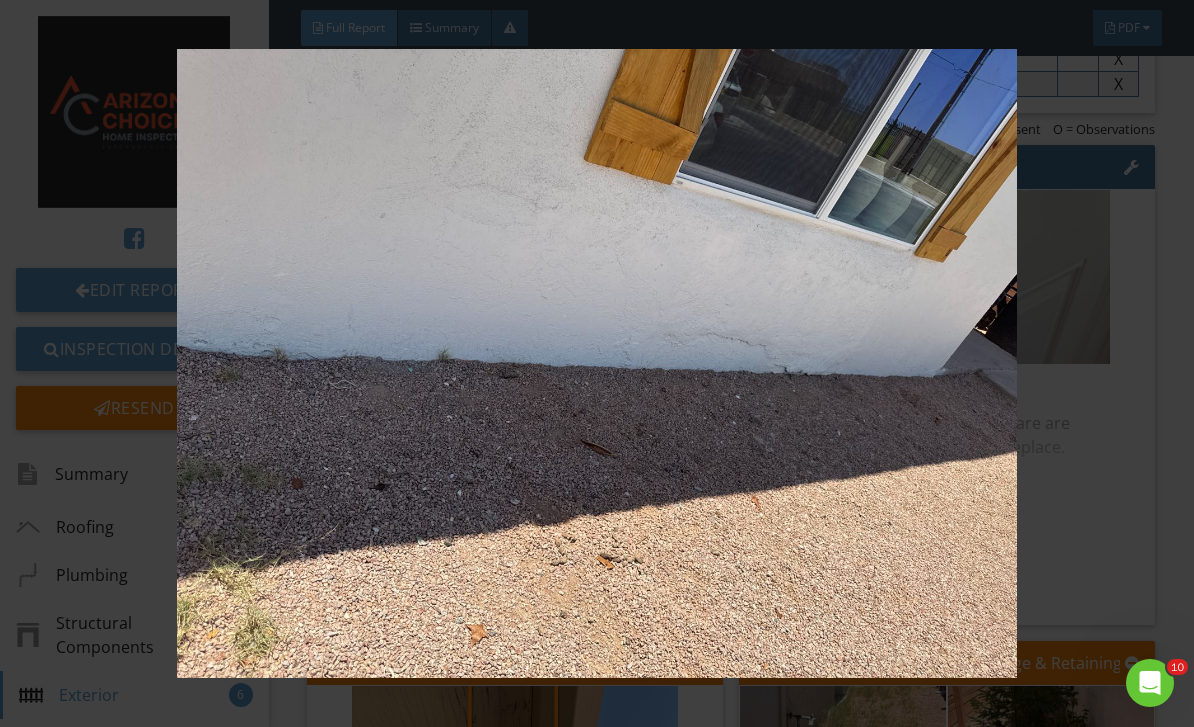 click at bounding box center [597, 364] 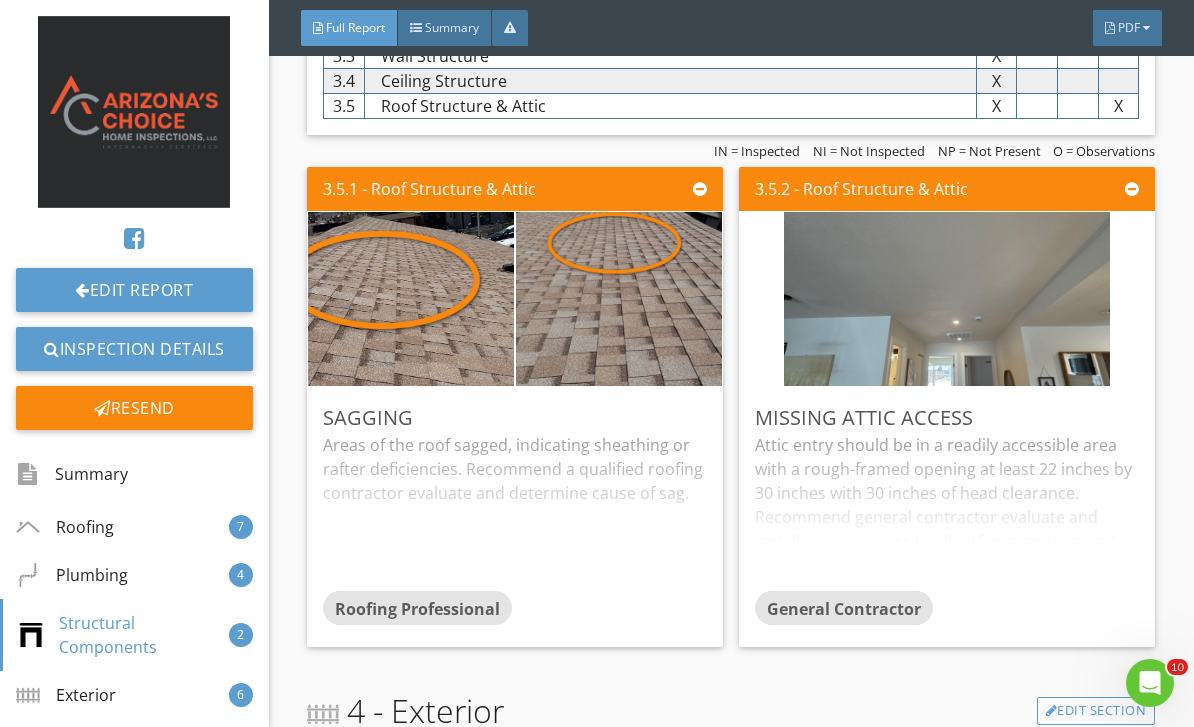 scroll, scrollTop: 4542, scrollLeft: 0, axis: vertical 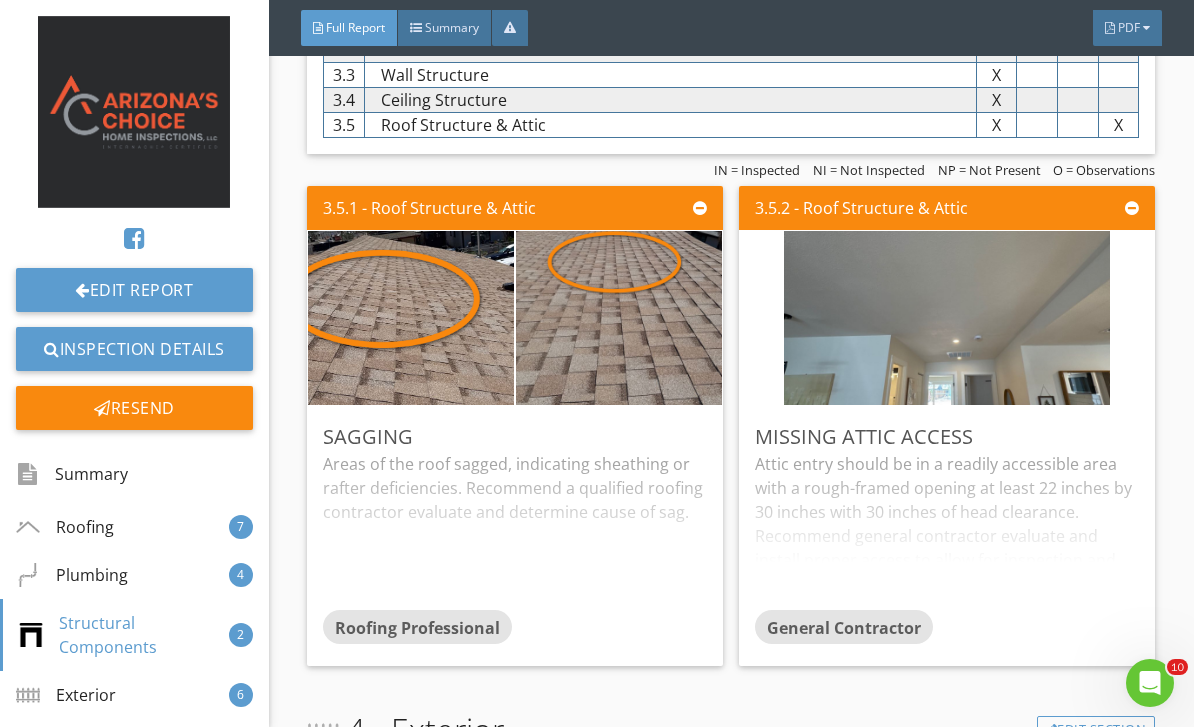 click at bounding box center [411, 318] 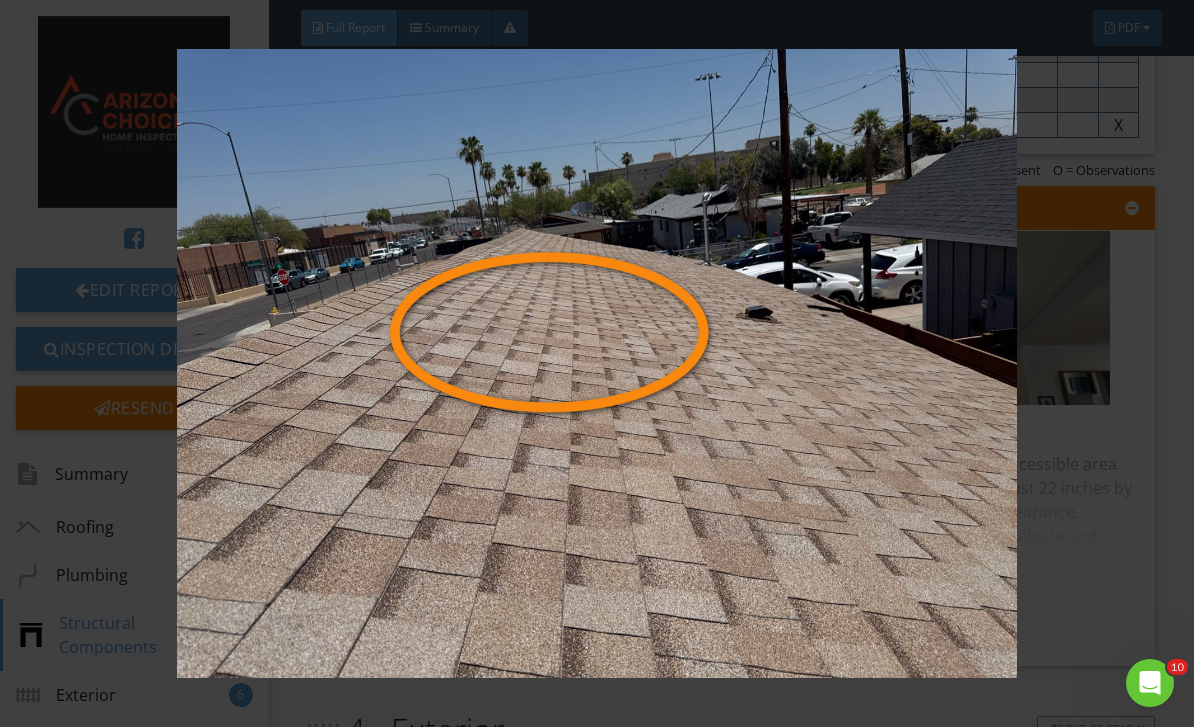 click at bounding box center (597, 364) 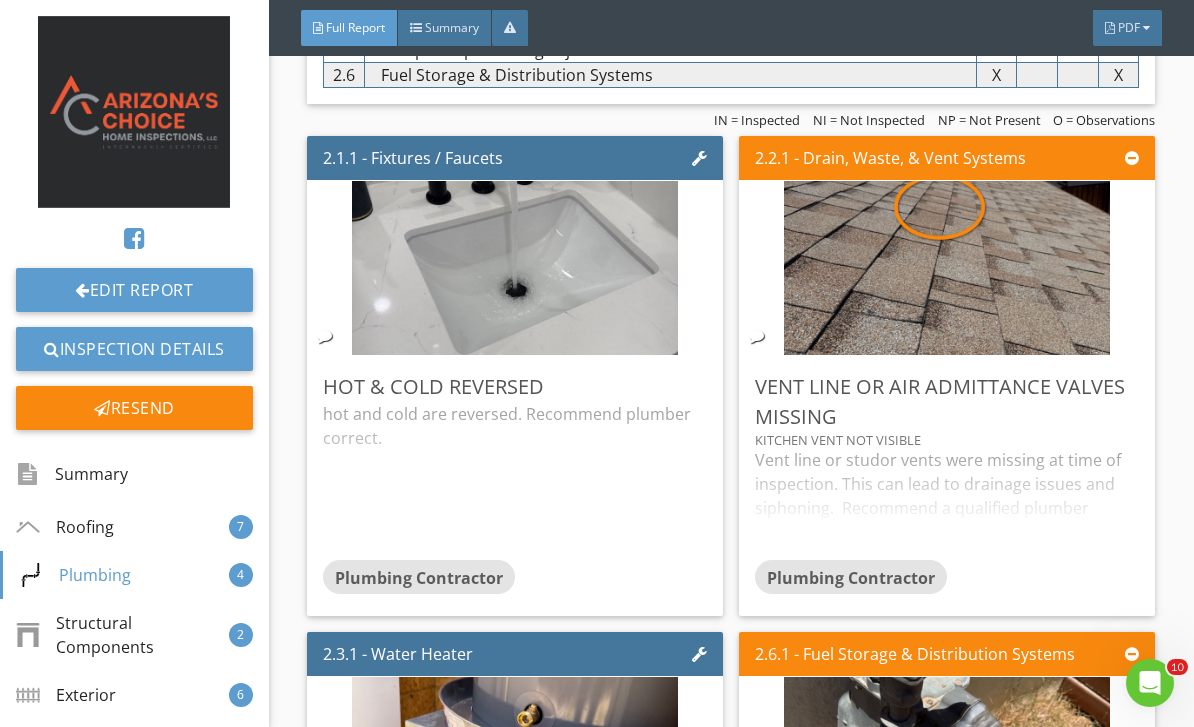 scroll, scrollTop: 3245, scrollLeft: 0, axis: vertical 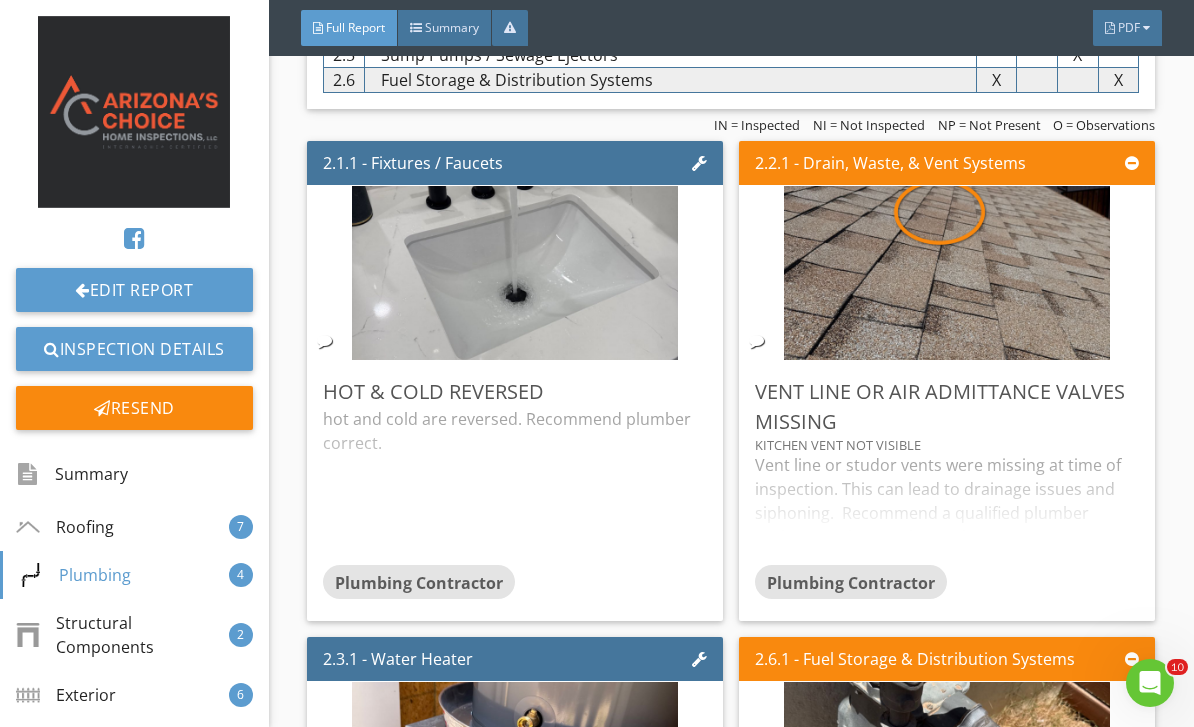 click at bounding box center (947, 273) 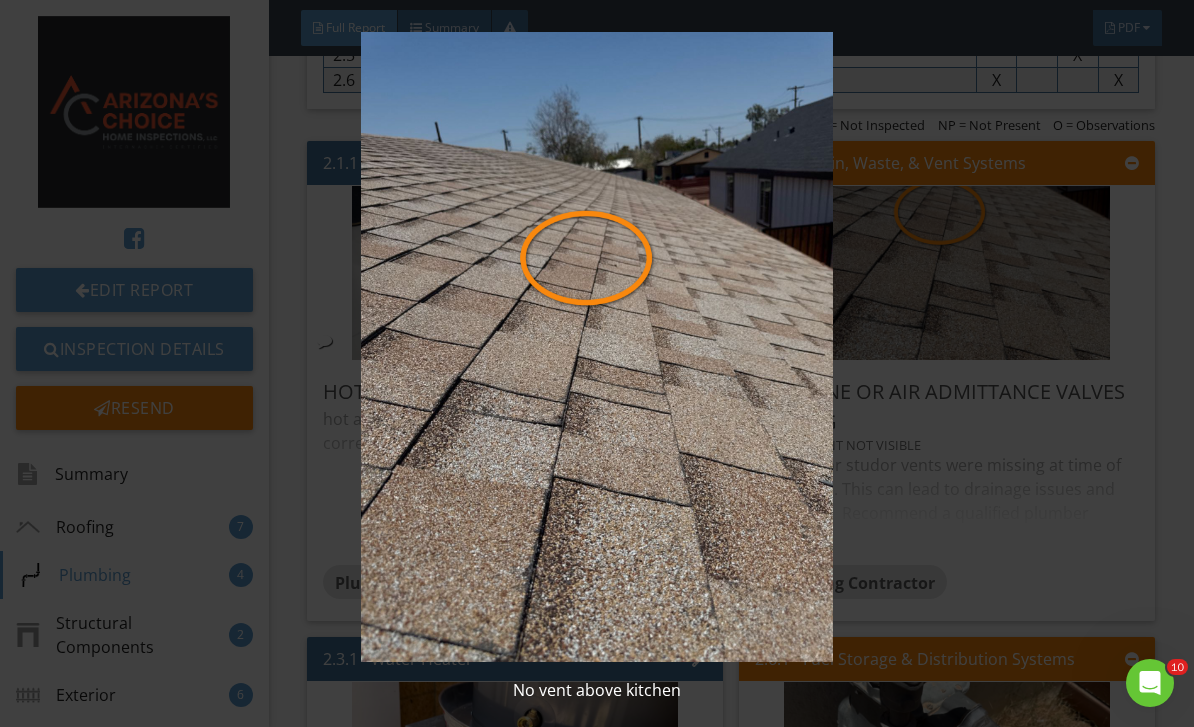 click at bounding box center (597, 347) 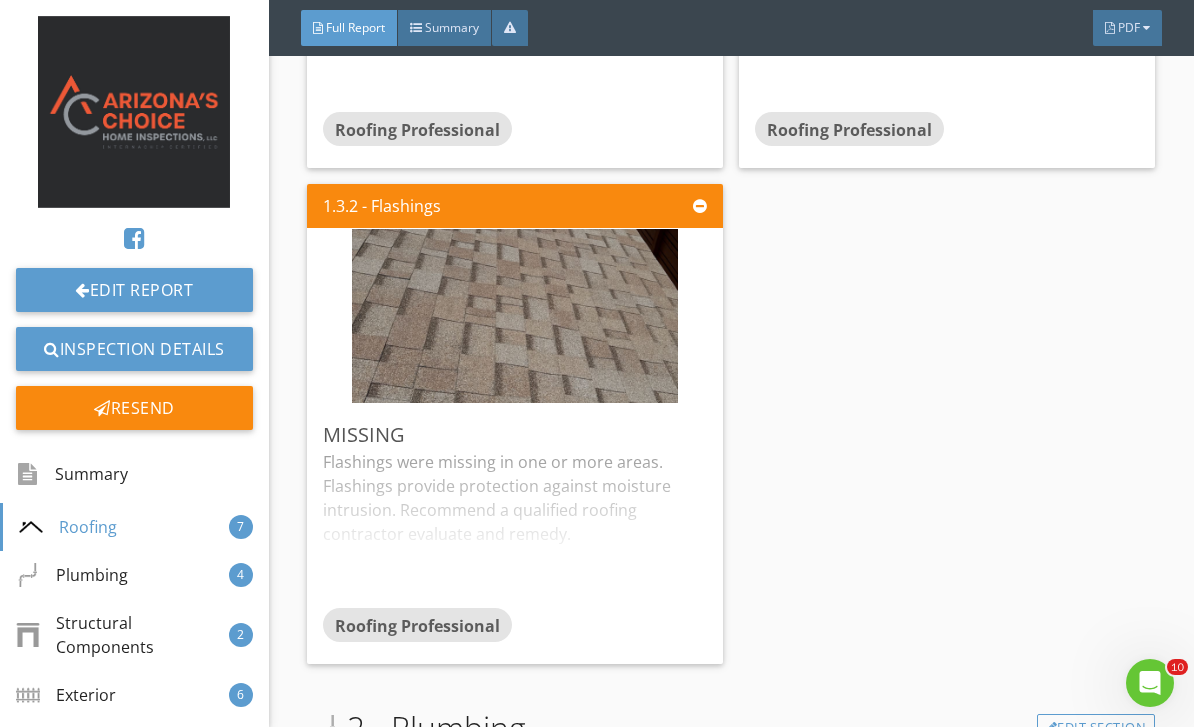 scroll, scrollTop: 2336, scrollLeft: 0, axis: vertical 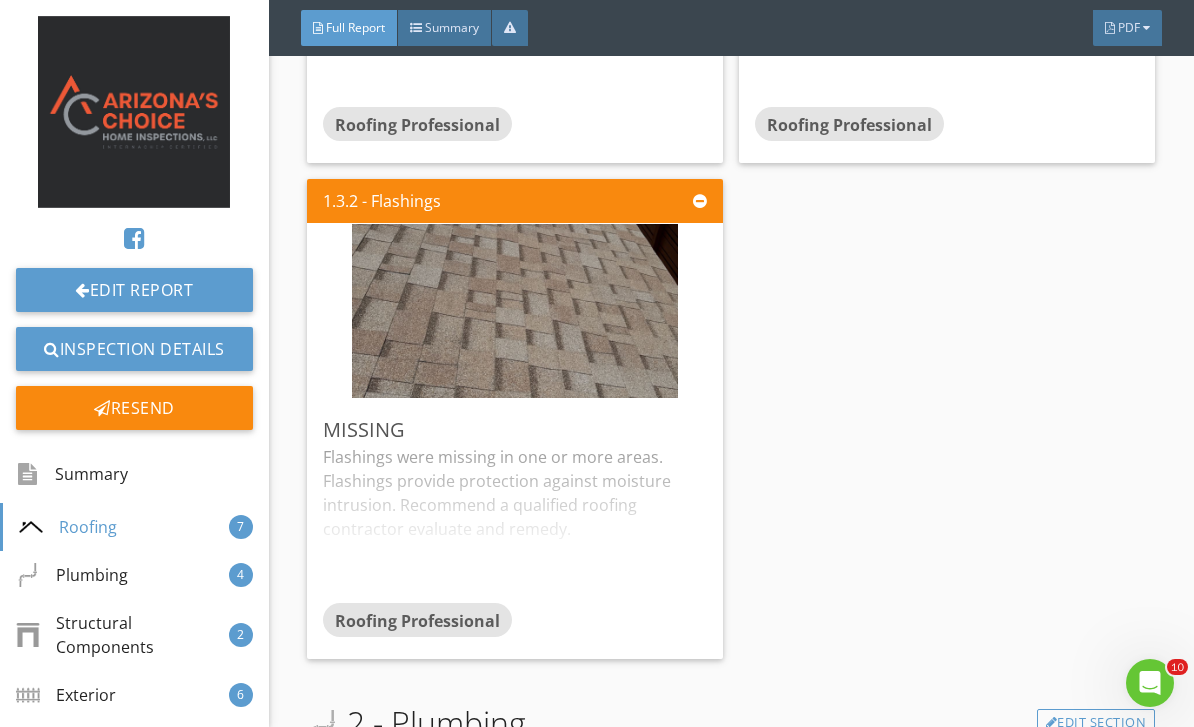 click at bounding box center [515, 311] 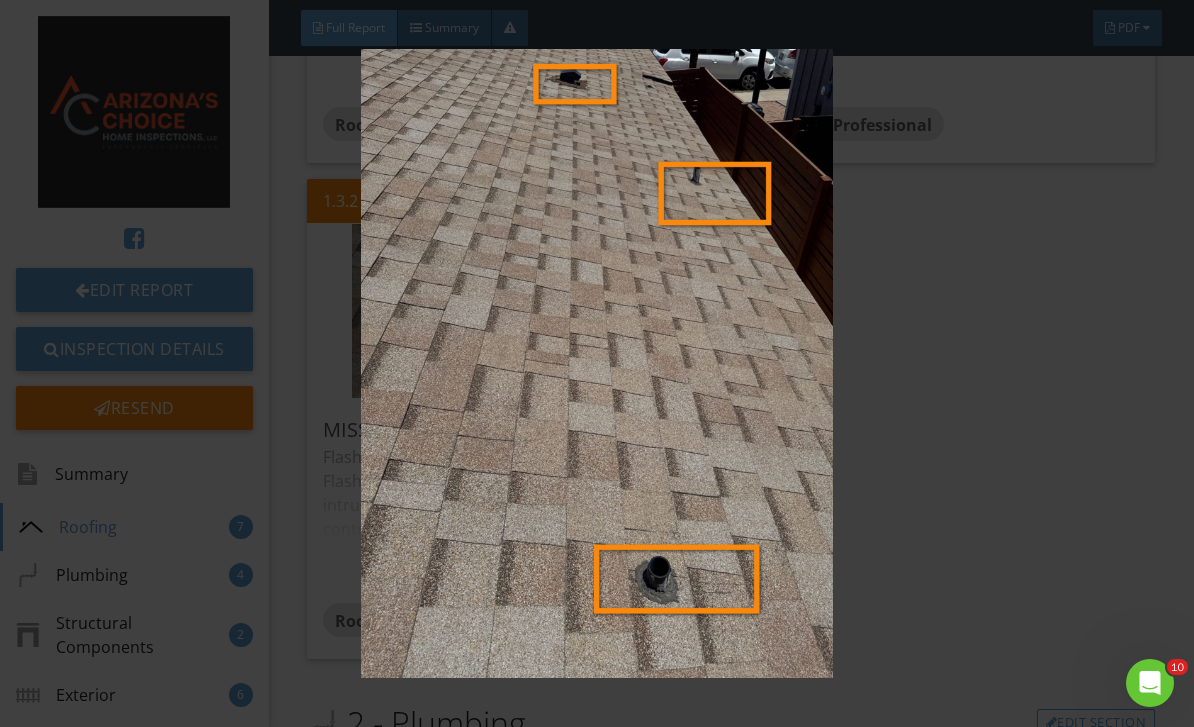 click at bounding box center (597, 364) 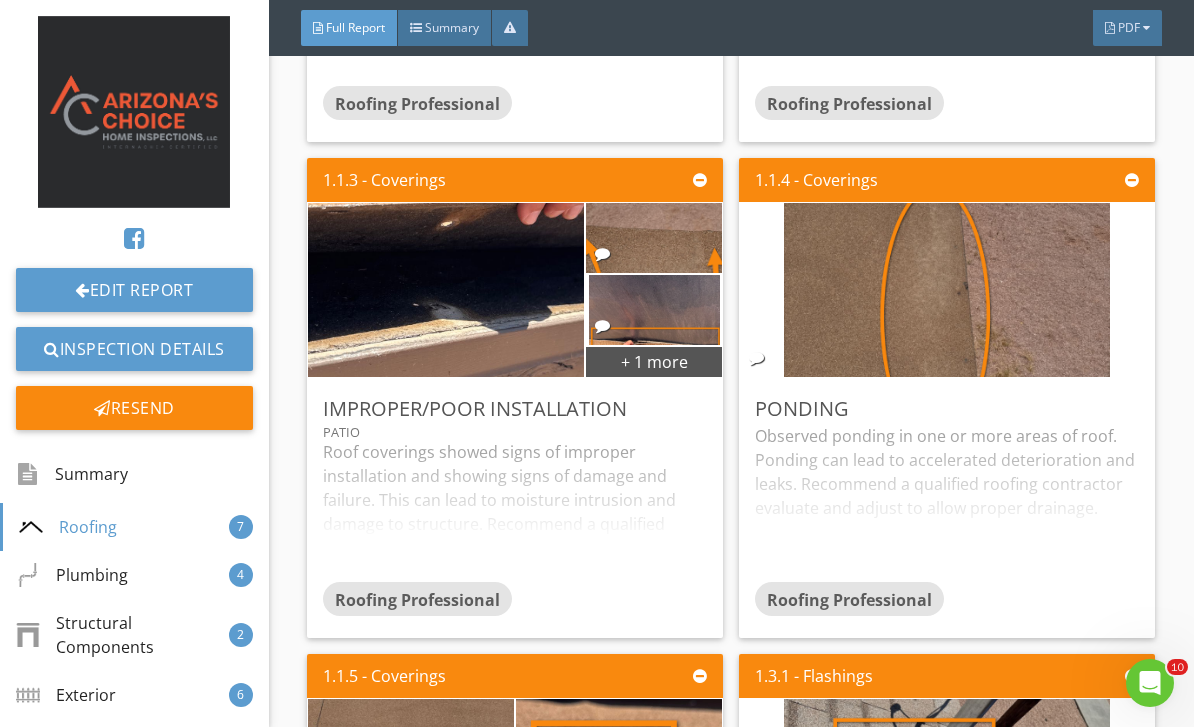 scroll, scrollTop: 1367, scrollLeft: 0, axis: vertical 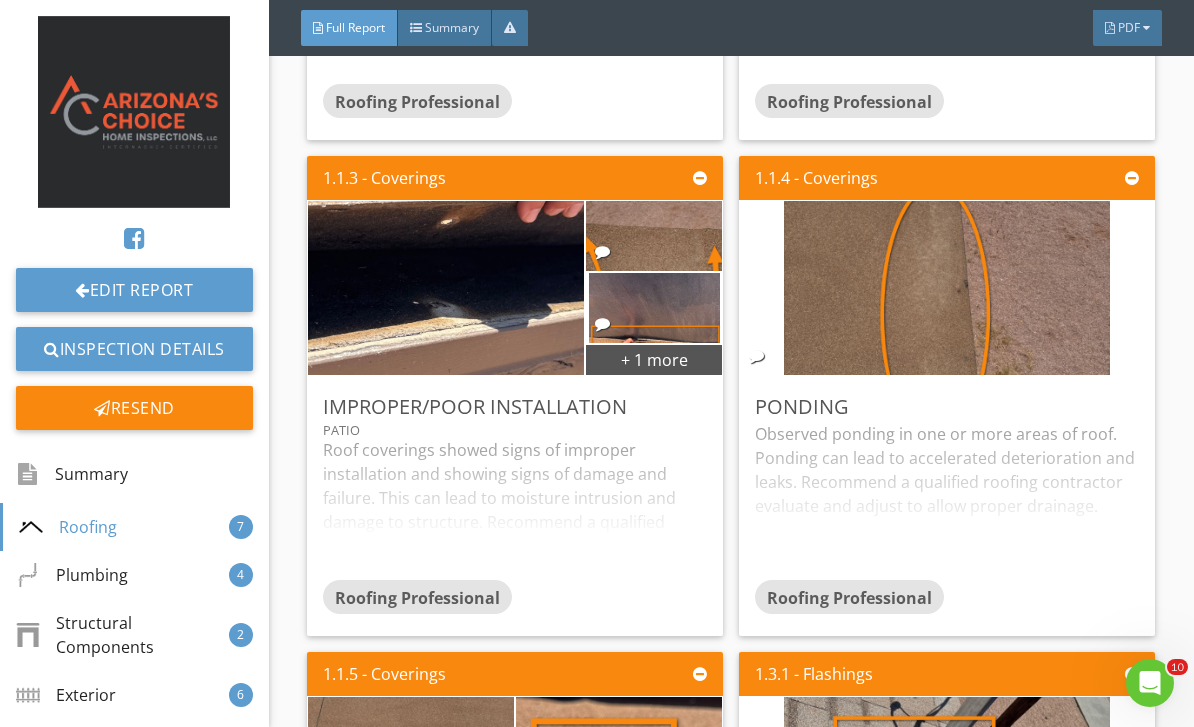 click at bounding box center [446, 288] 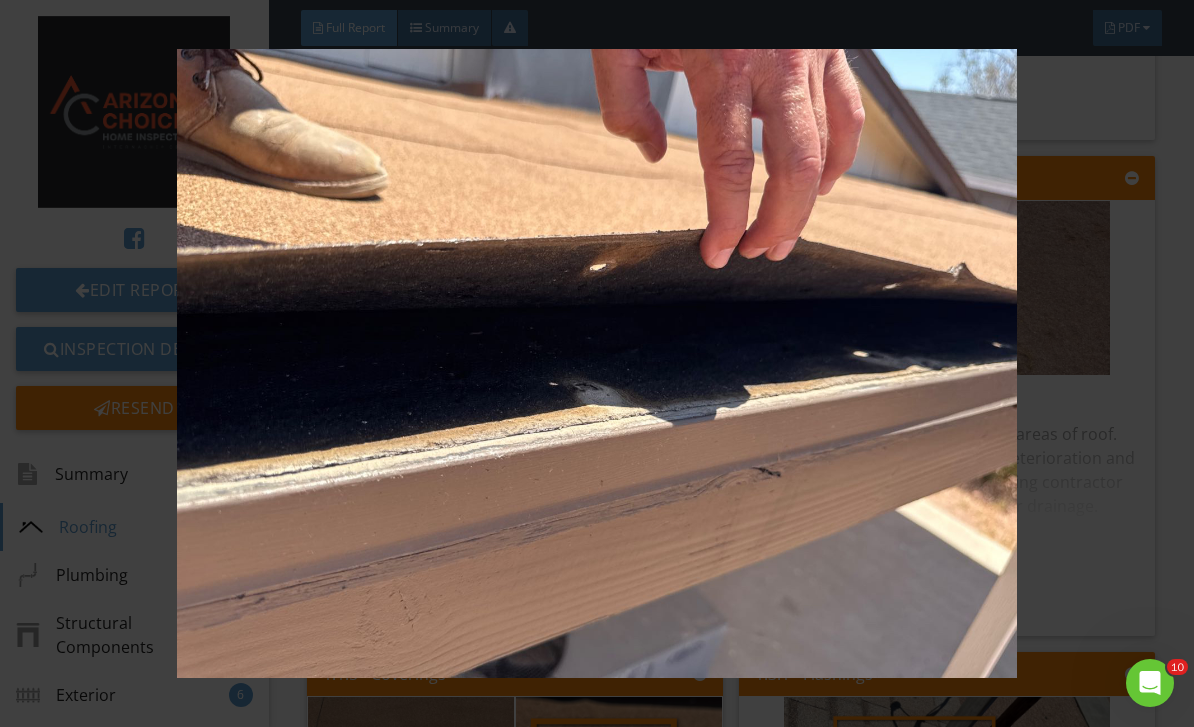 click at bounding box center [597, 364] 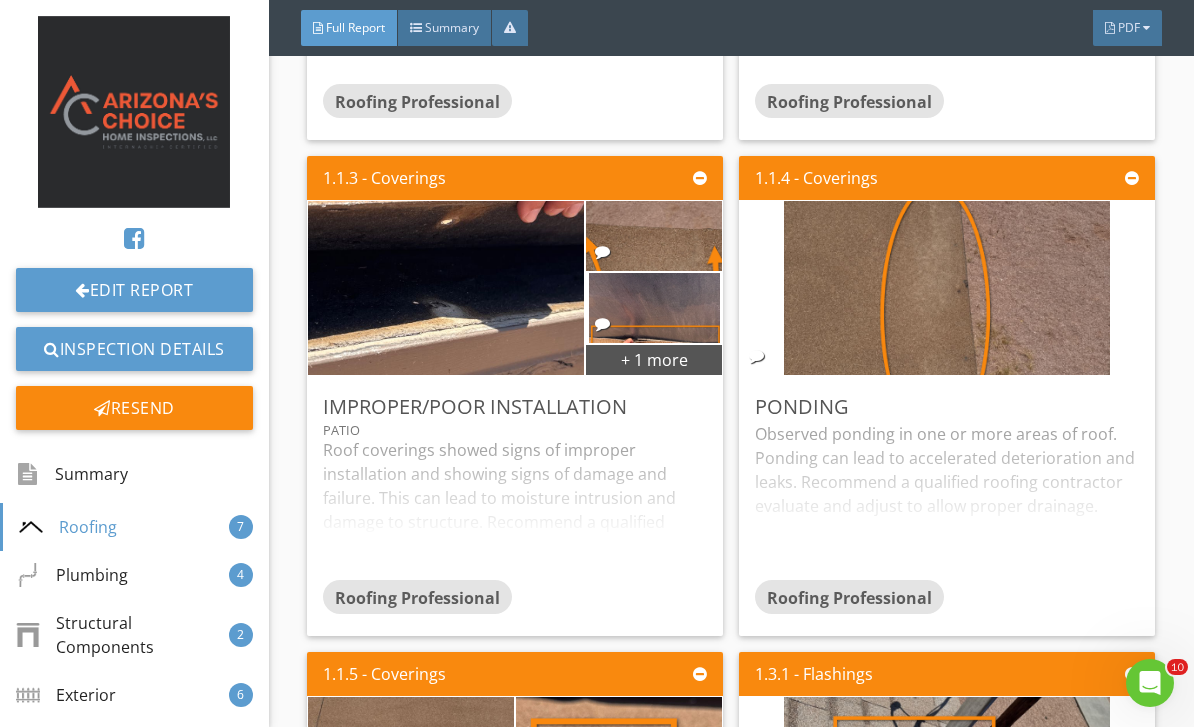 click at bounding box center (446, 288) 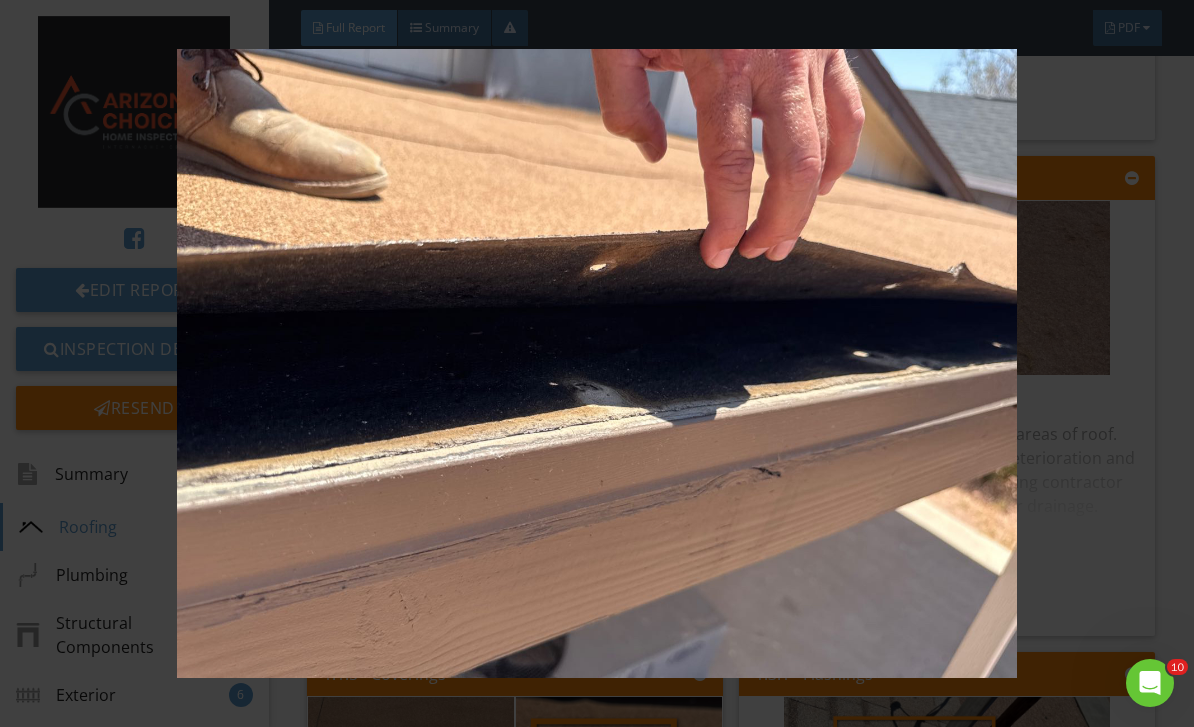 click at bounding box center [597, 364] 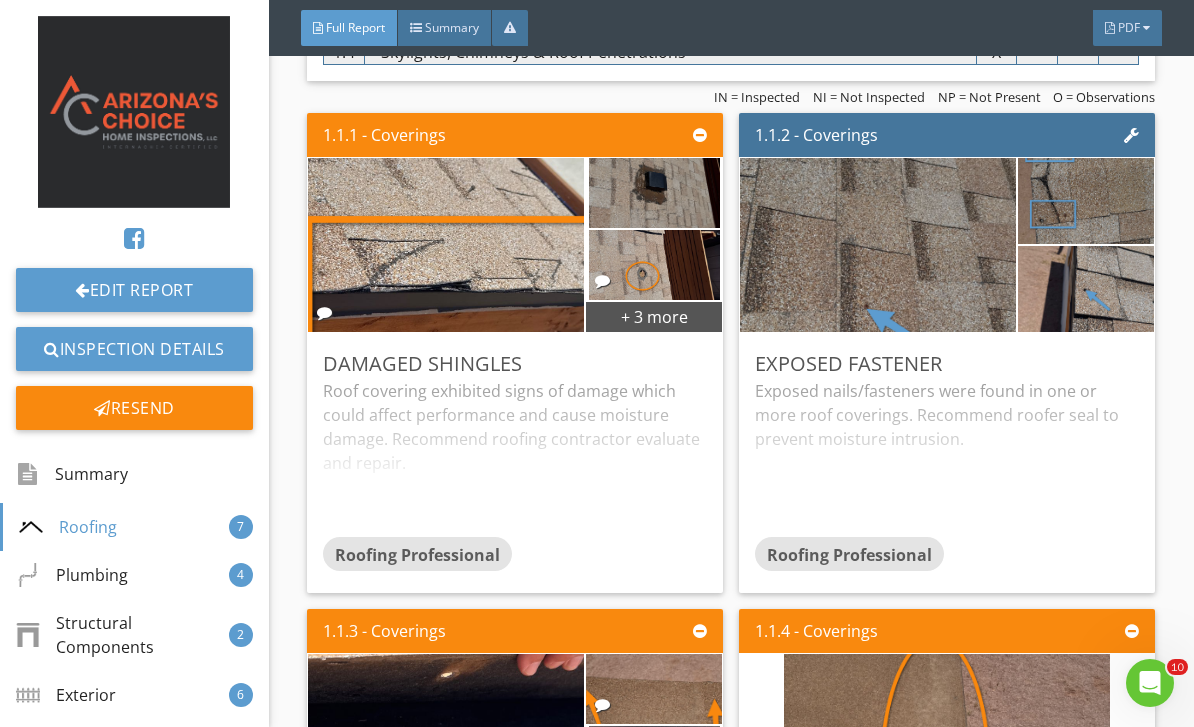 scroll, scrollTop: 918, scrollLeft: 0, axis: vertical 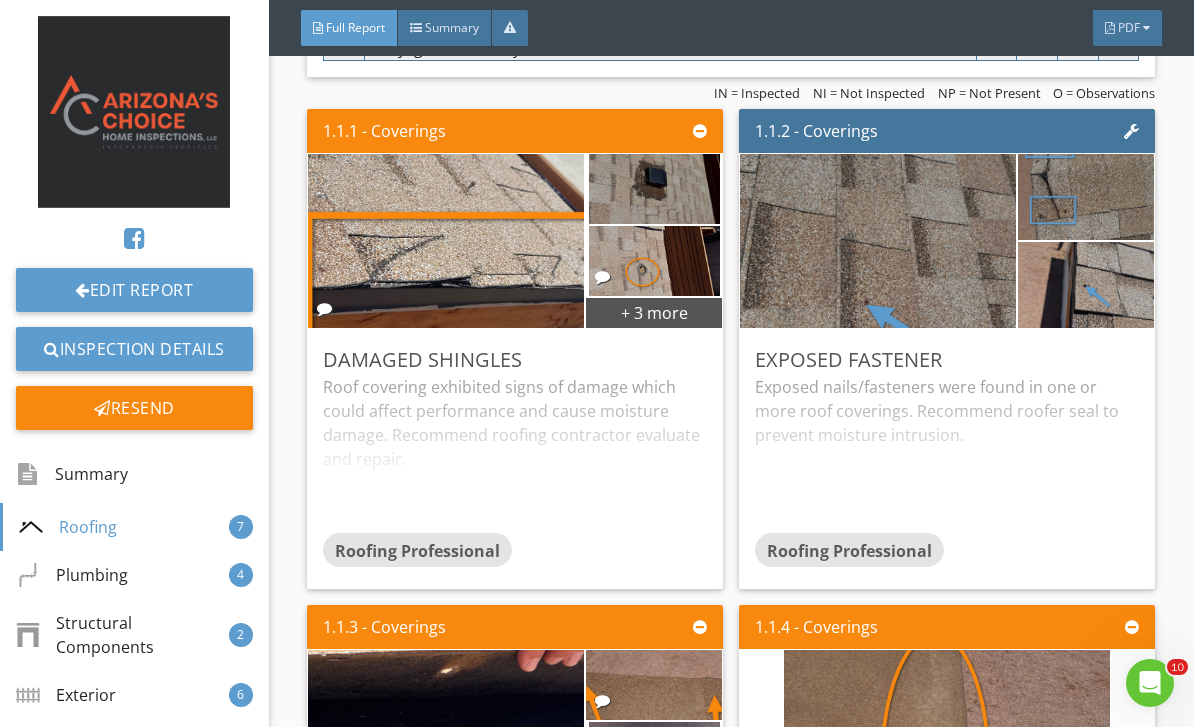 click at bounding box center (446, 241) 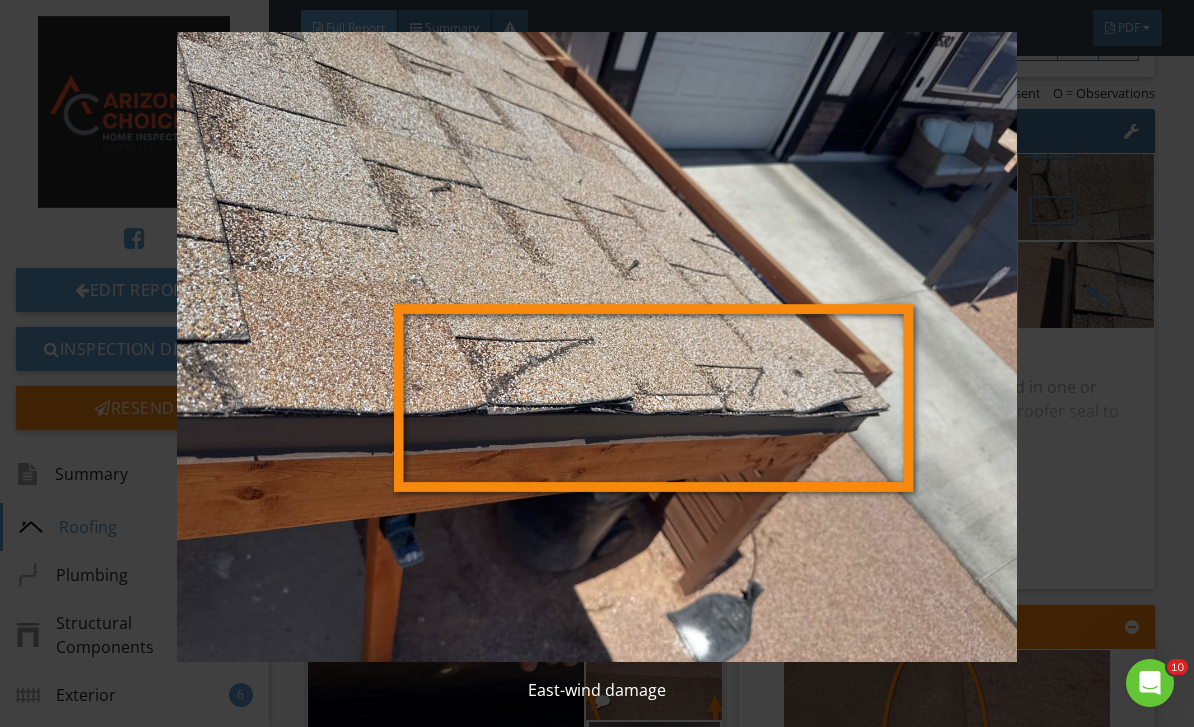 click at bounding box center [597, 347] 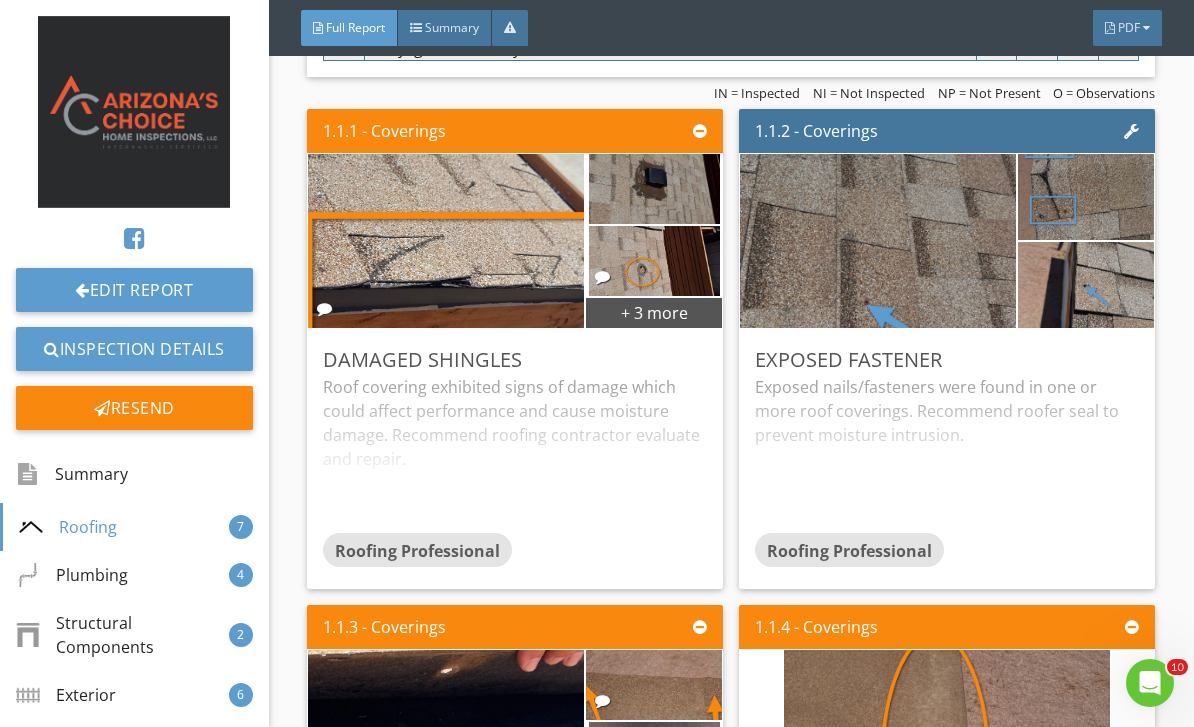 click at bounding box center (654, 261) 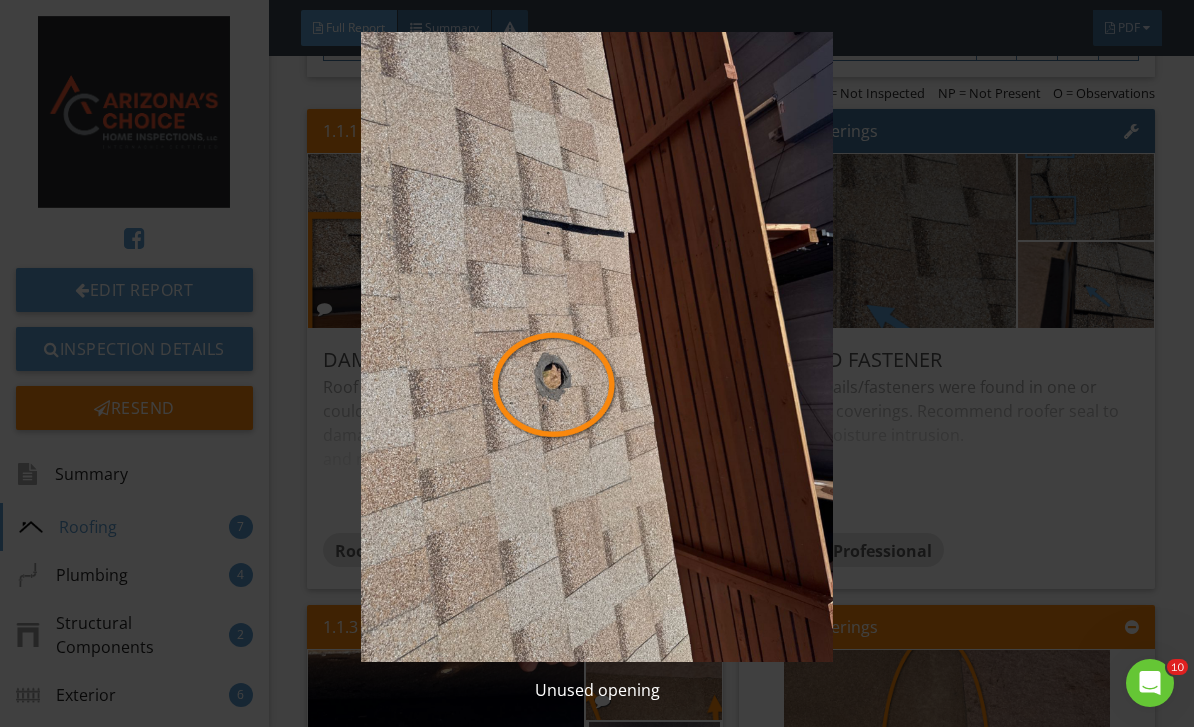 click at bounding box center [597, 347] 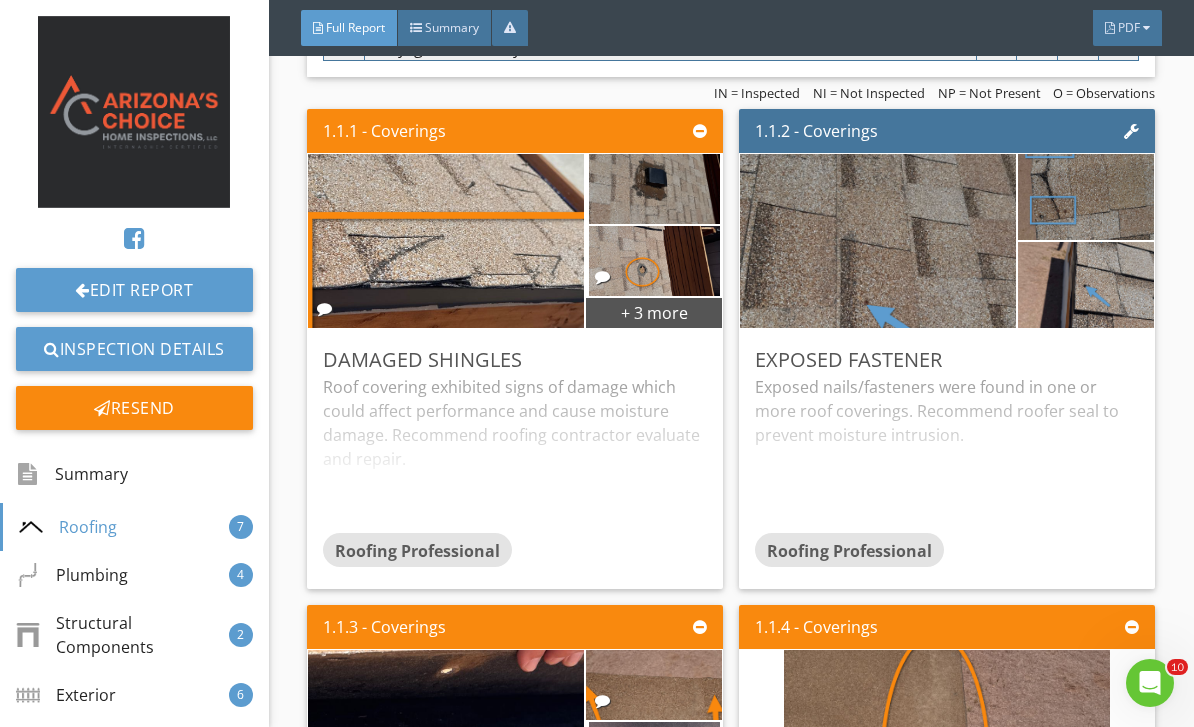 click at bounding box center (654, 189) 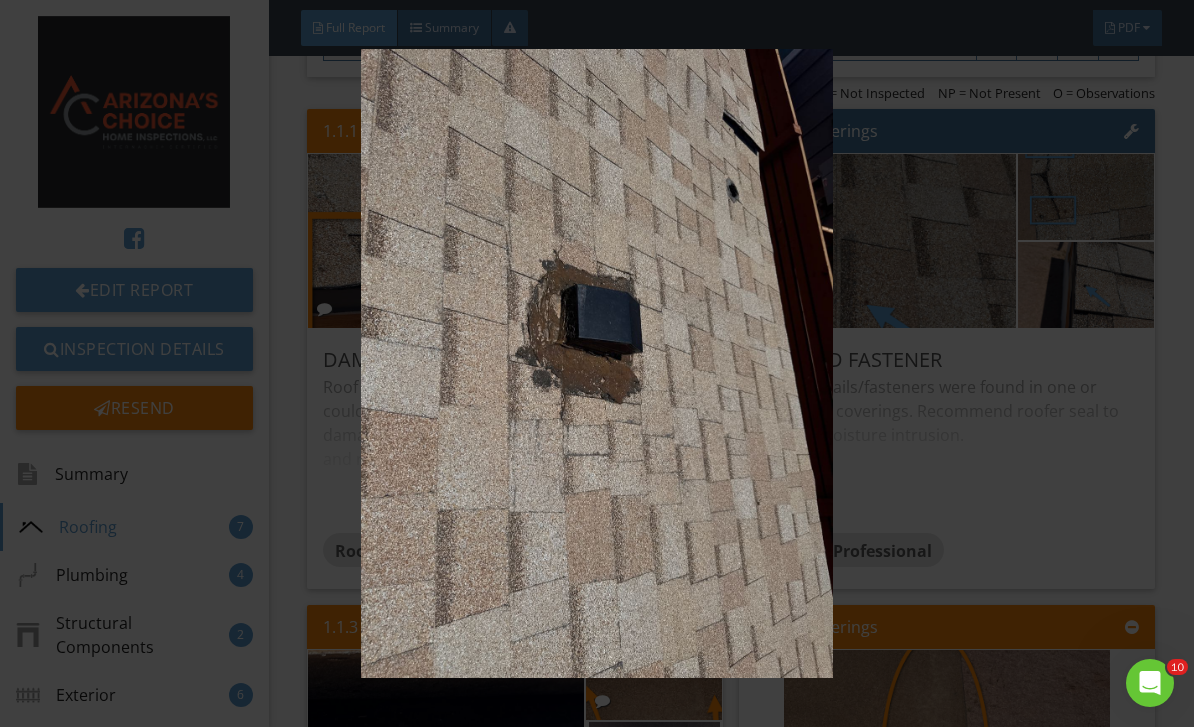 click at bounding box center [597, 364] 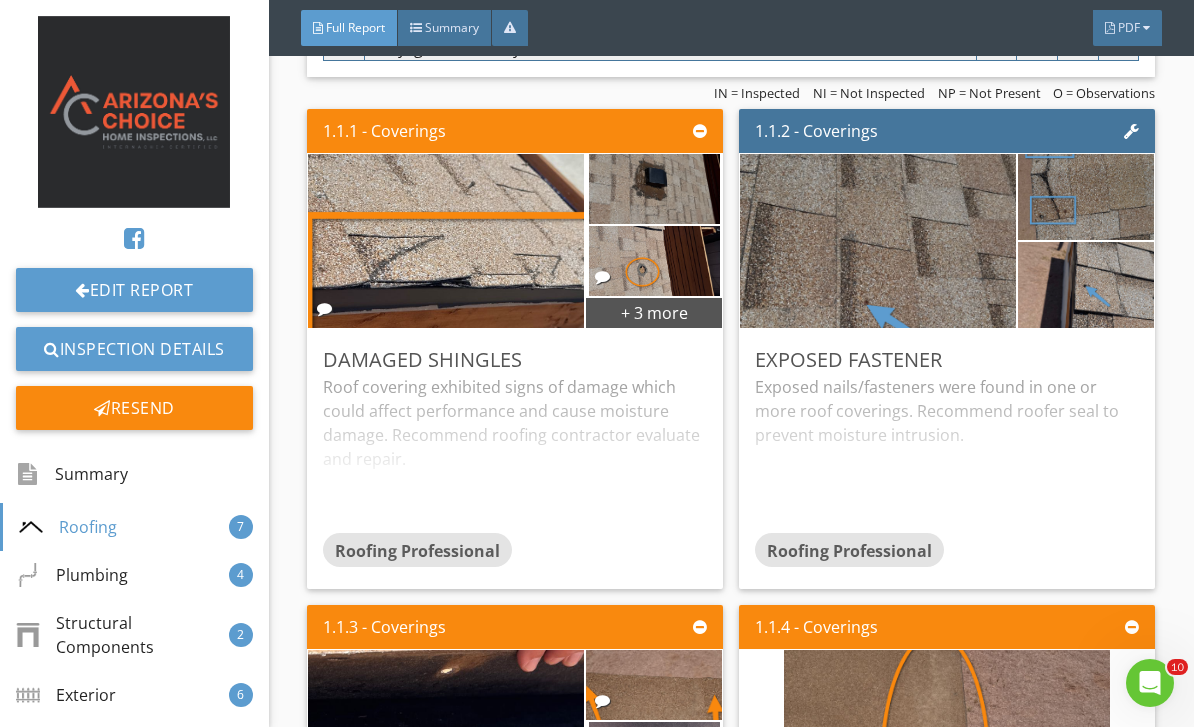 click at bounding box center (1086, 285) 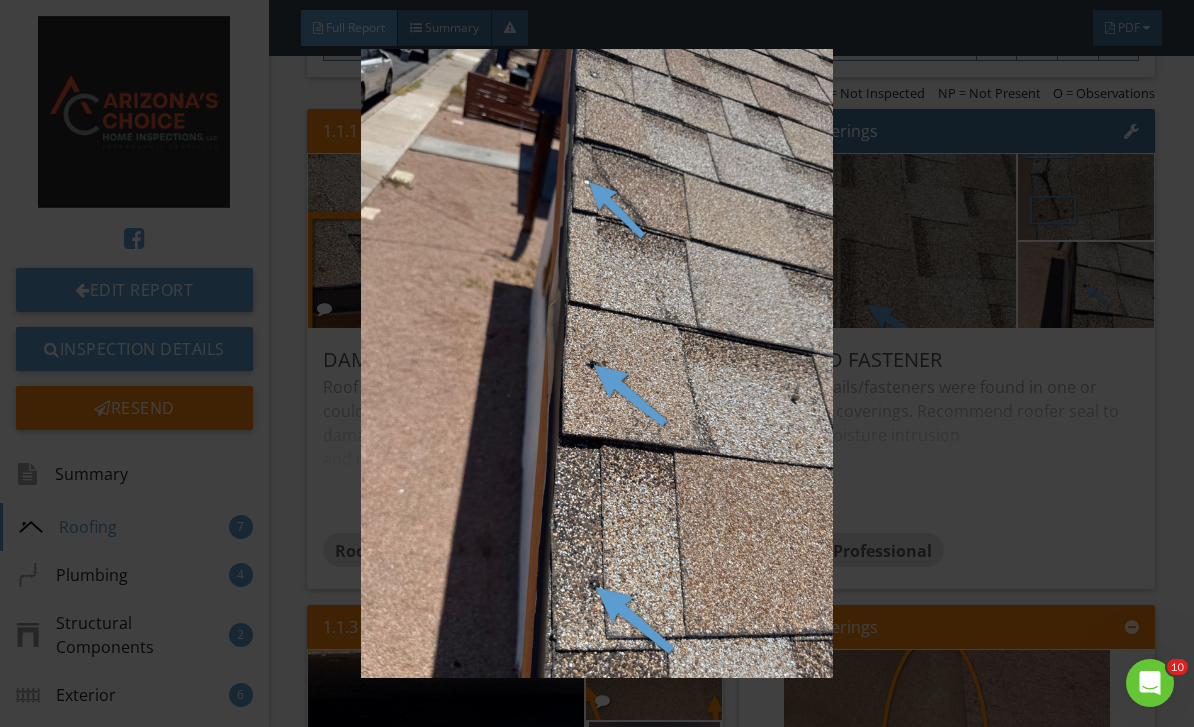 click at bounding box center [597, 364] 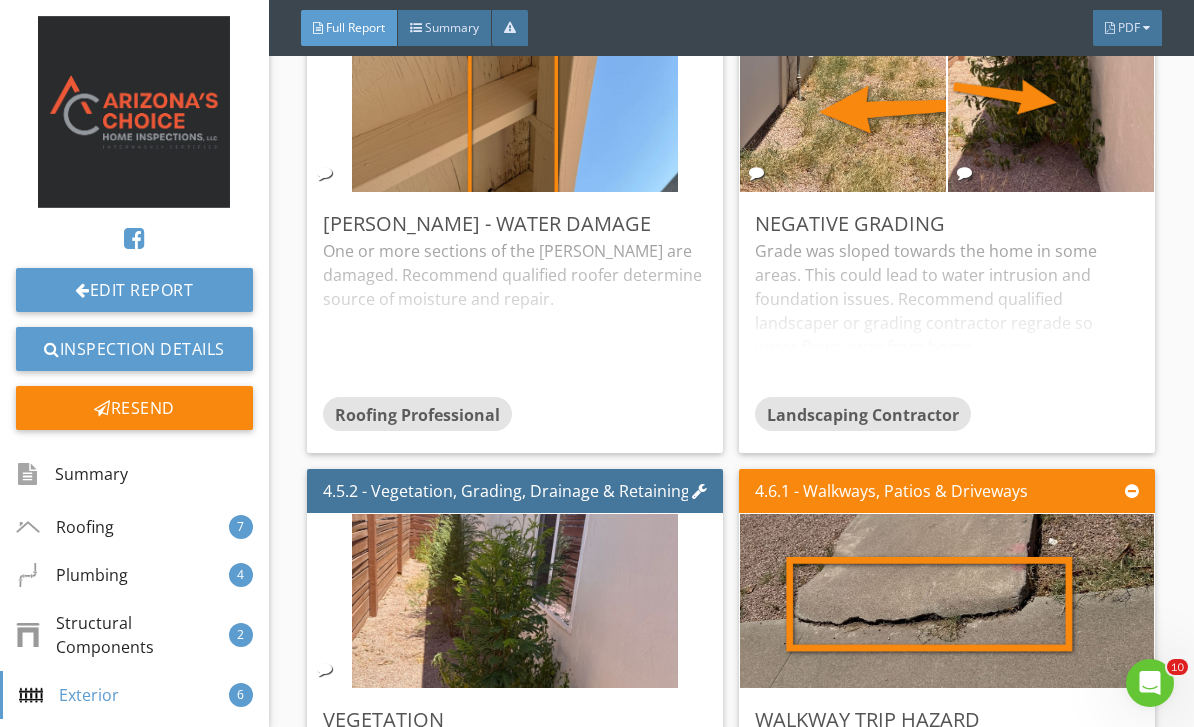 scroll, scrollTop: 6078, scrollLeft: 0, axis: vertical 